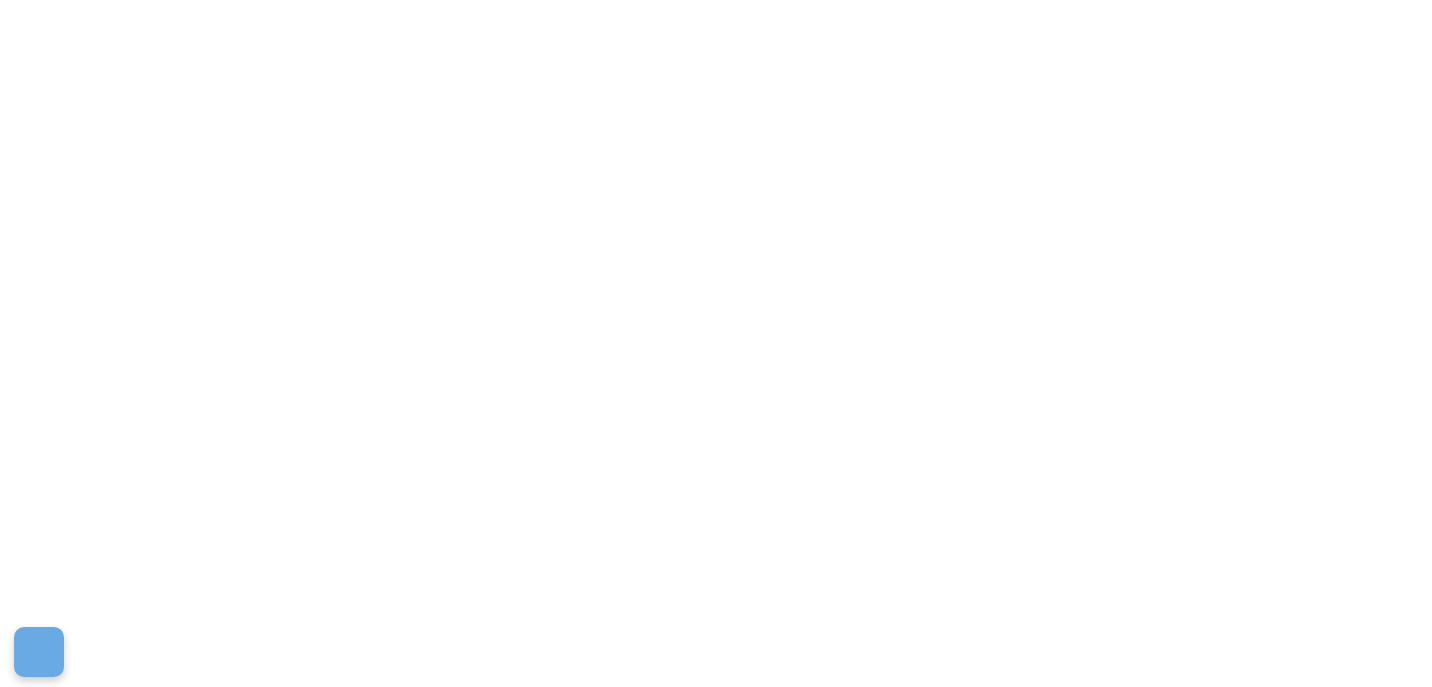 scroll, scrollTop: 0, scrollLeft: 0, axis: both 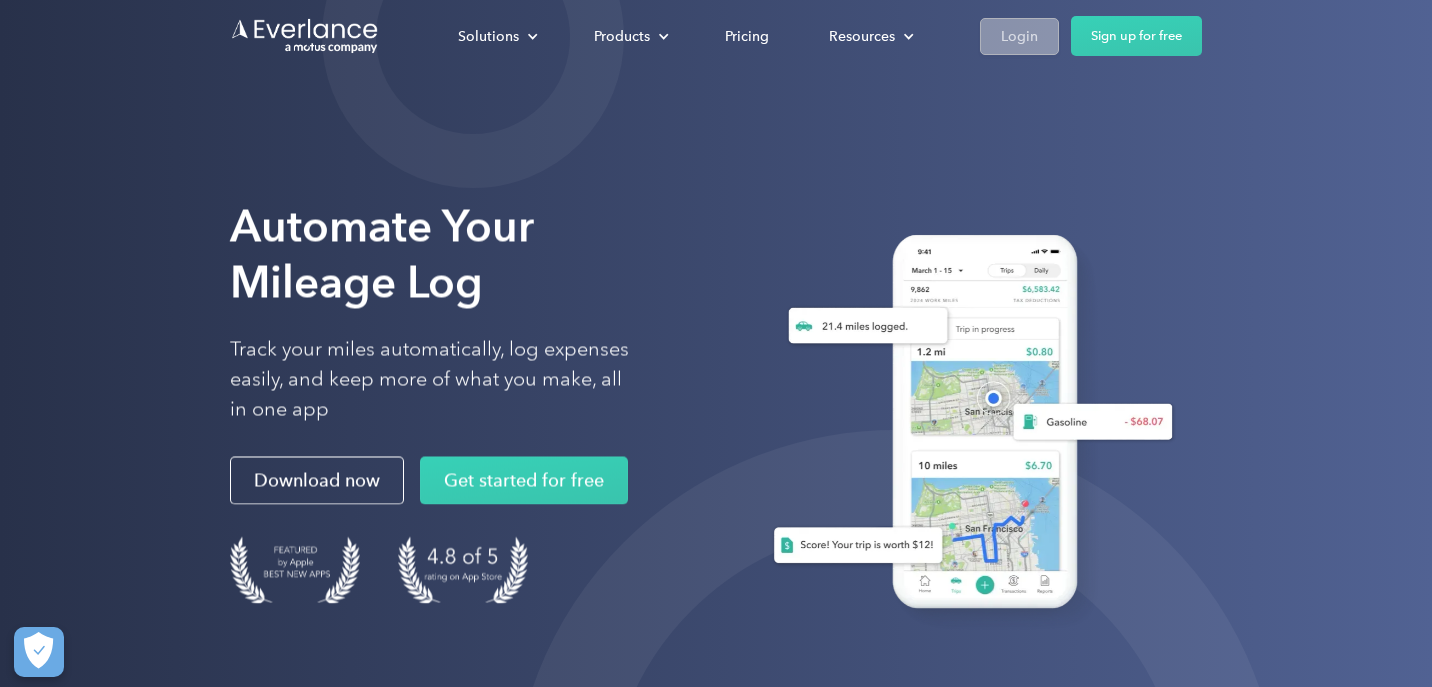click on "Login" at bounding box center (1019, 36) 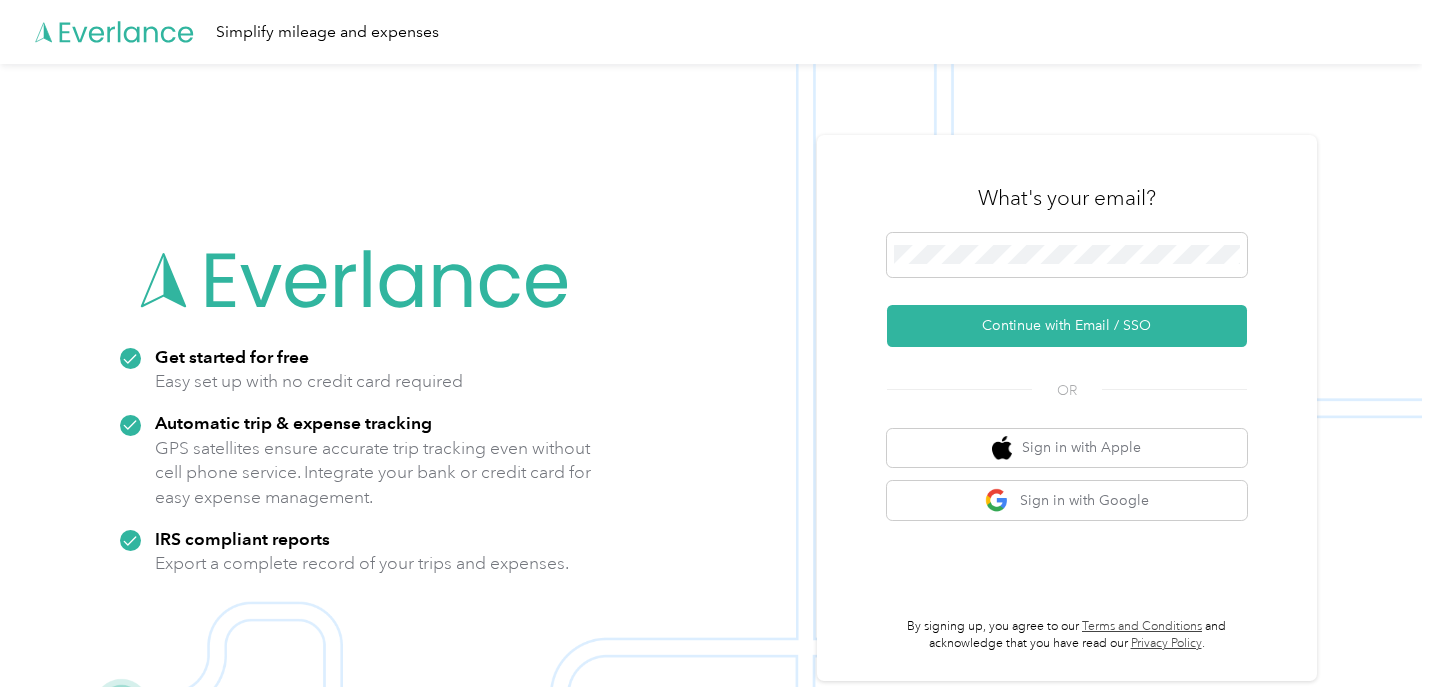 scroll, scrollTop: 0, scrollLeft: 0, axis: both 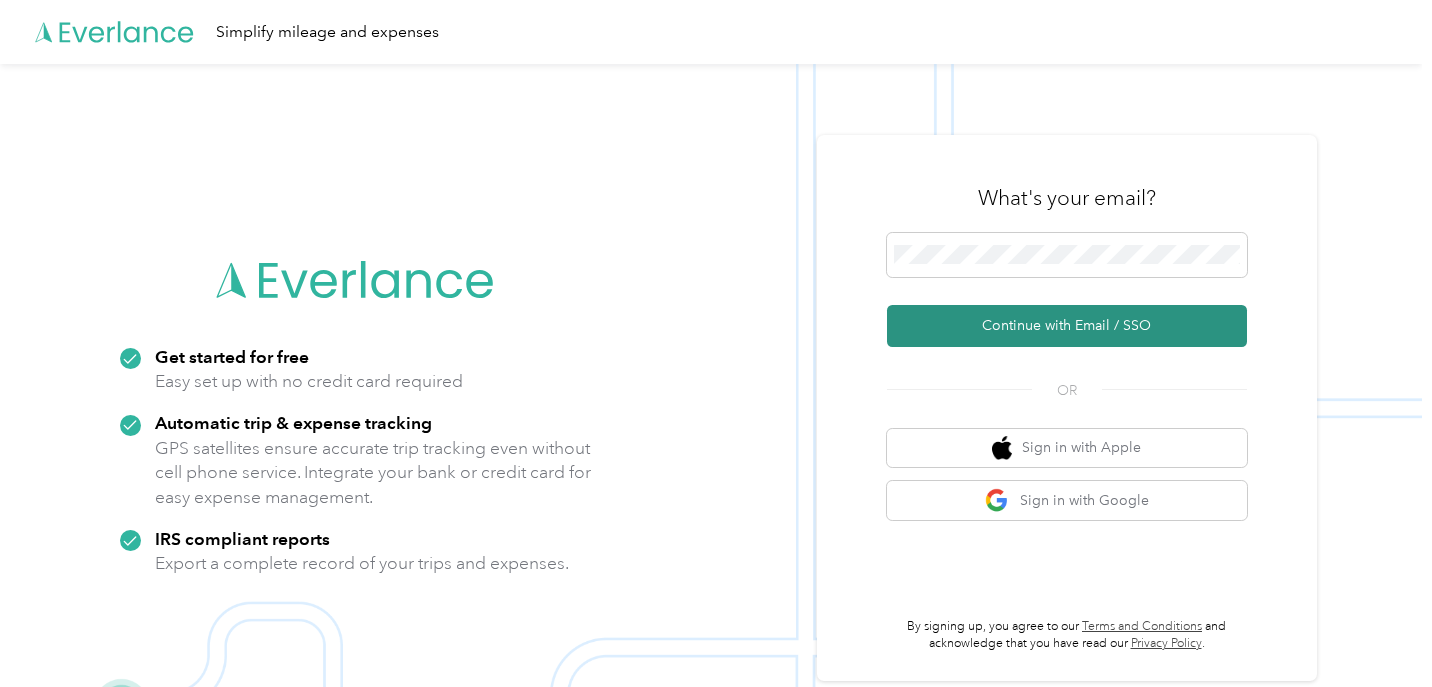click on "Continue with Email / SSO" at bounding box center [1067, 326] 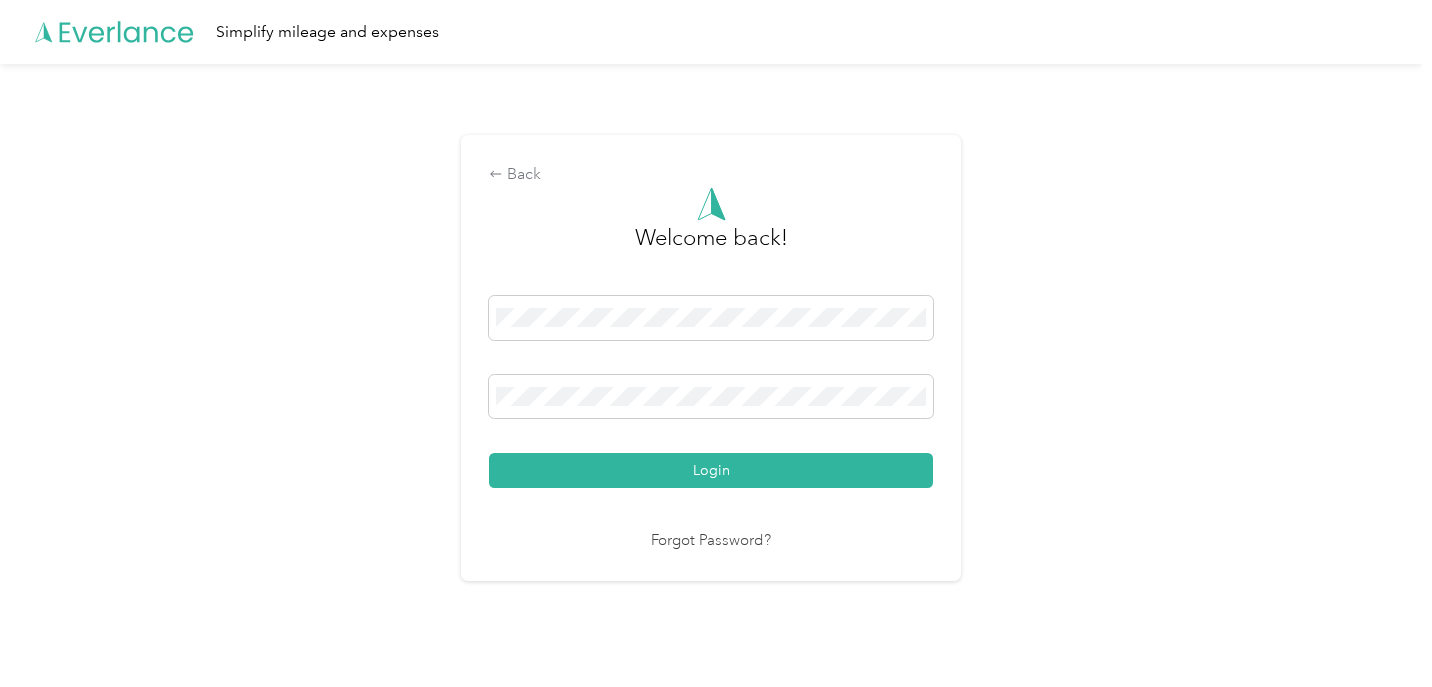 click on "Login" at bounding box center [711, 470] 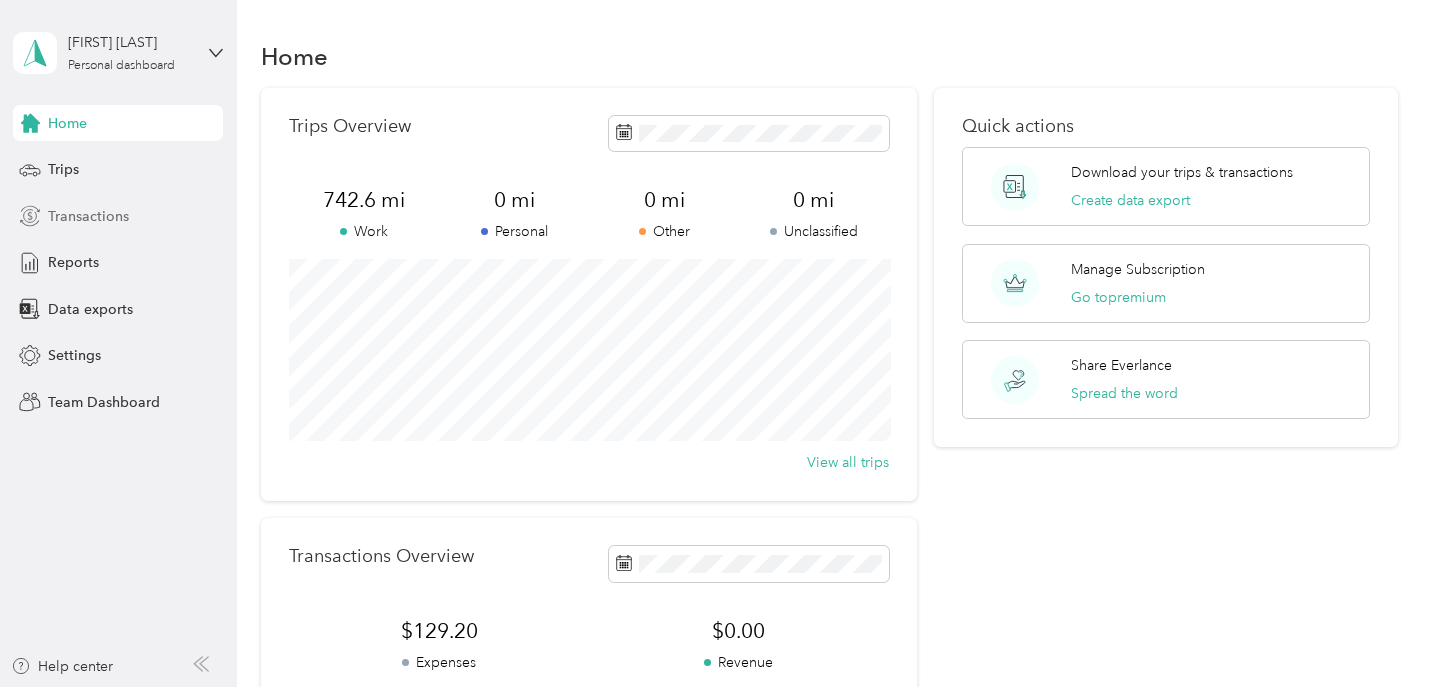 click on "Transactions" at bounding box center (88, 216) 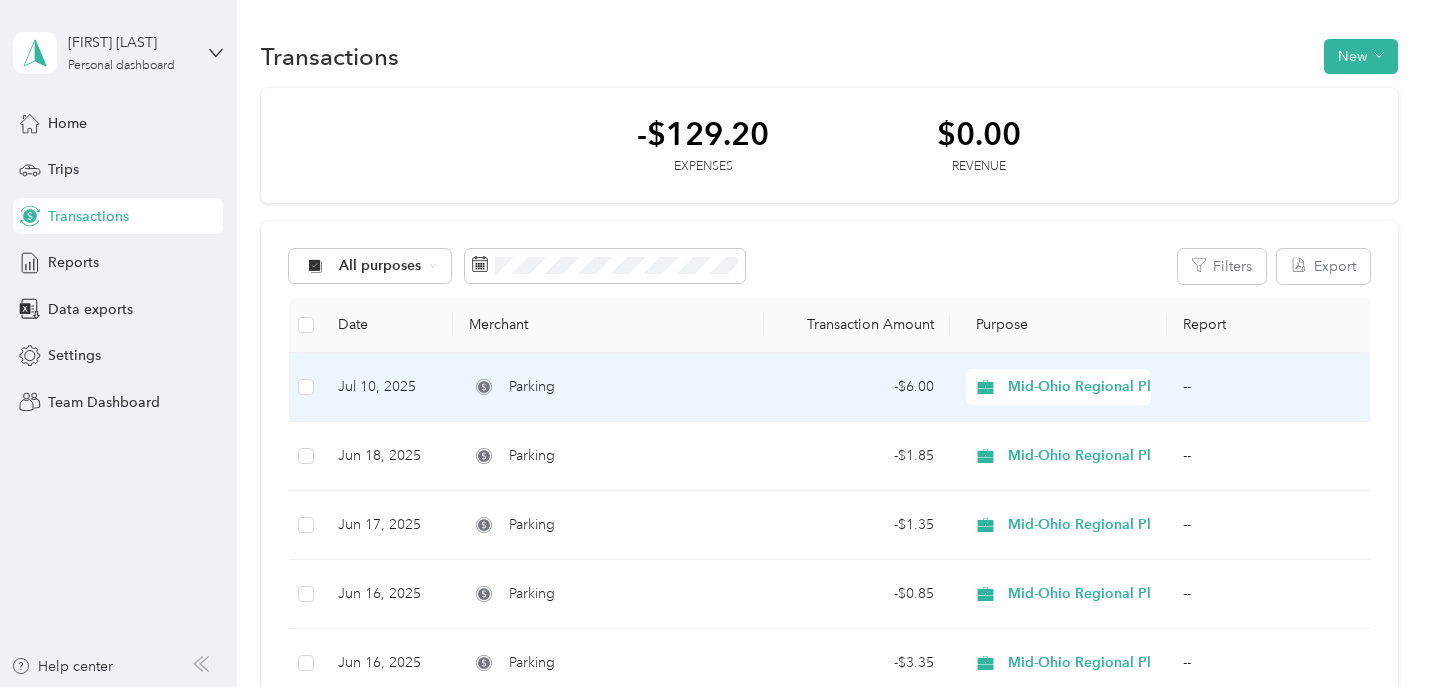 scroll, scrollTop: 0, scrollLeft: 0, axis: both 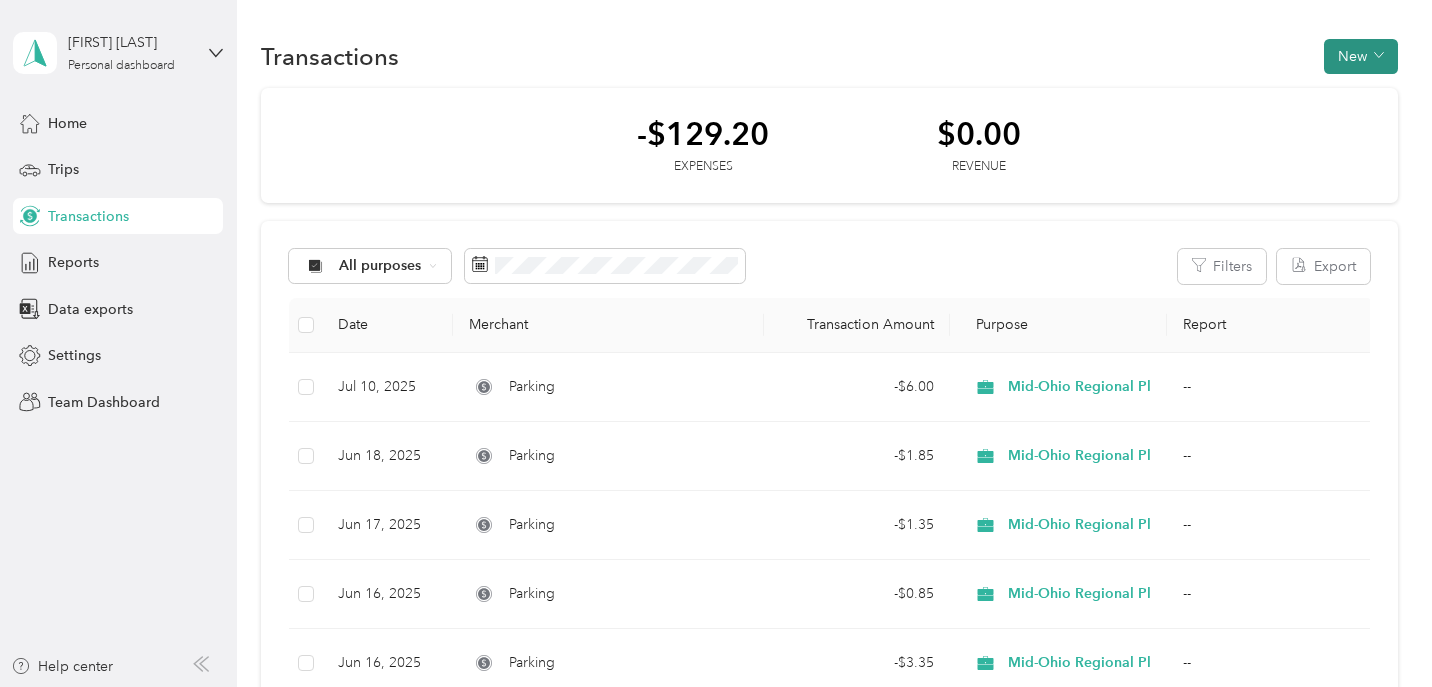 click on "New" at bounding box center [1361, 56] 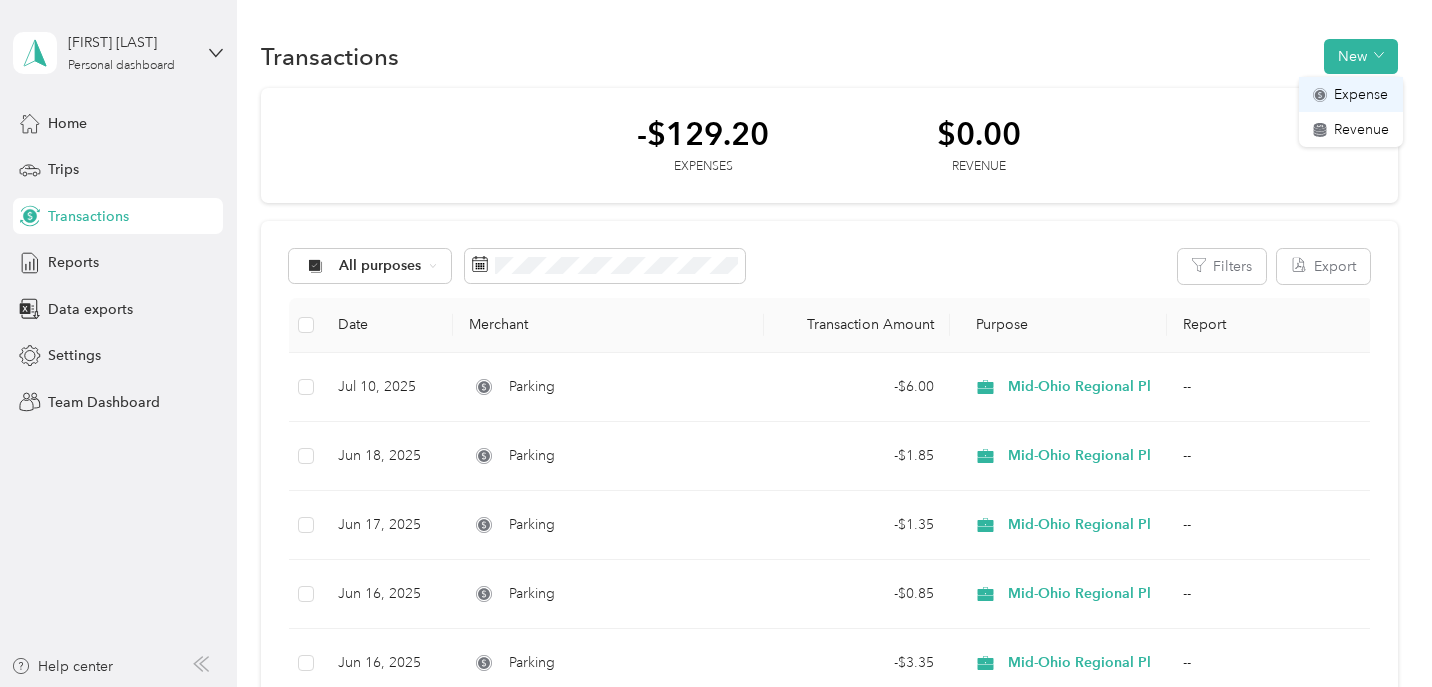 click on "Expense" at bounding box center [1361, 94] 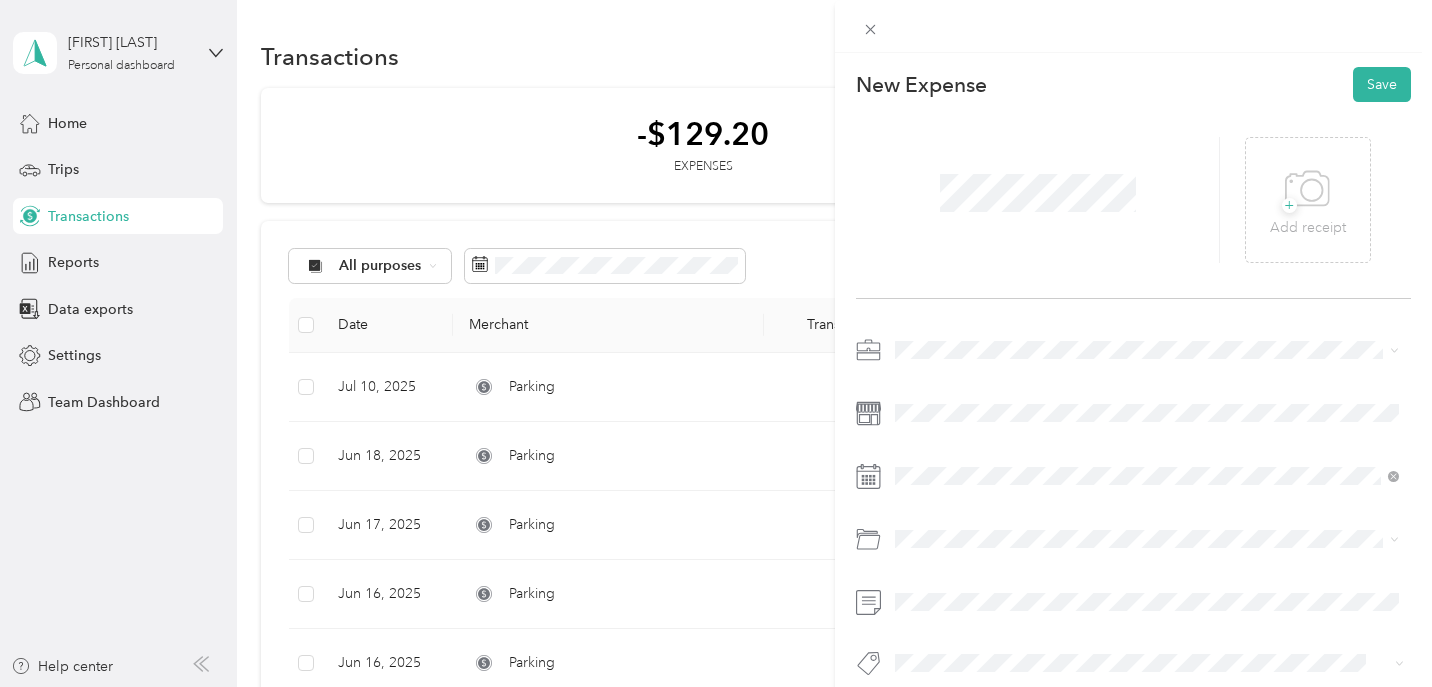 click on "Mid-Ohio Regional Planning Commission" at bounding box center (1147, 455) 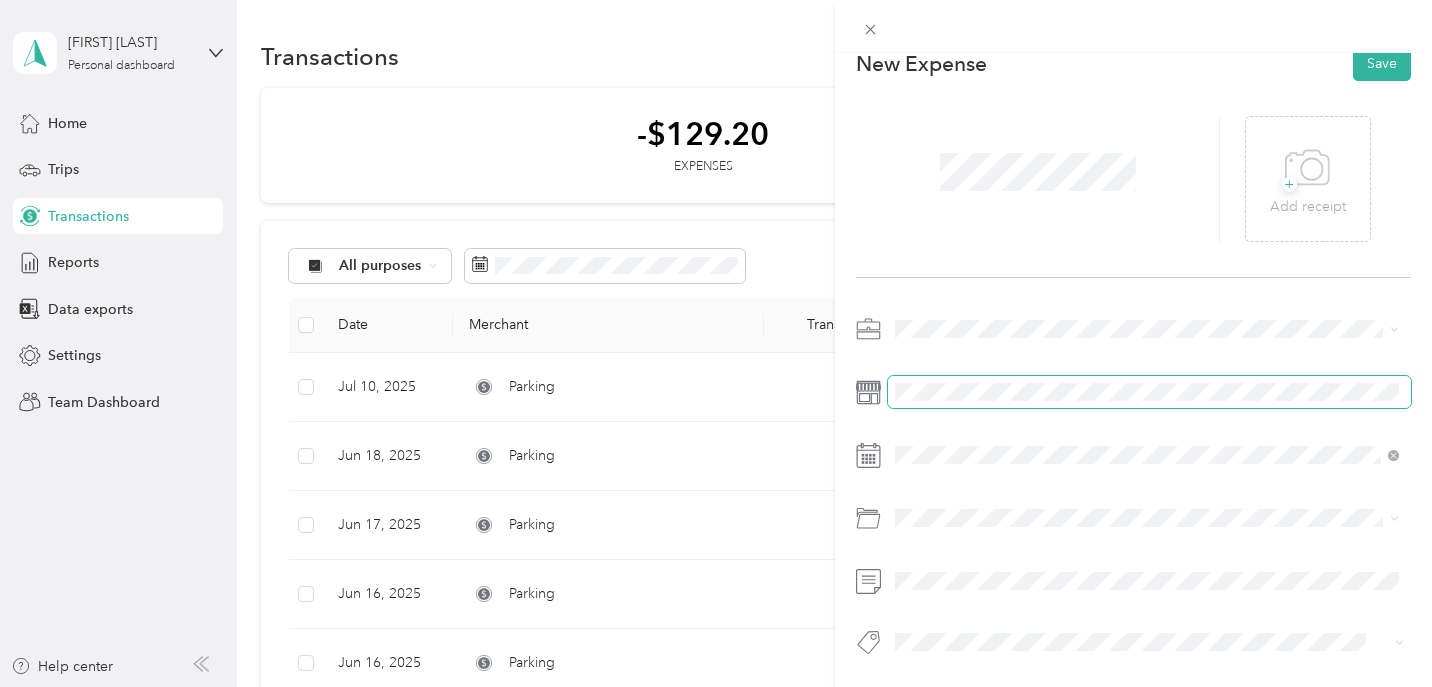 scroll, scrollTop: 27, scrollLeft: 0, axis: vertical 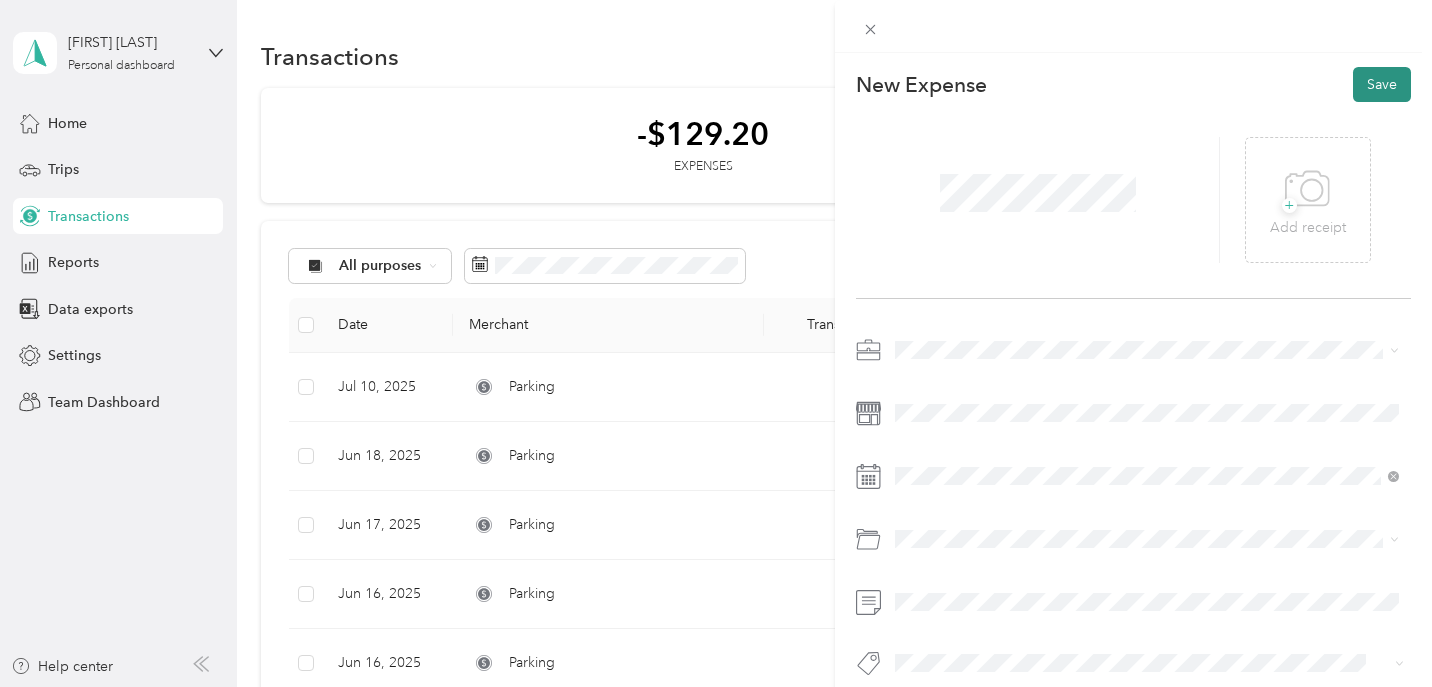 click on "Save" at bounding box center (1382, 84) 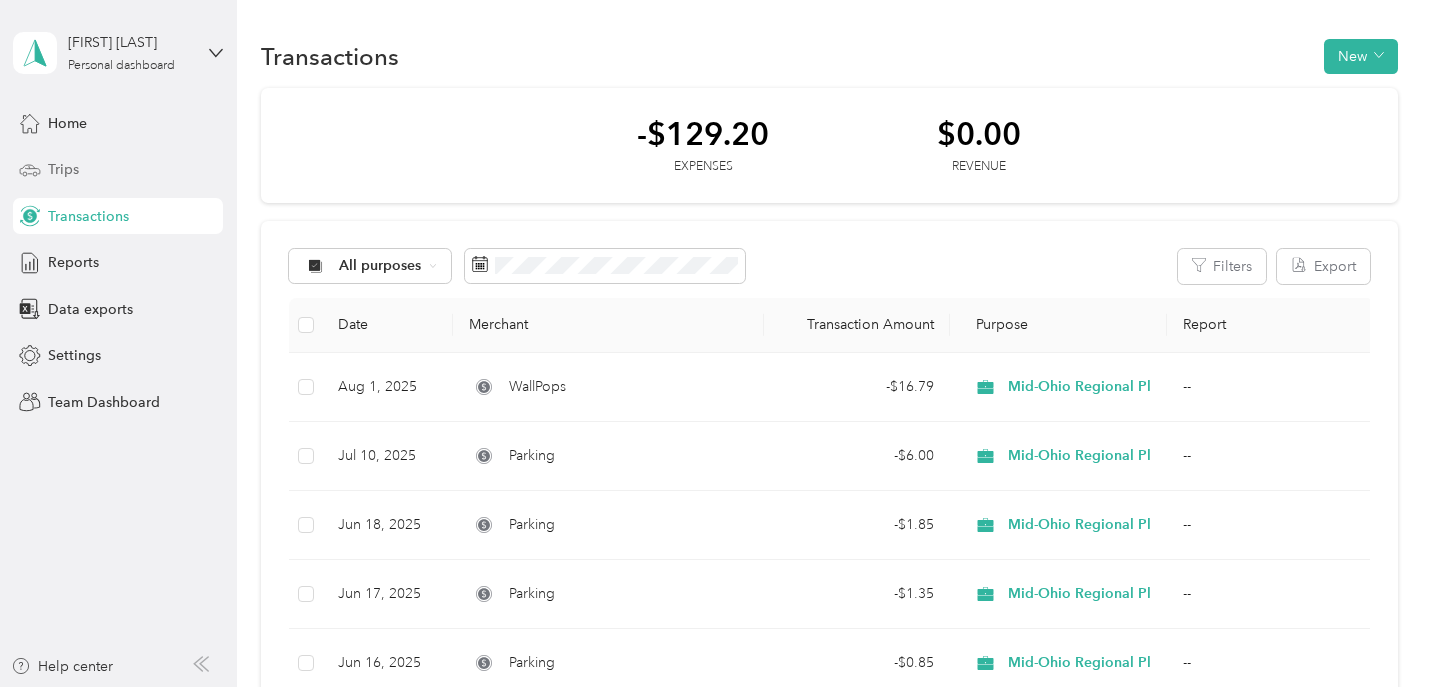 click on "Trips" at bounding box center [63, 169] 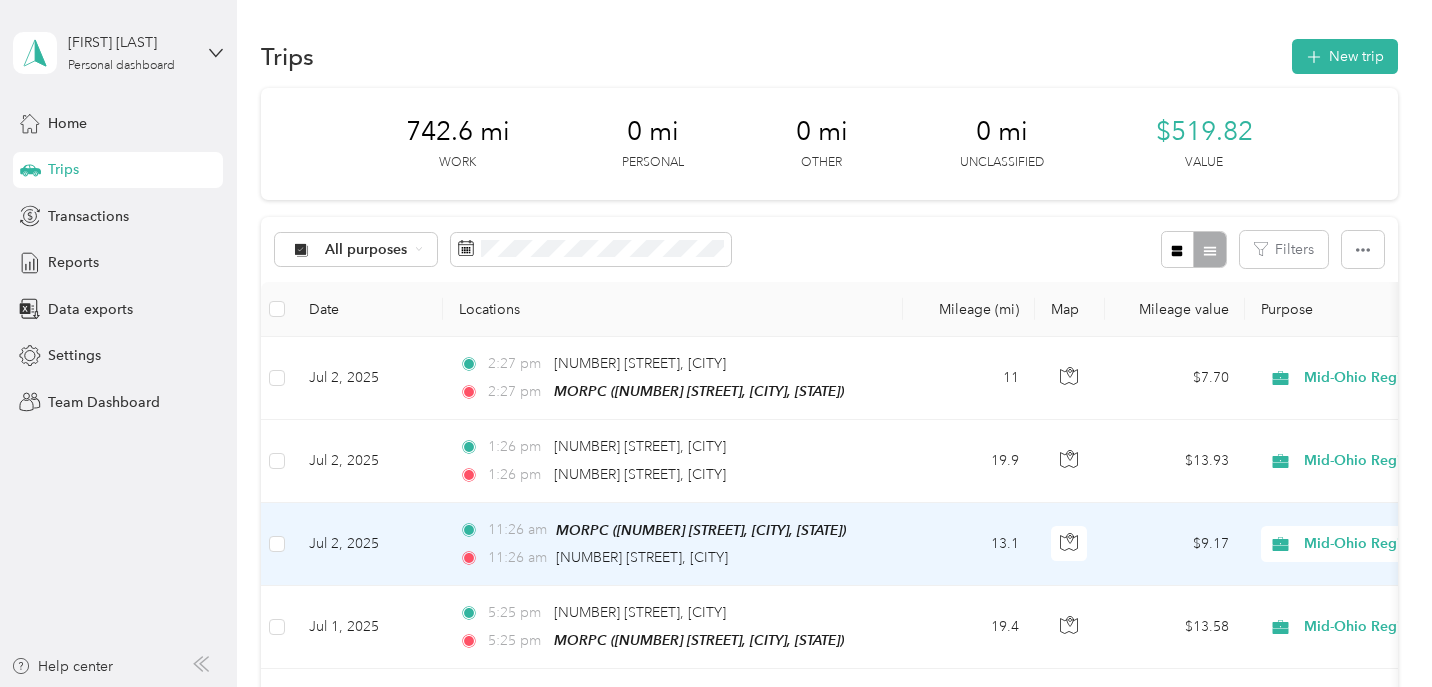scroll, scrollTop: 0, scrollLeft: 0, axis: both 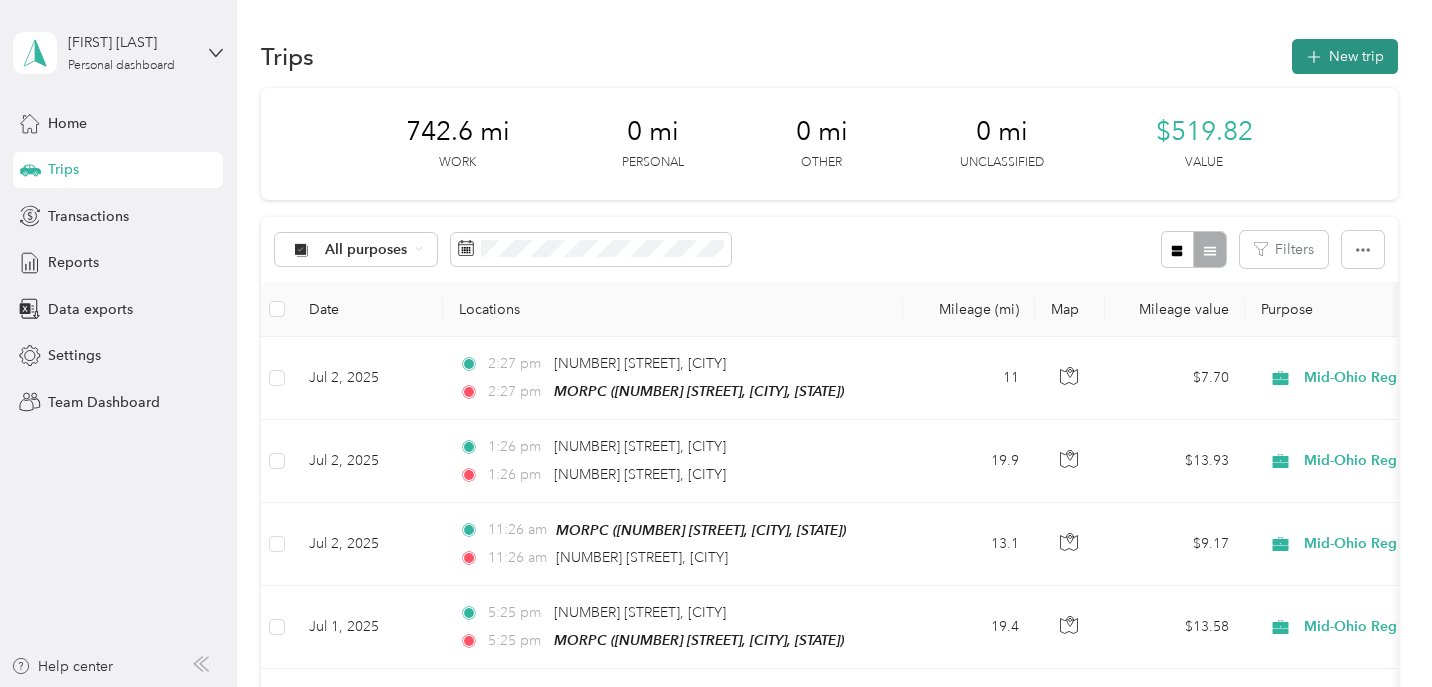 click on "New trip" at bounding box center (1345, 56) 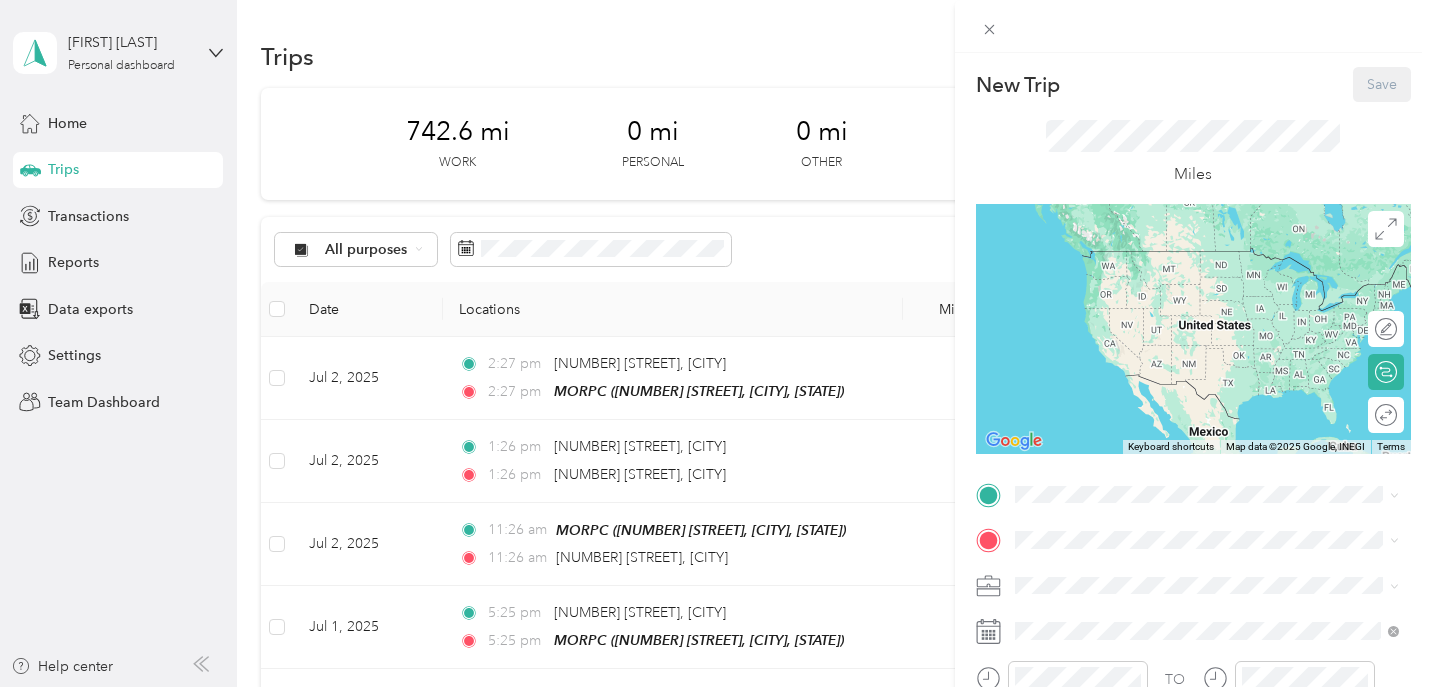 click on "MORPC [NUMBER] [STREET], [POSTAL_CODE], [CITY], [STATE], [COUNTRY]" at bounding box center (1222, 455) 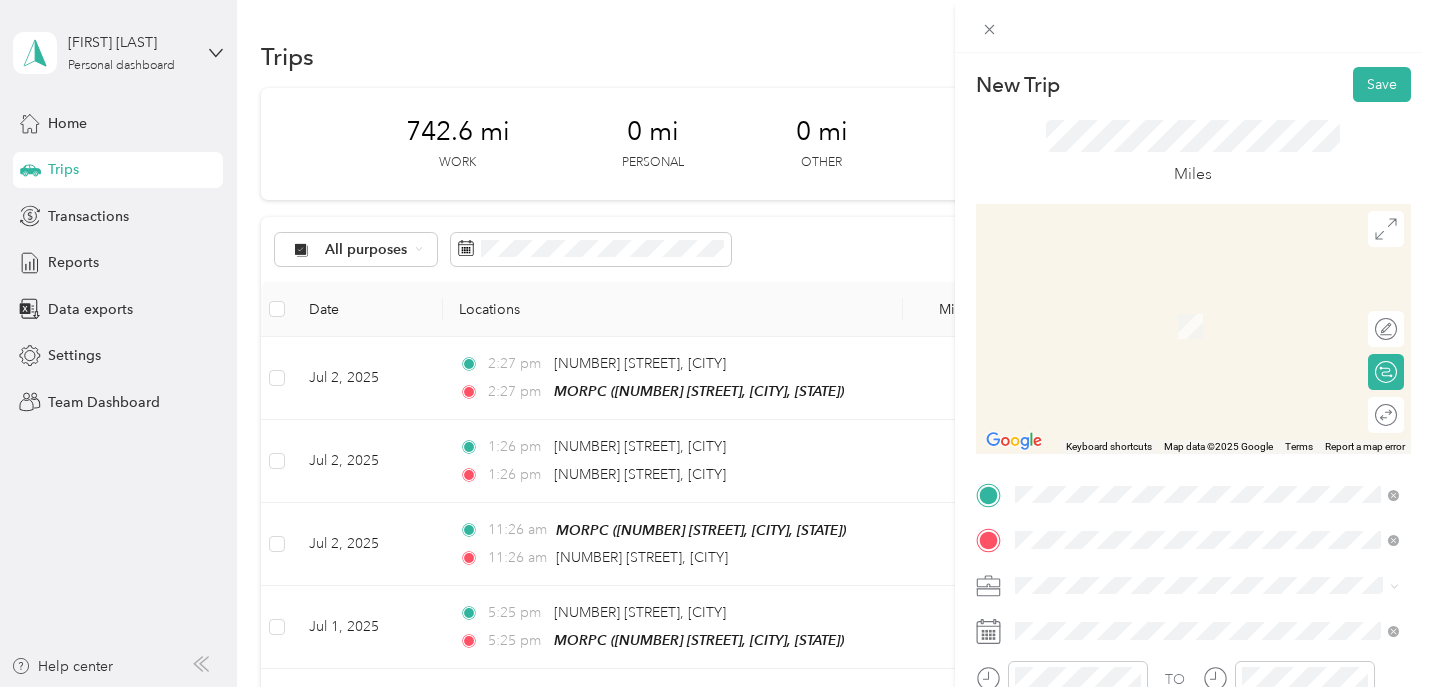 click on "[STREET]
[CITY], [STATE] [POSTAL_CODE], [COUNTRY]" at bounding box center (1196, 416) 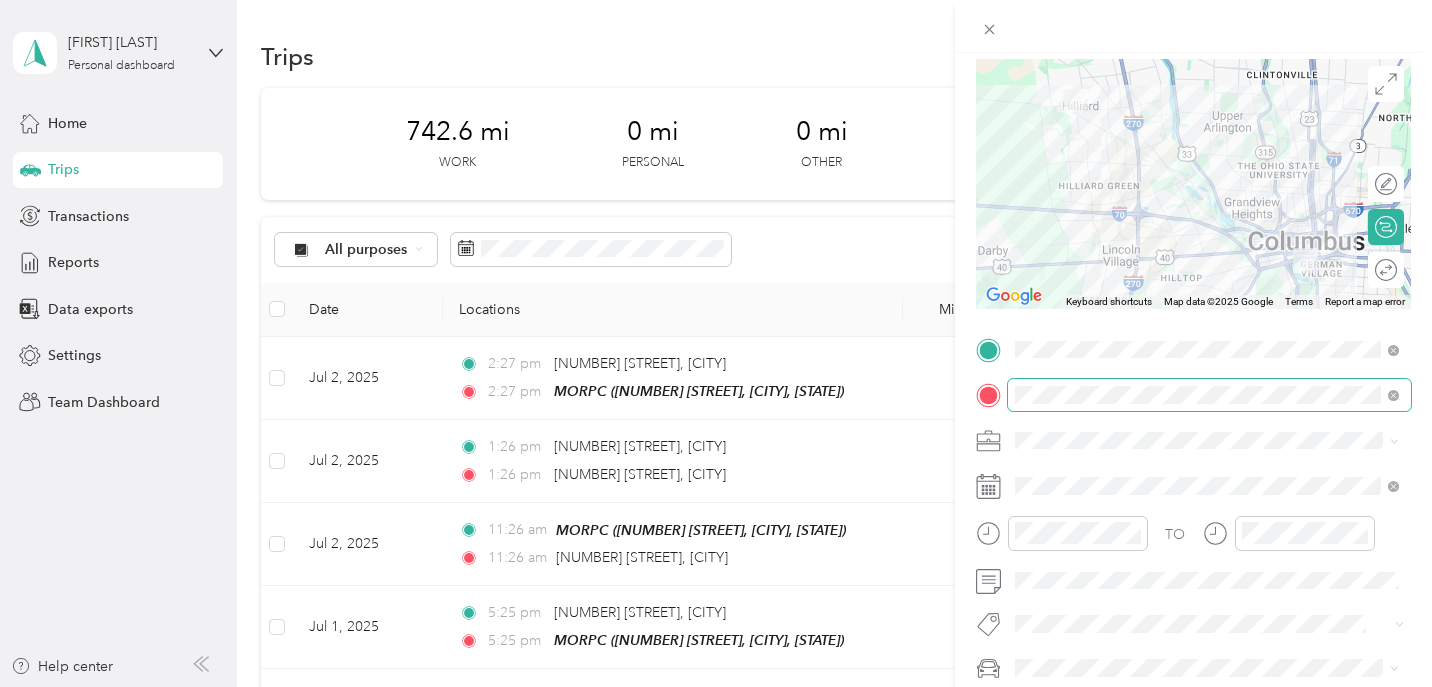 scroll, scrollTop: 165, scrollLeft: 0, axis: vertical 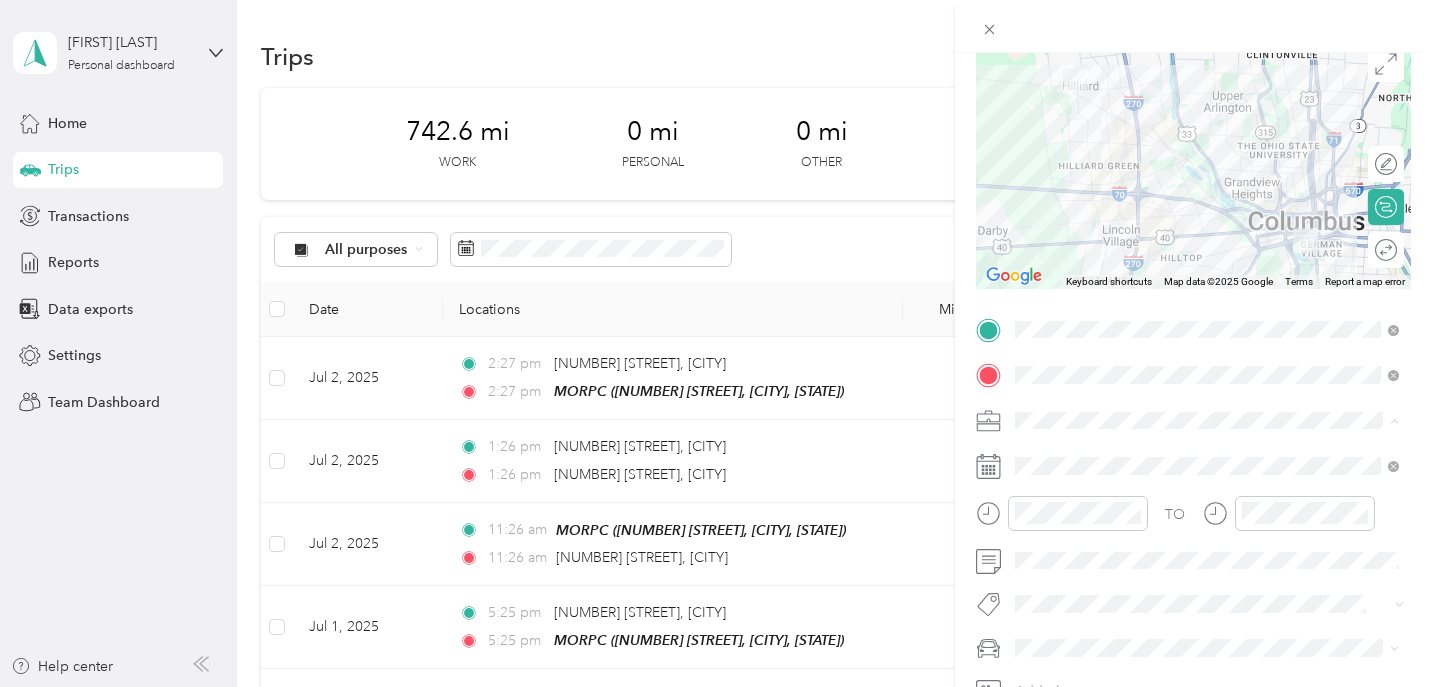 click on "Mid-Ohio Regional Planning Commission" at bounding box center [1151, 209] 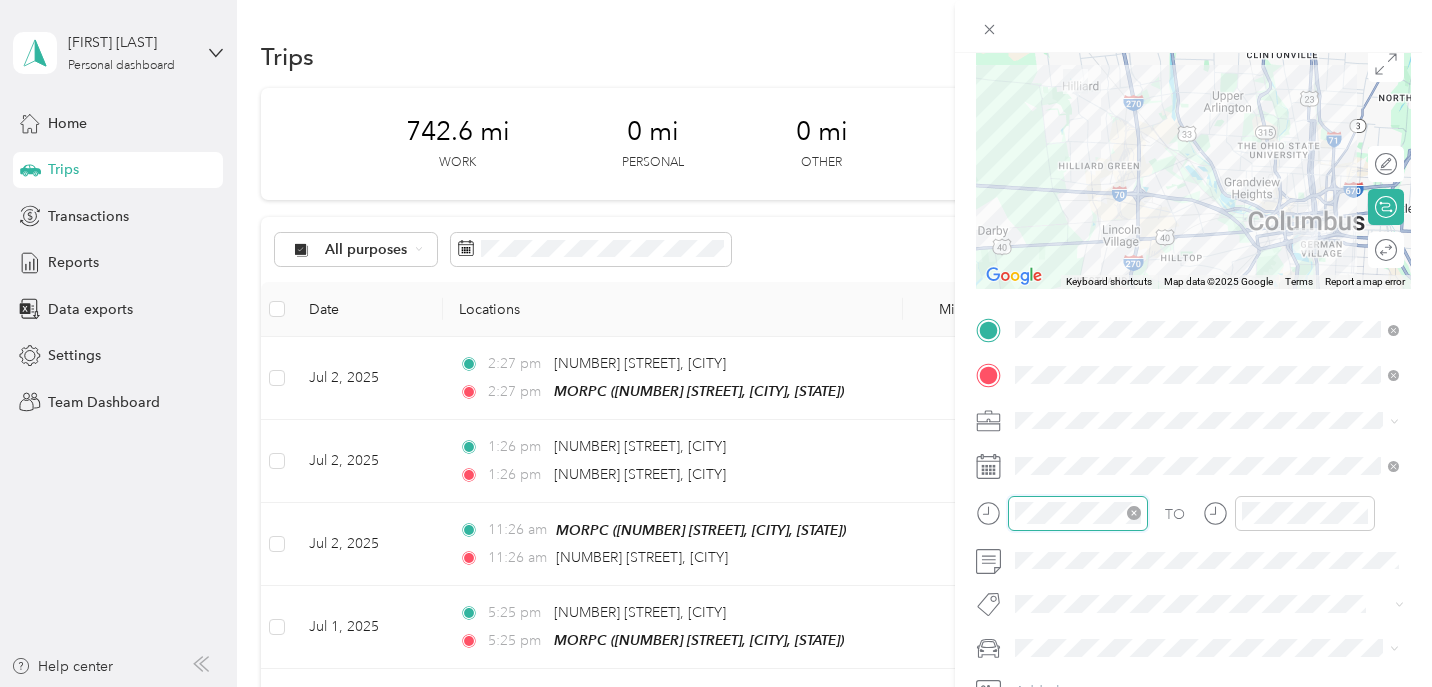 scroll, scrollTop: 120, scrollLeft: 0, axis: vertical 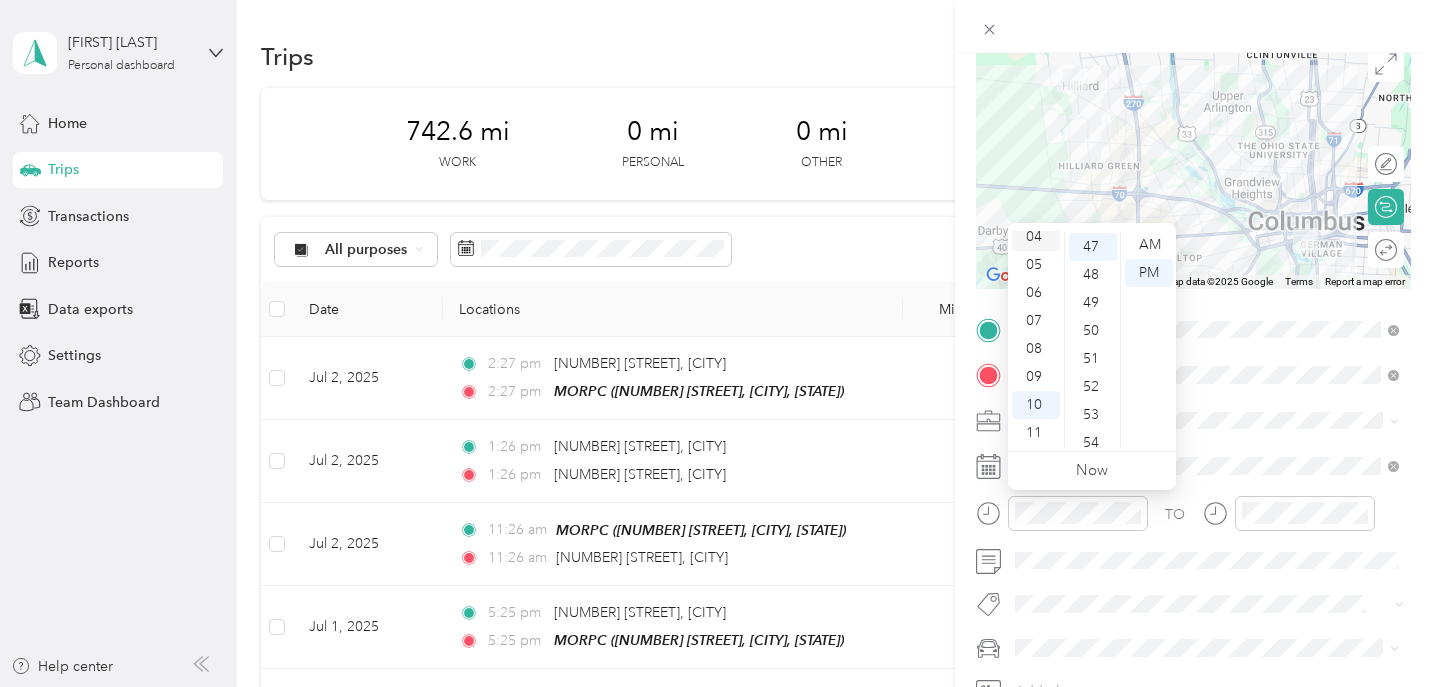 click on "04" at bounding box center [1036, 237] 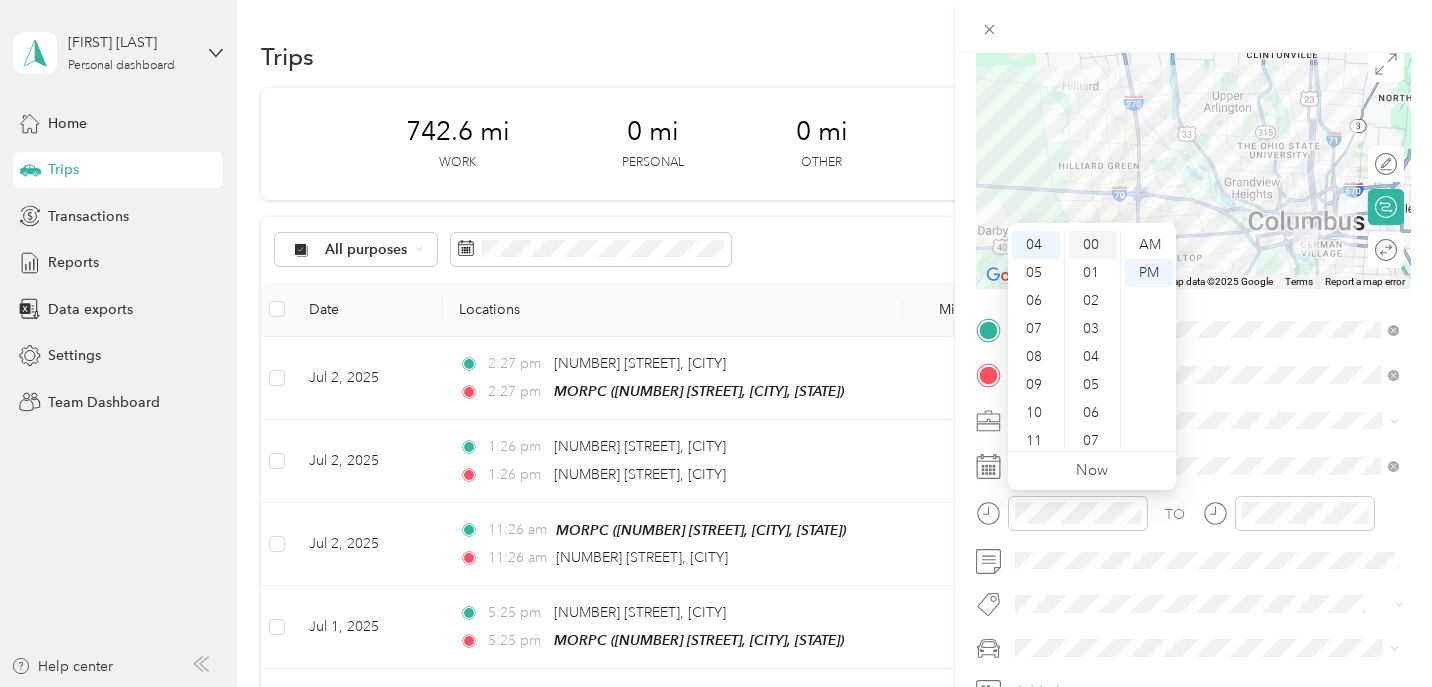 scroll, scrollTop: 0, scrollLeft: 0, axis: both 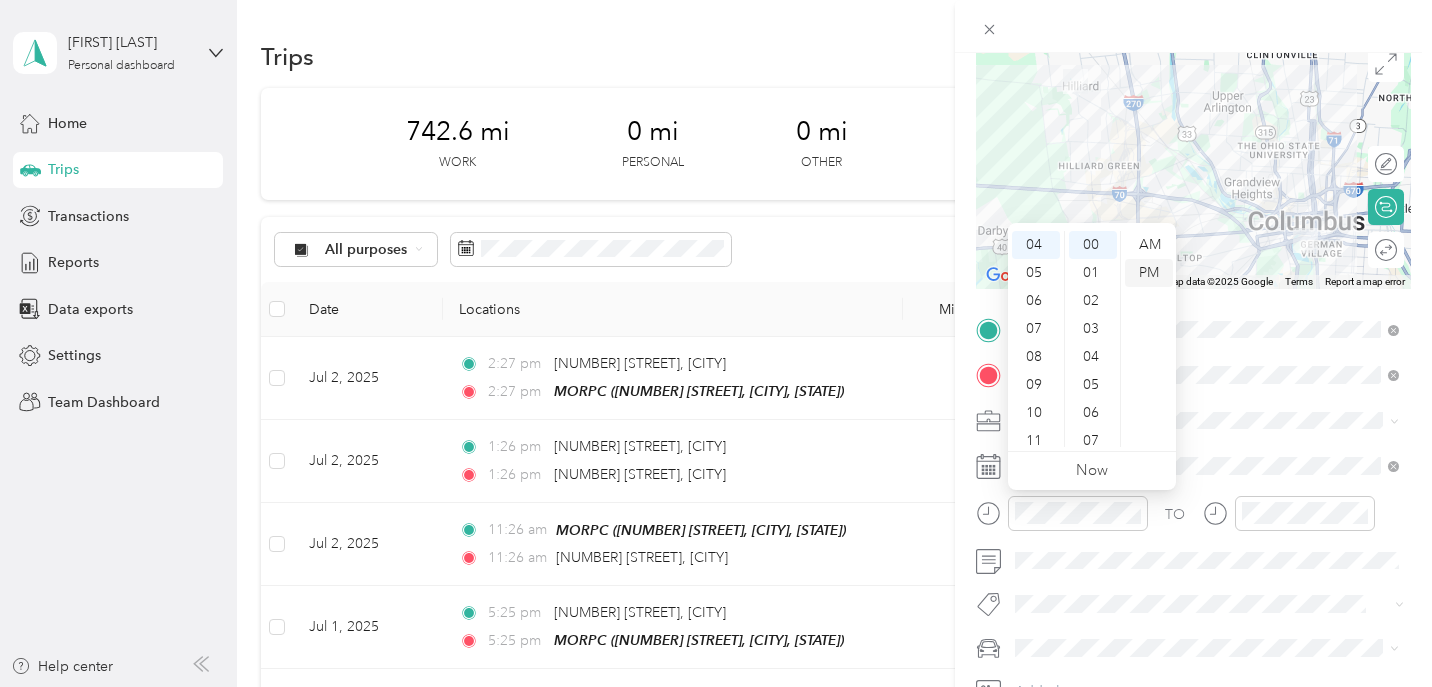 click on "PM" at bounding box center [1149, 273] 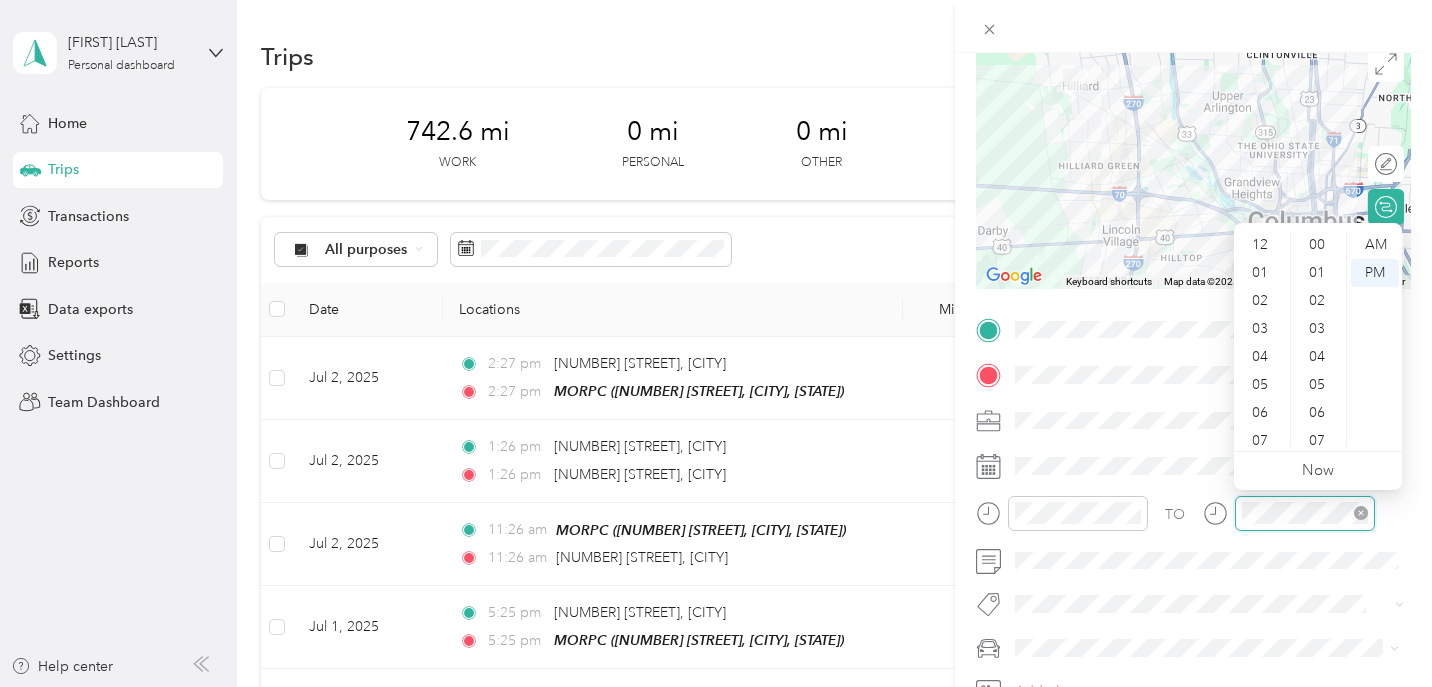 scroll, scrollTop: 1314, scrollLeft: 0, axis: vertical 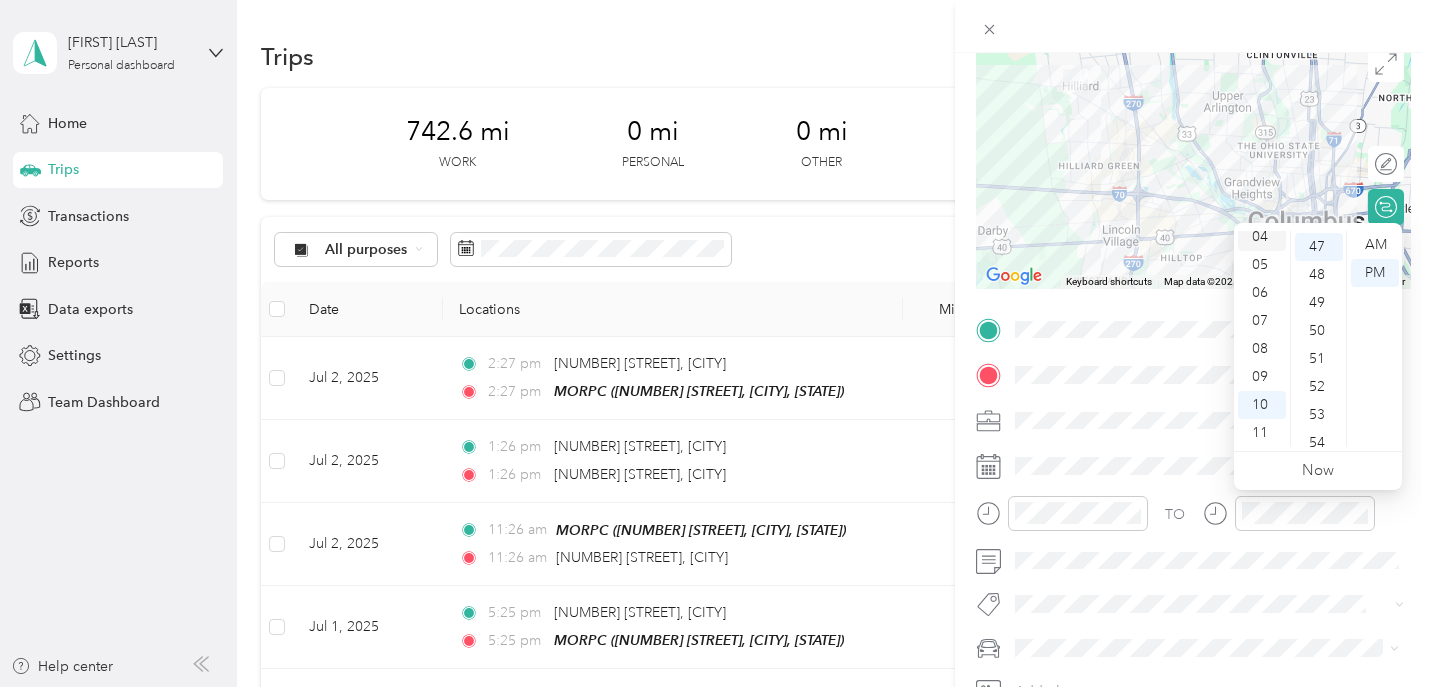click on "04" at bounding box center (1262, 237) 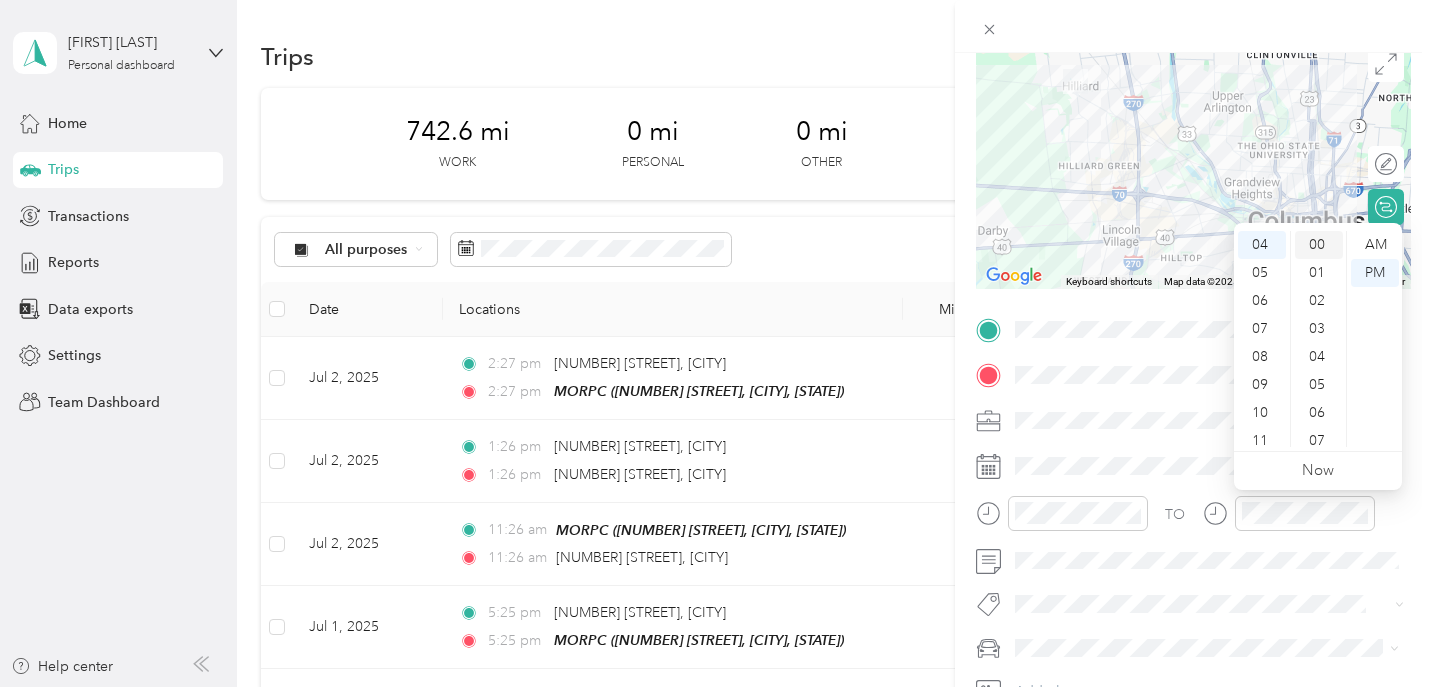 scroll, scrollTop: 0, scrollLeft: 0, axis: both 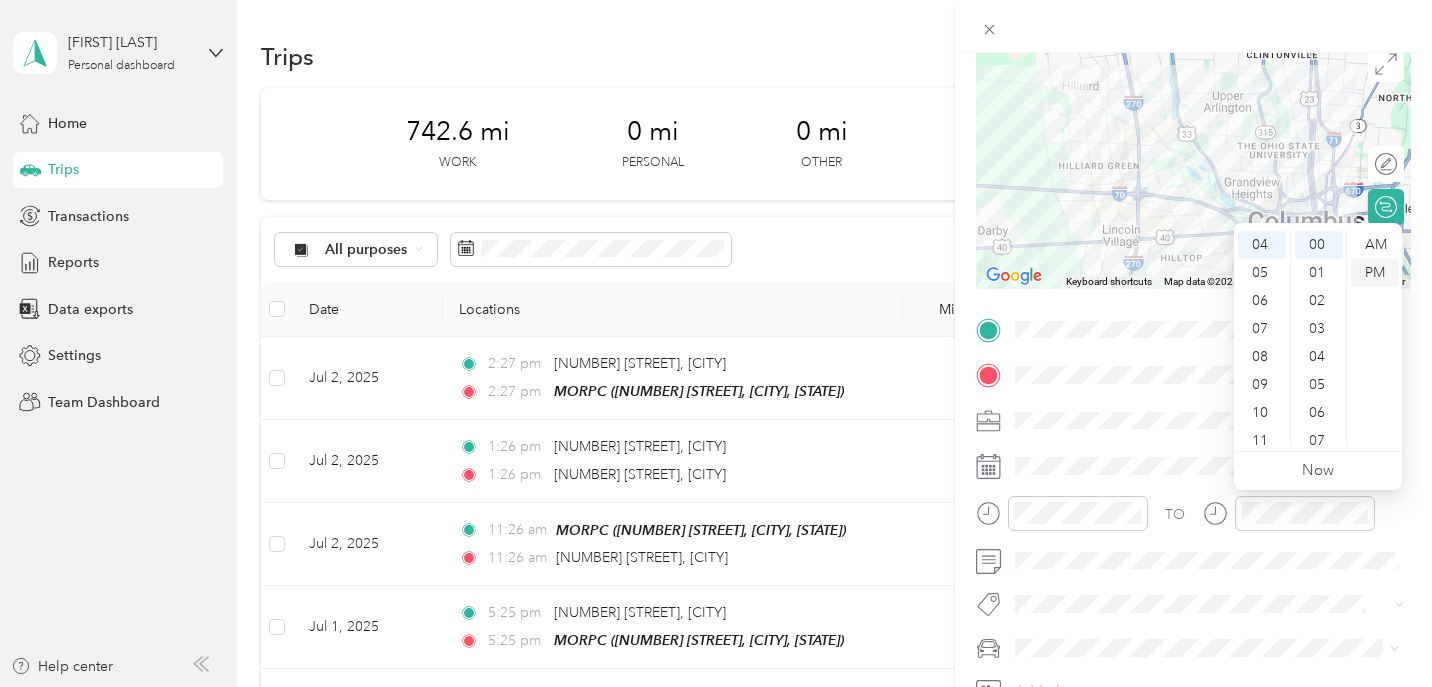 click on "PM" at bounding box center [1375, 273] 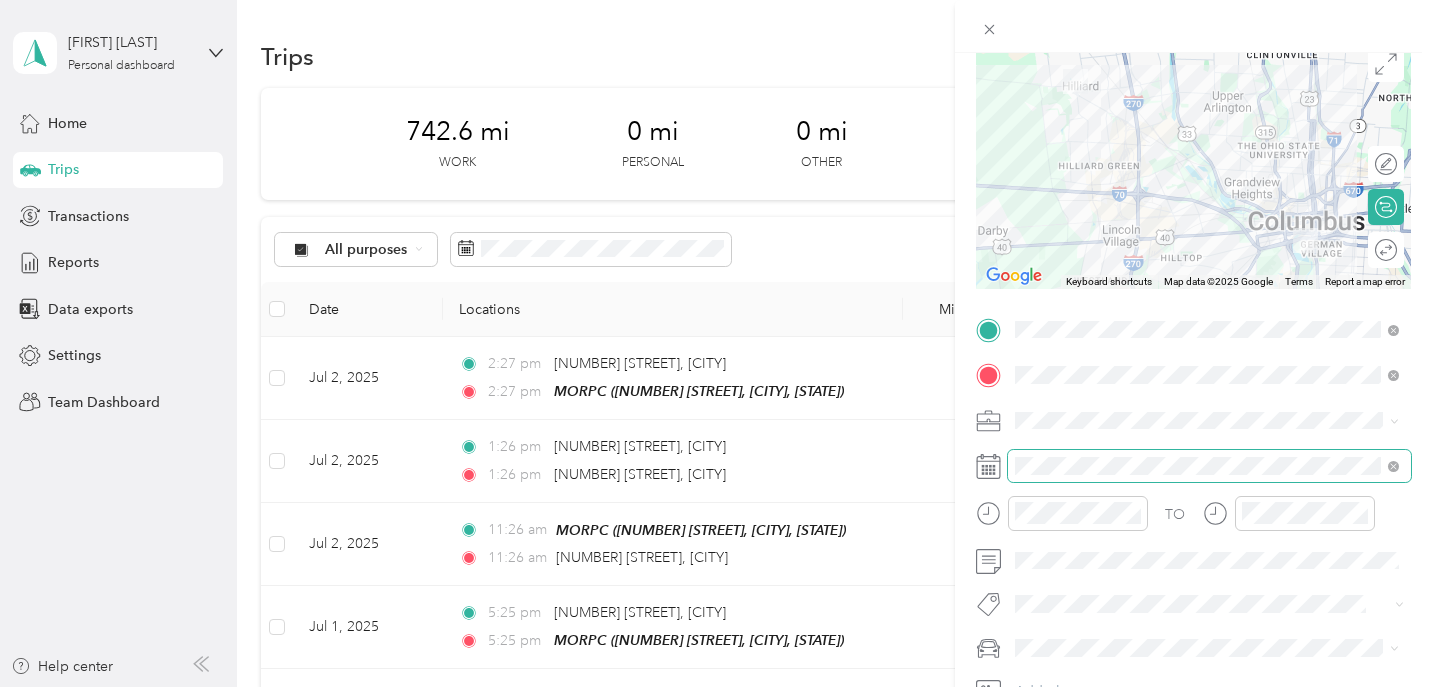 click at bounding box center [1209, 466] 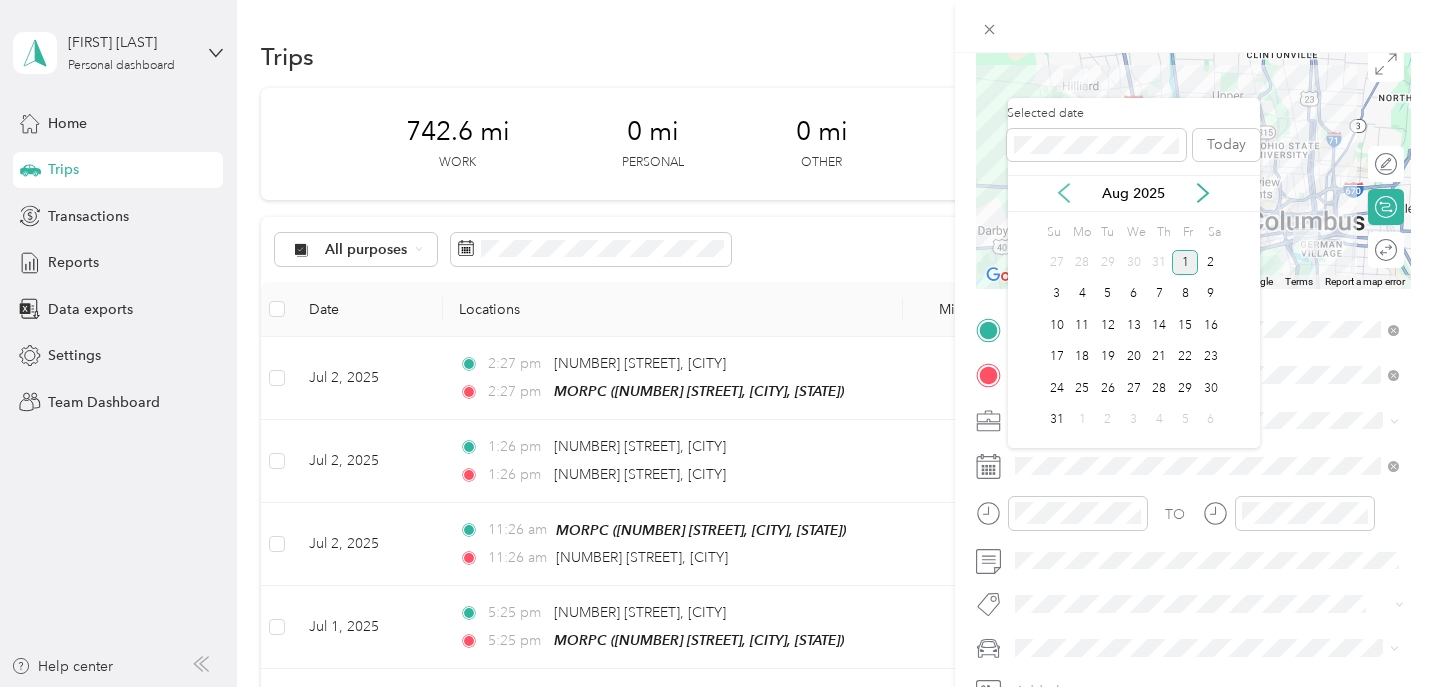 click 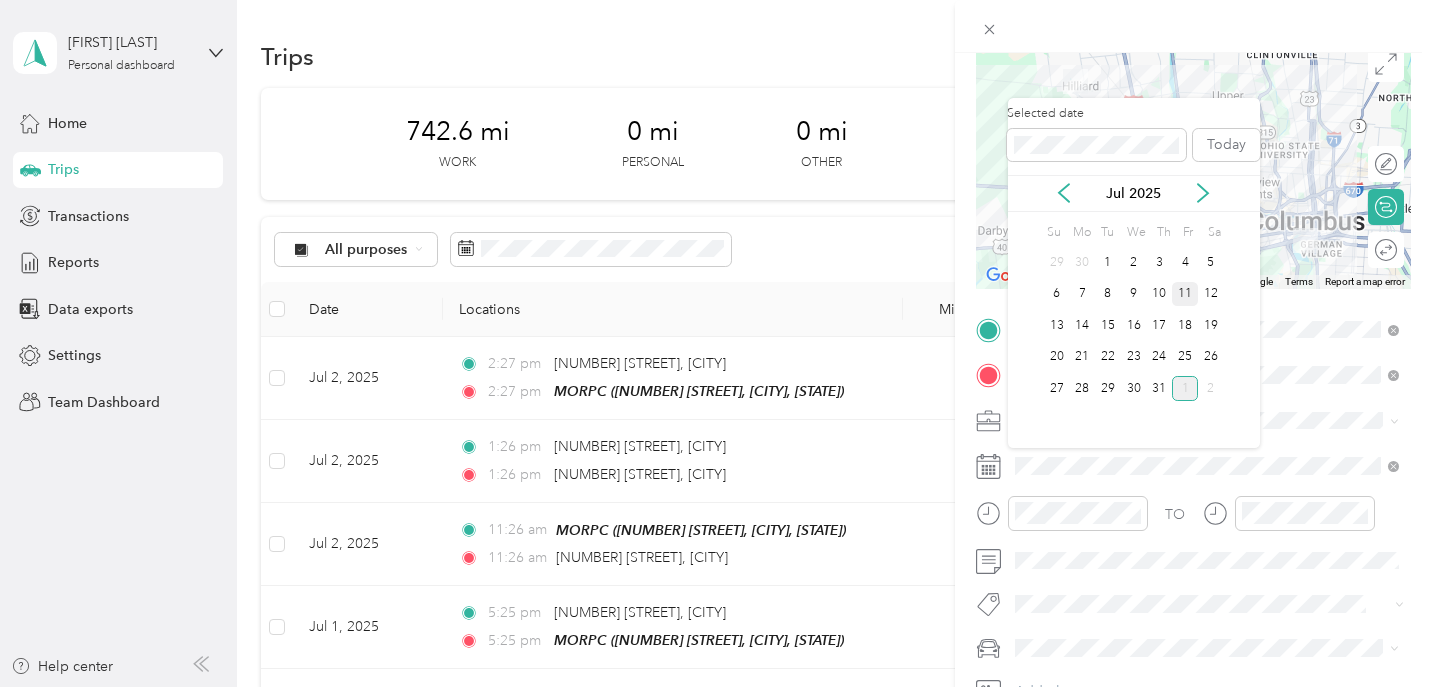 click on "11" at bounding box center (1185, 294) 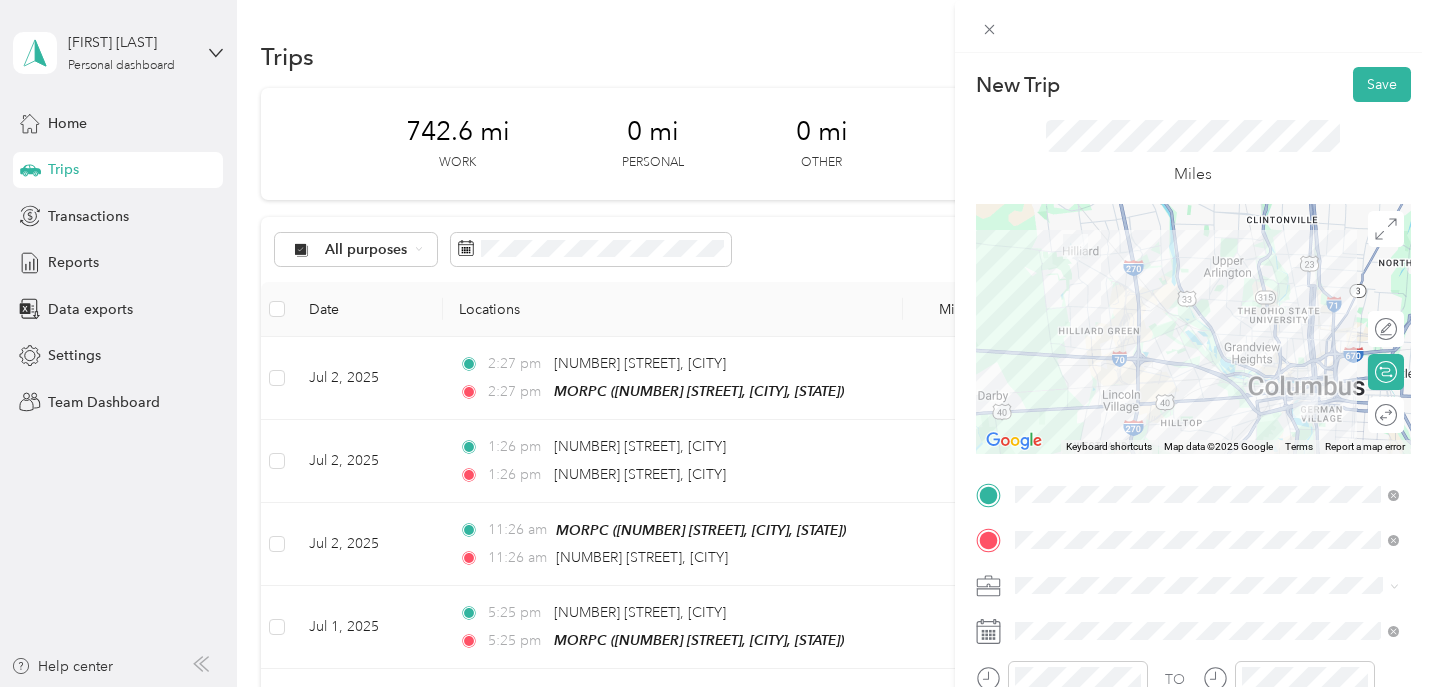 scroll, scrollTop: 0, scrollLeft: 0, axis: both 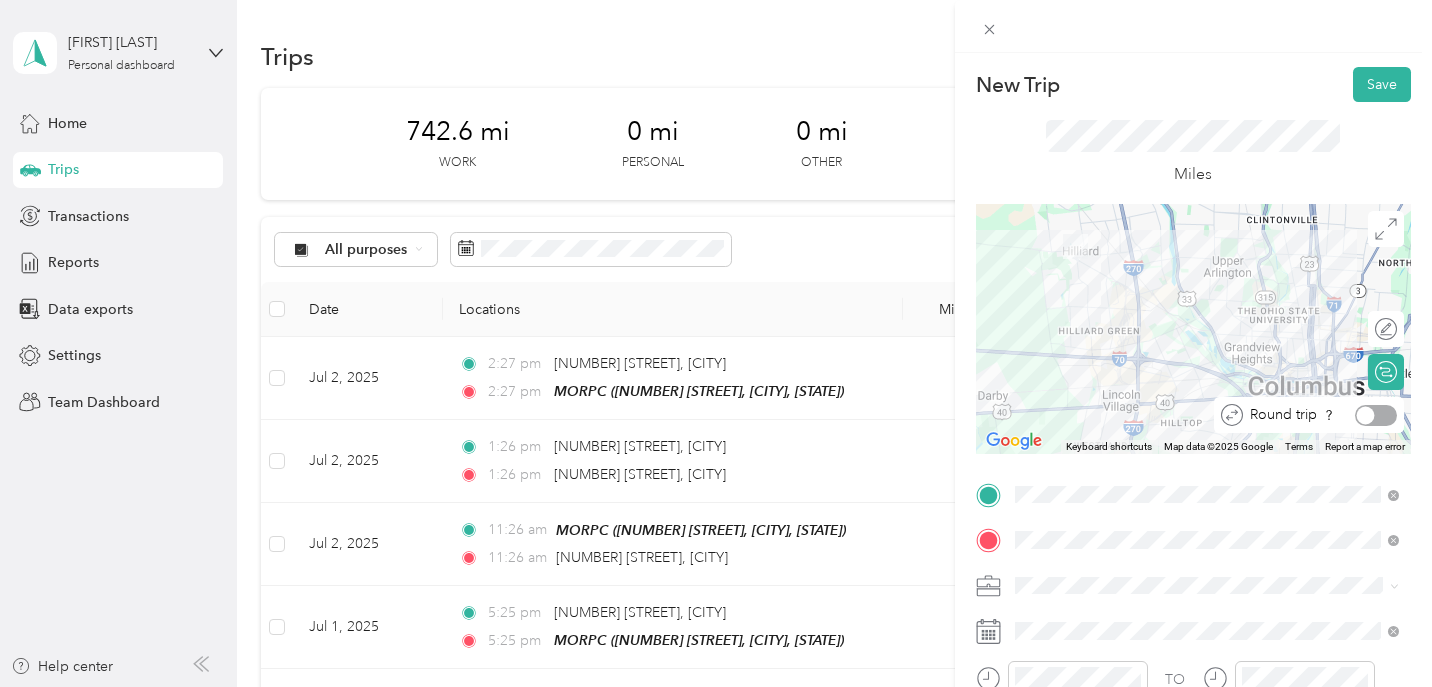 click at bounding box center (1376, 415) 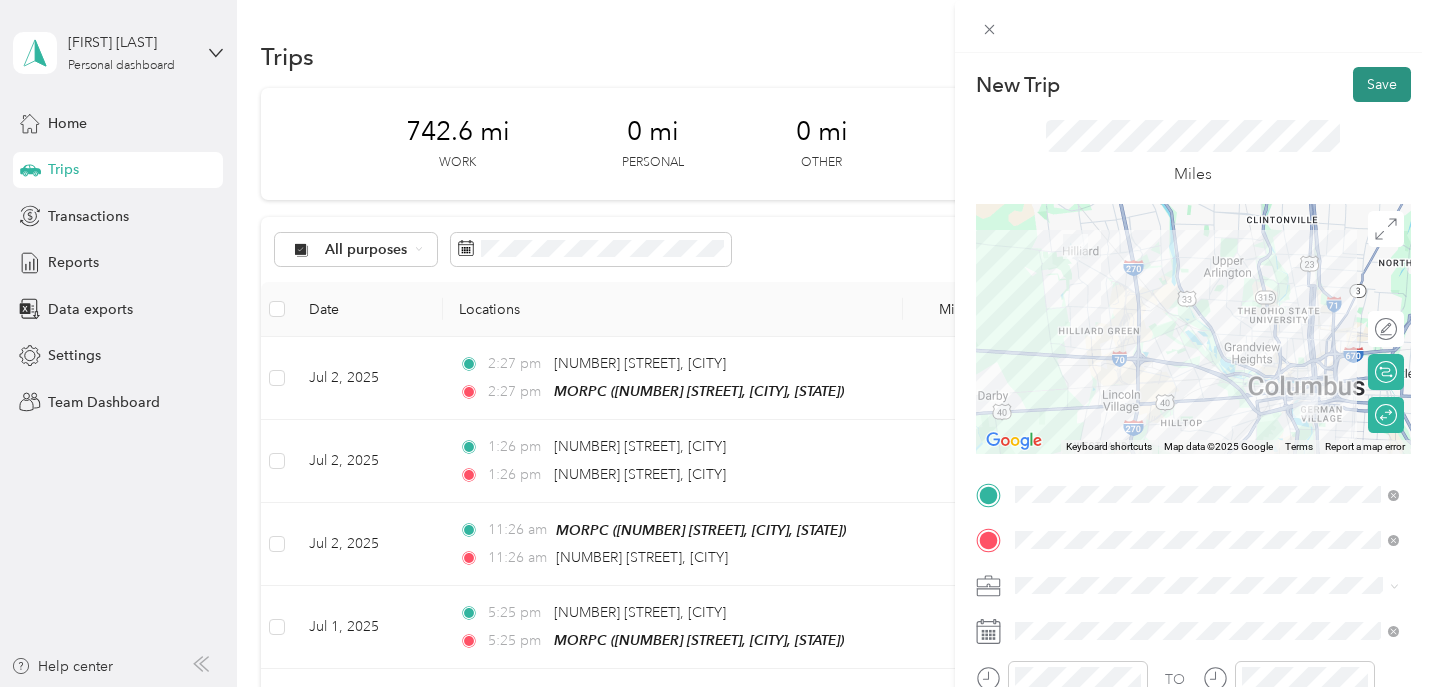 click on "Save" at bounding box center (1382, 84) 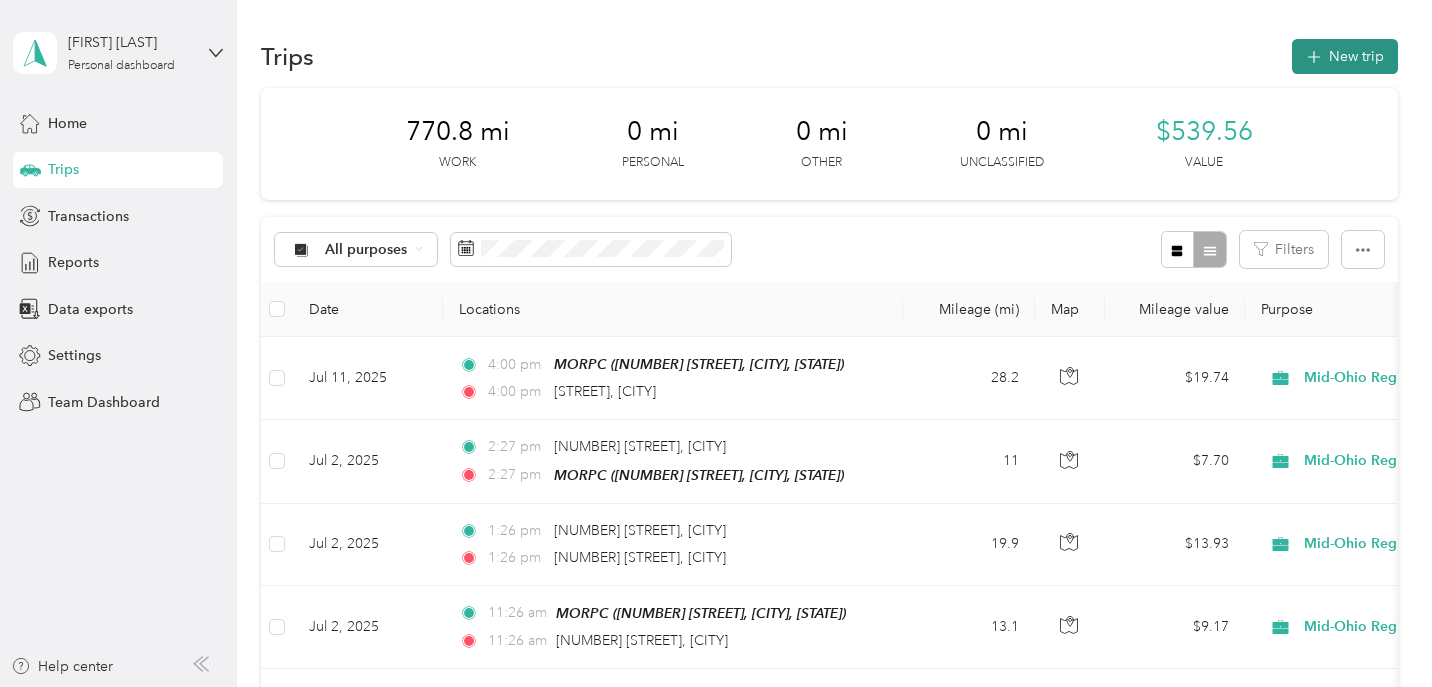 click on "New trip" at bounding box center [1345, 56] 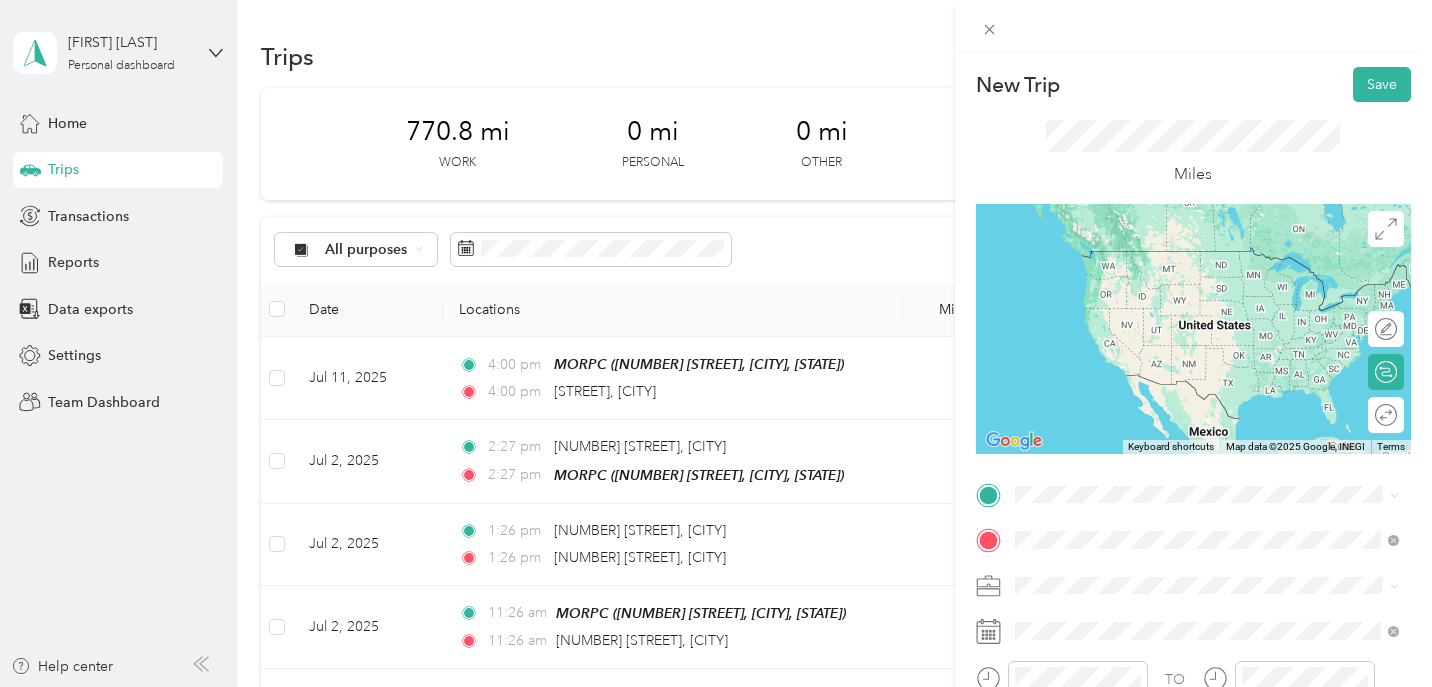 click on "[NUMBER] [STREET]
[CITY], [STATE] [POSTAL_CODE], [COUNTRY]" at bounding box center [1196, 304] 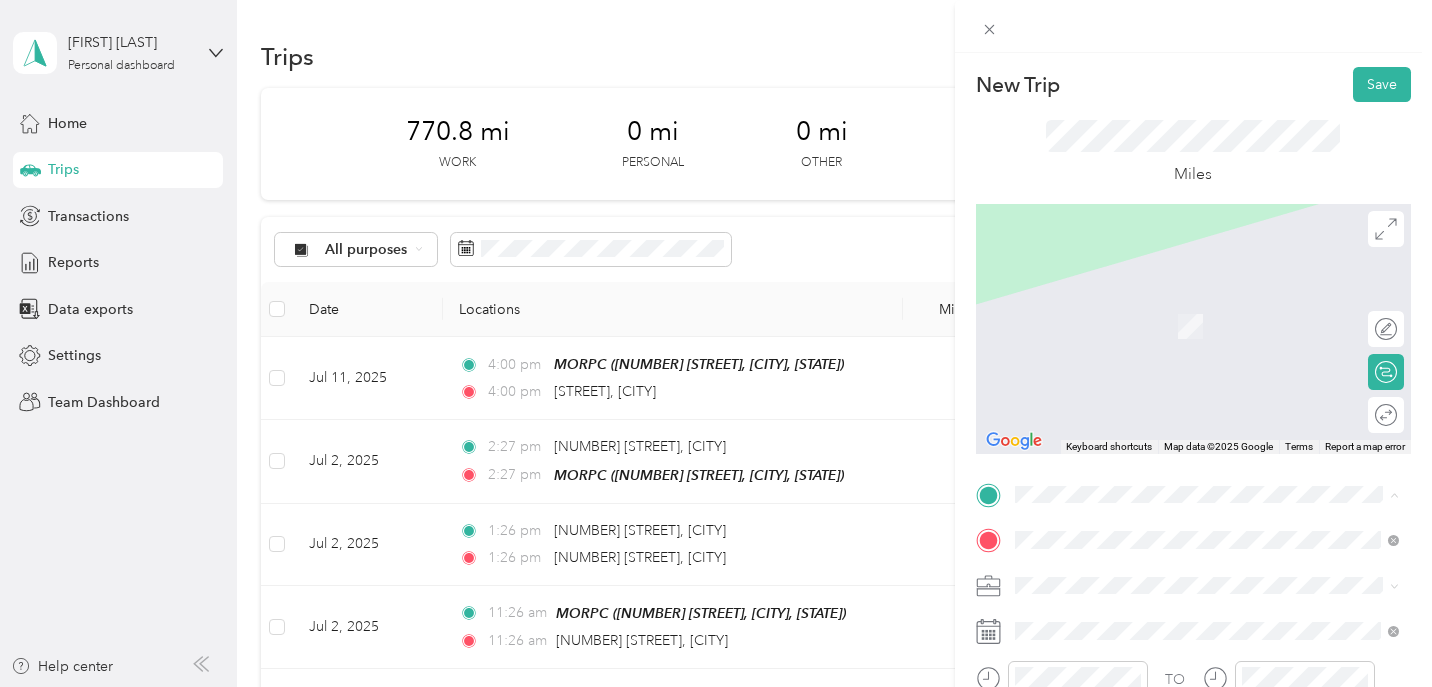 click on "MORPC [NUMBER] [STREET], [POSTAL_CODE], [CITY], [STATE], [COUNTRY]" at bounding box center [1222, 456] 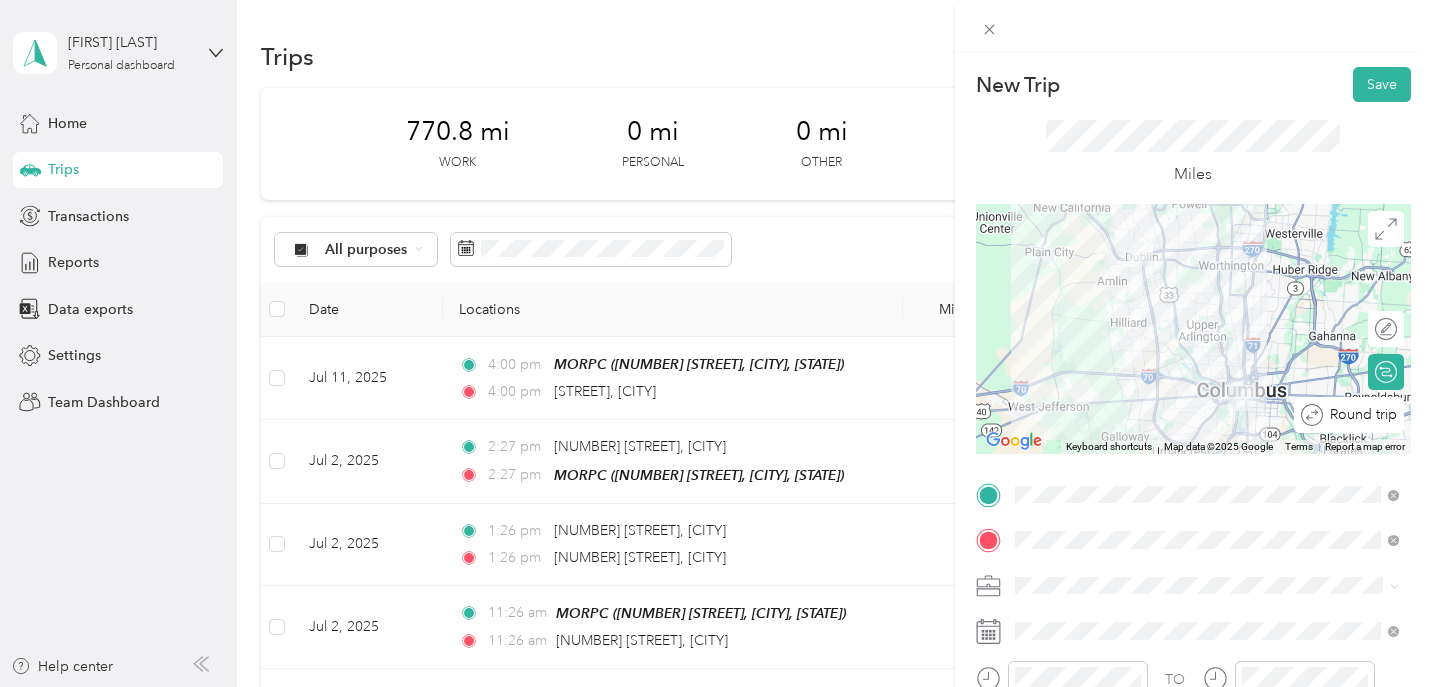 click on "Round trip" at bounding box center (1349, 415) 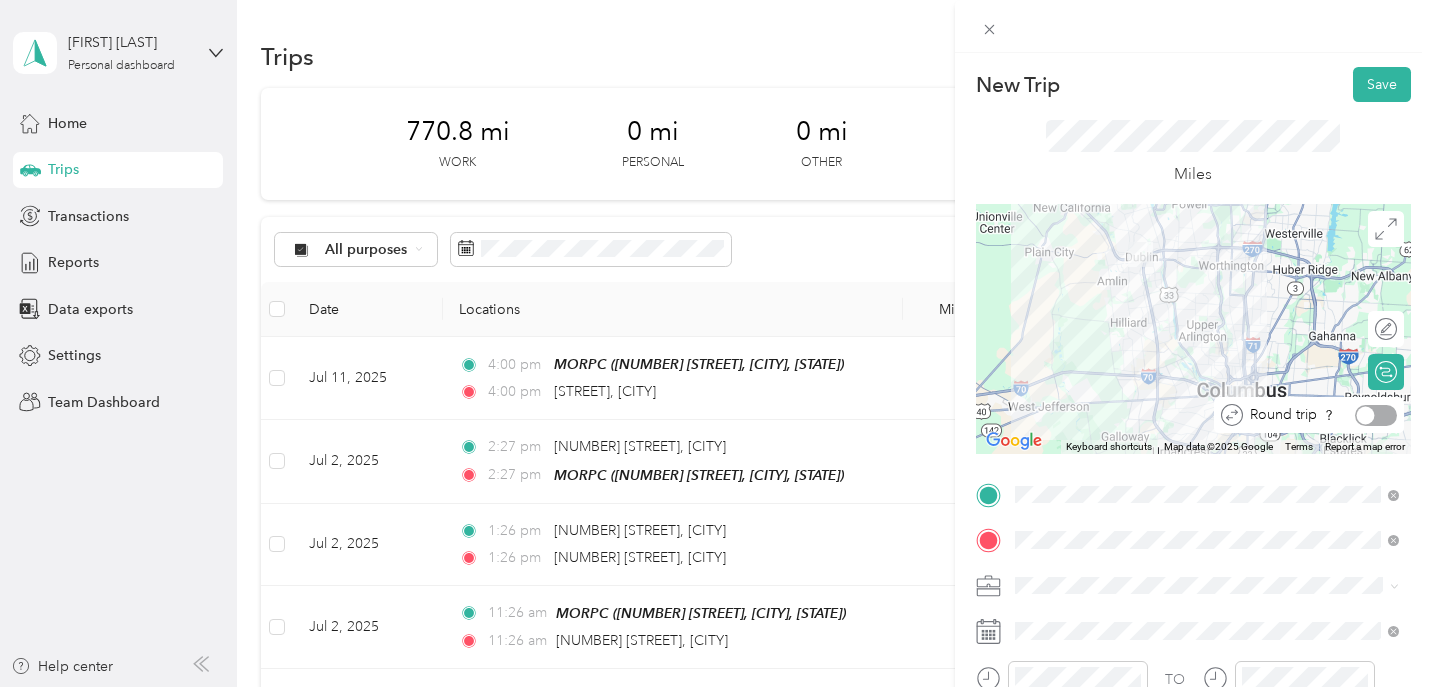 click at bounding box center [1376, 415] 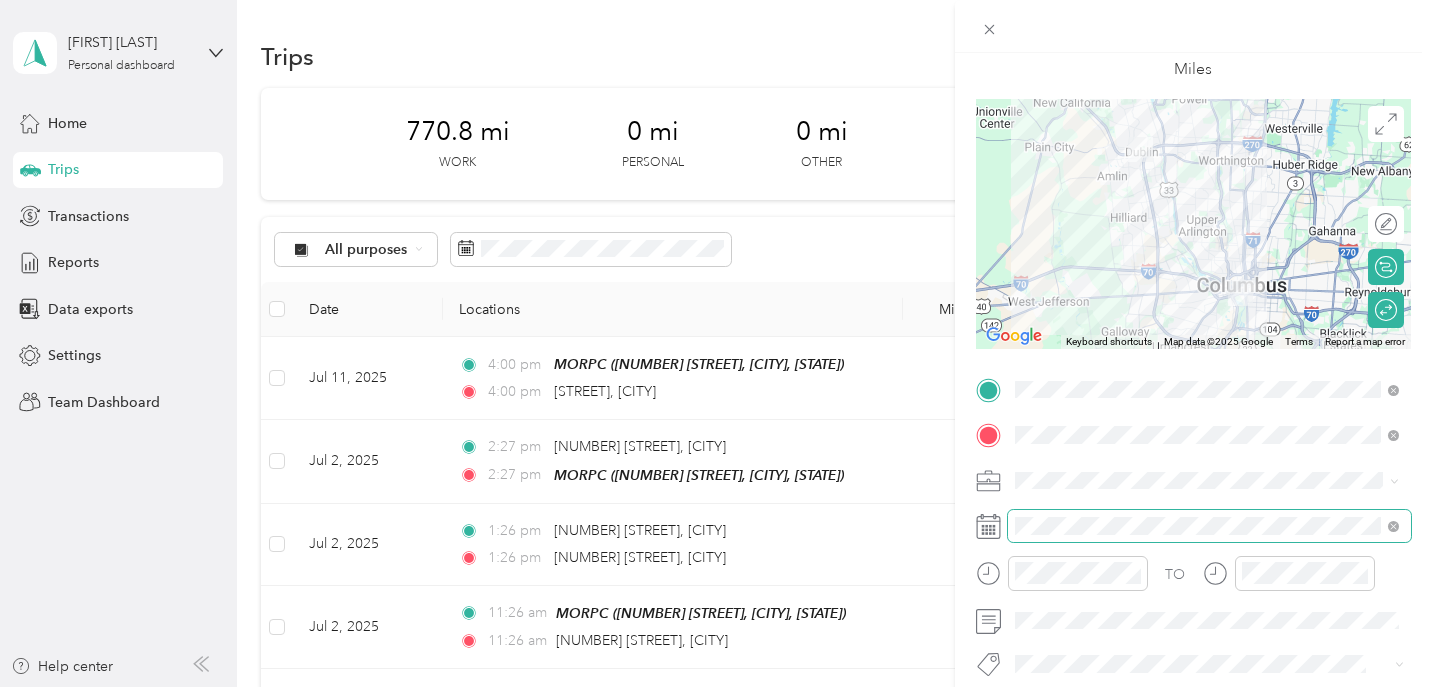 scroll, scrollTop: 146, scrollLeft: 0, axis: vertical 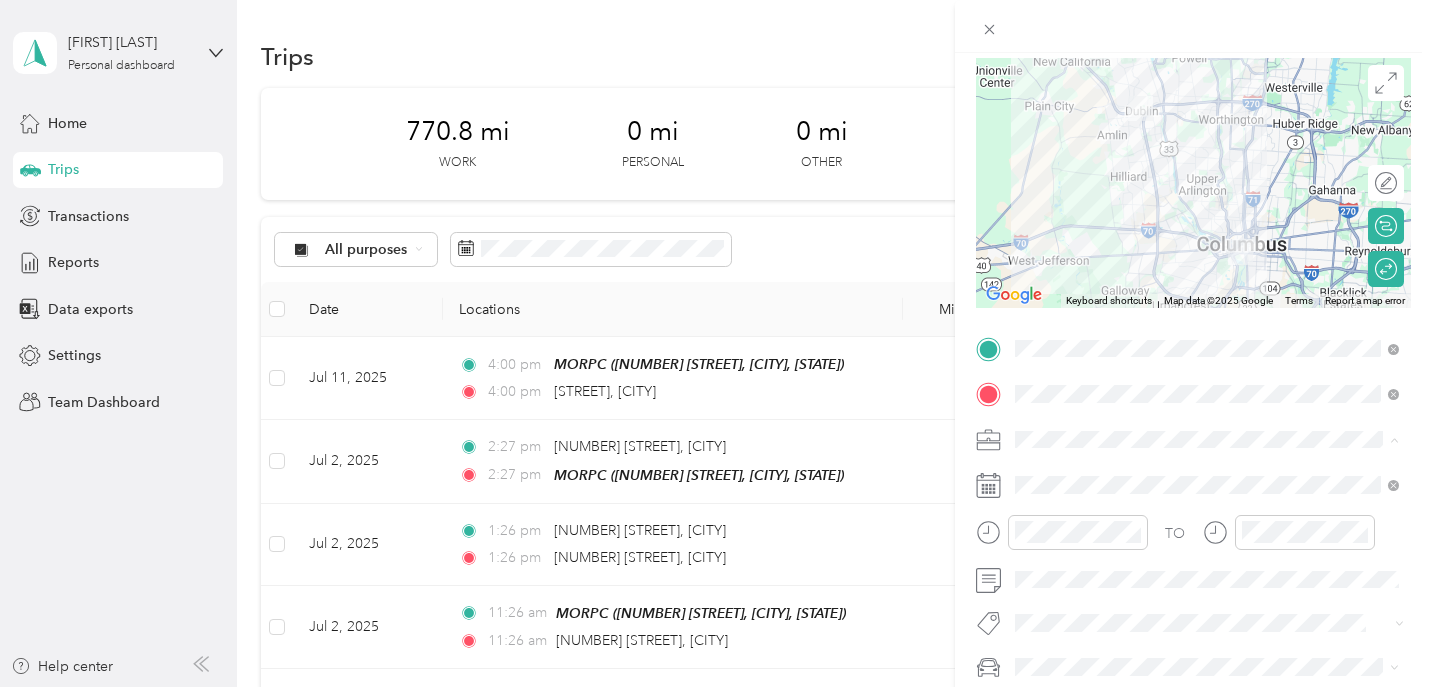 click on "Mid-Ohio Regional Planning Commission" at bounding box center [1151, 228] 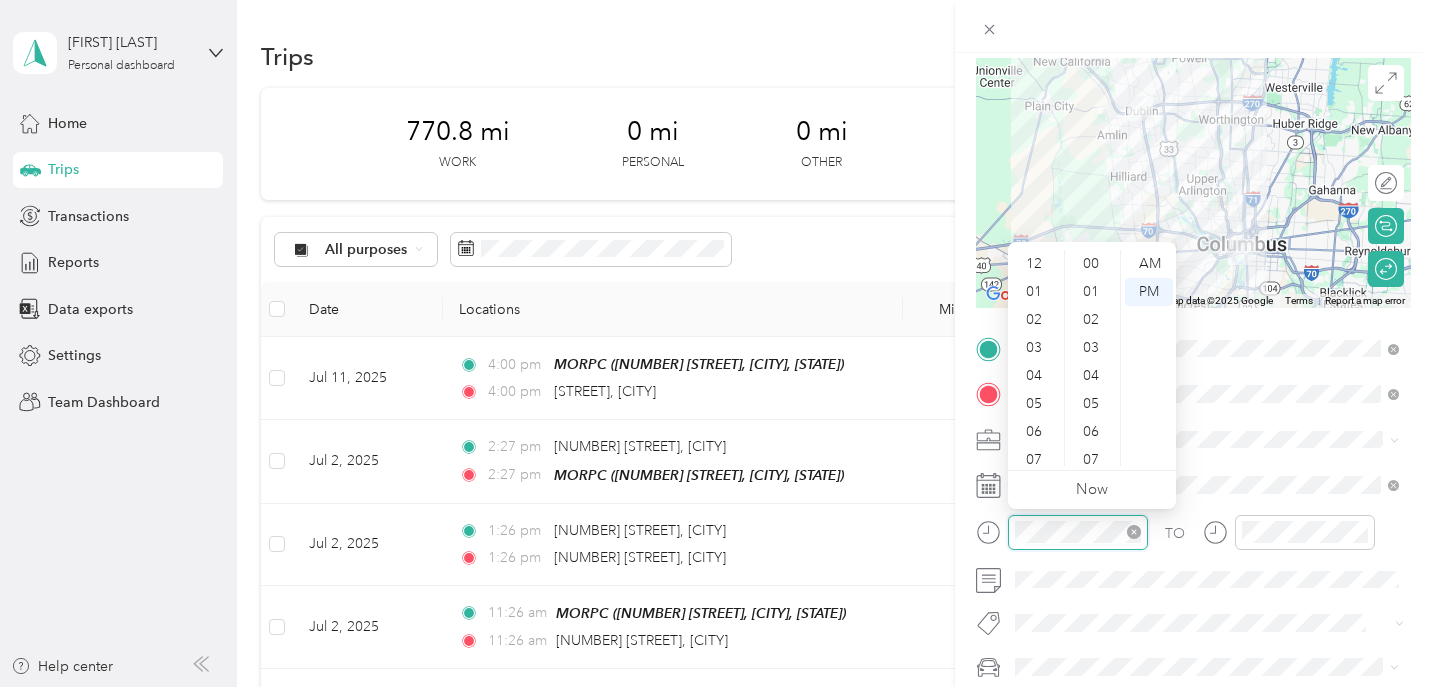 scroll, scrollTop: 1342, scrollLeft: 0, axis: vertical 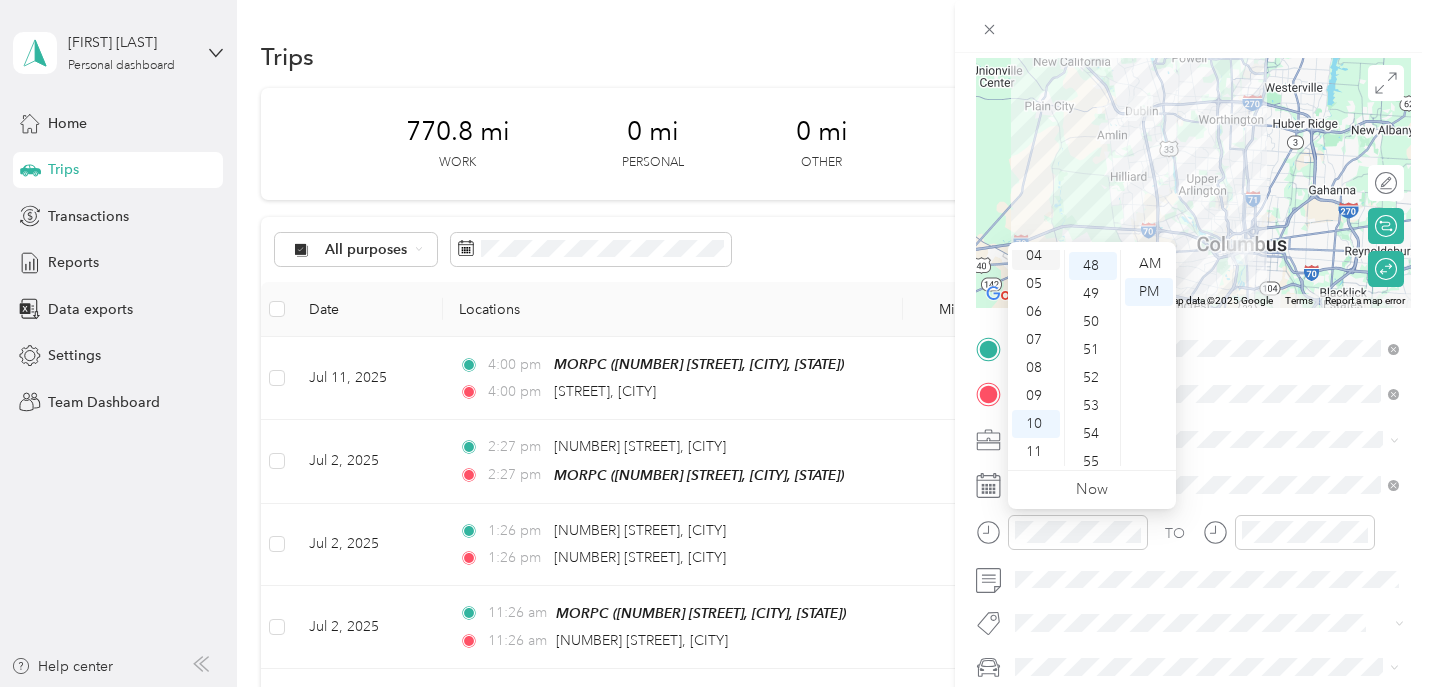 click on "04" at bounding box center (1036, 256) 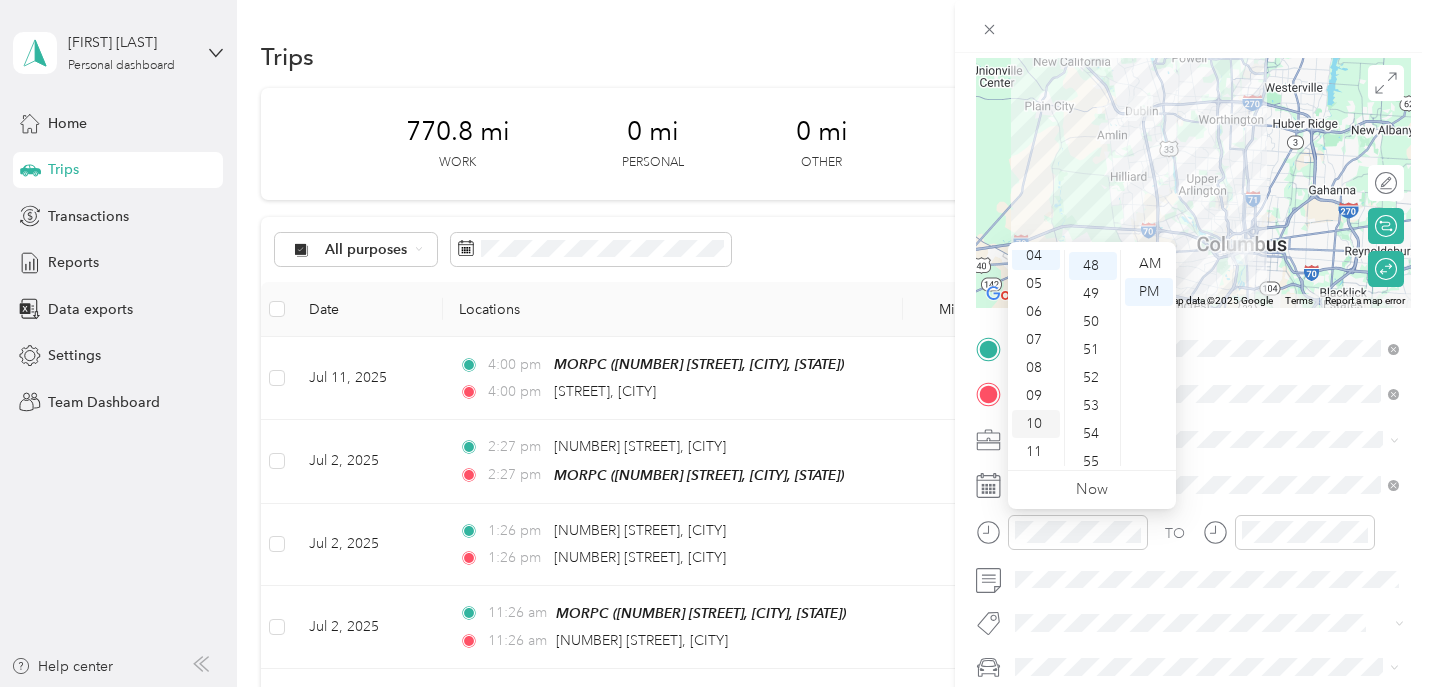 scroll, scrollTop: 120, scrollLeft: 0, axis: vertical 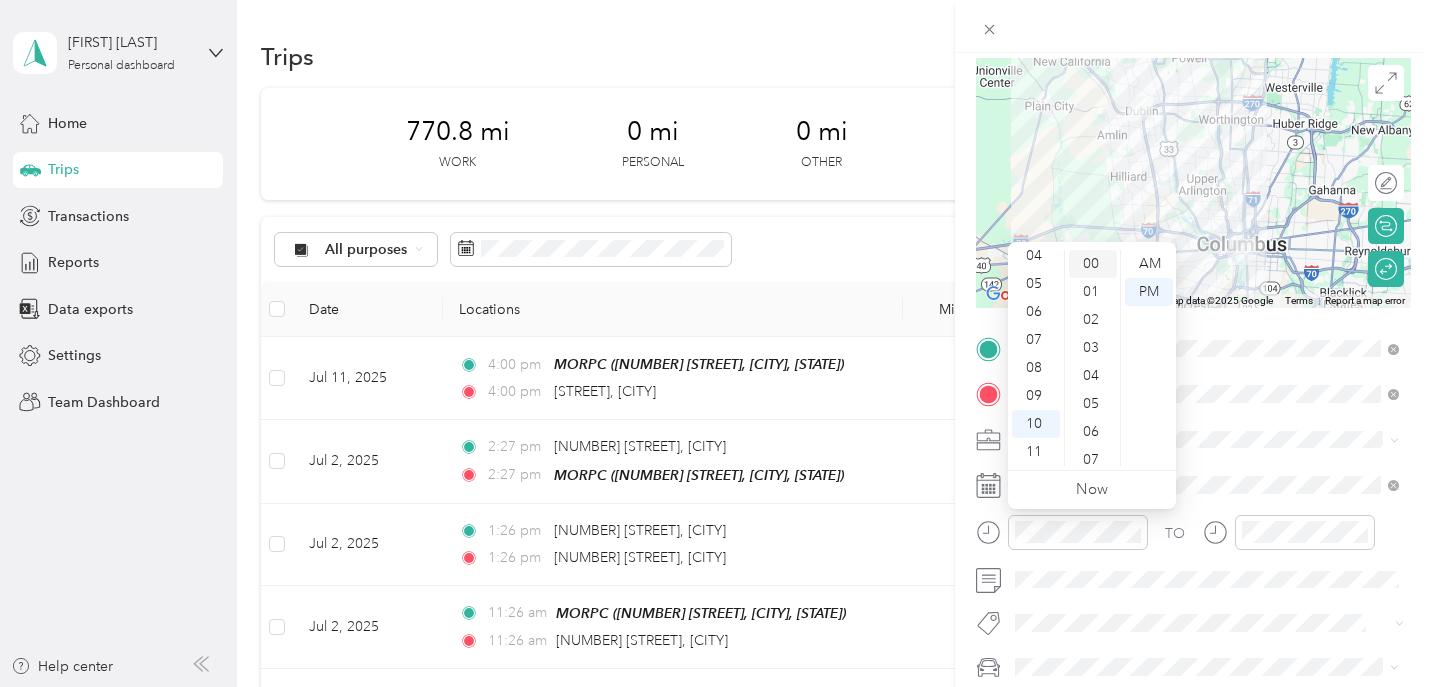 click on "00" at bounding box center [1093, 264] 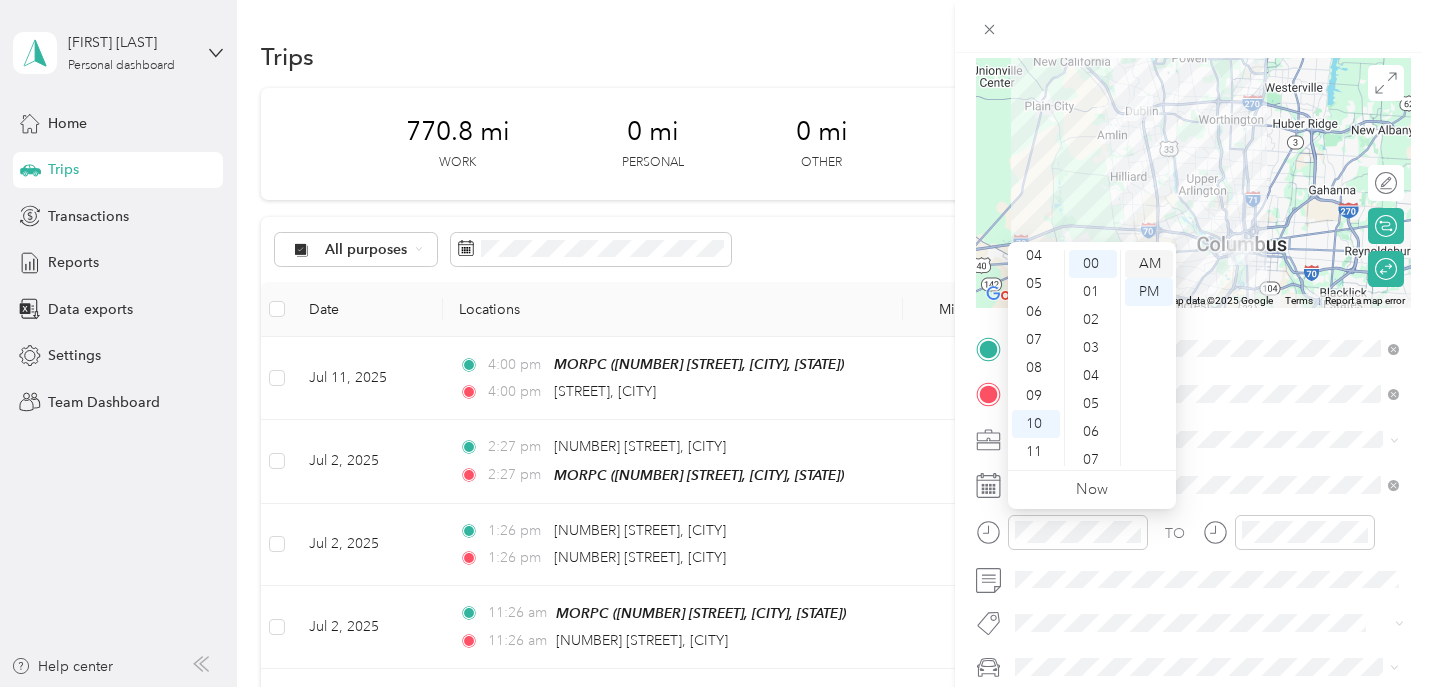 click on "AM" at bounding box center (1149, 264) 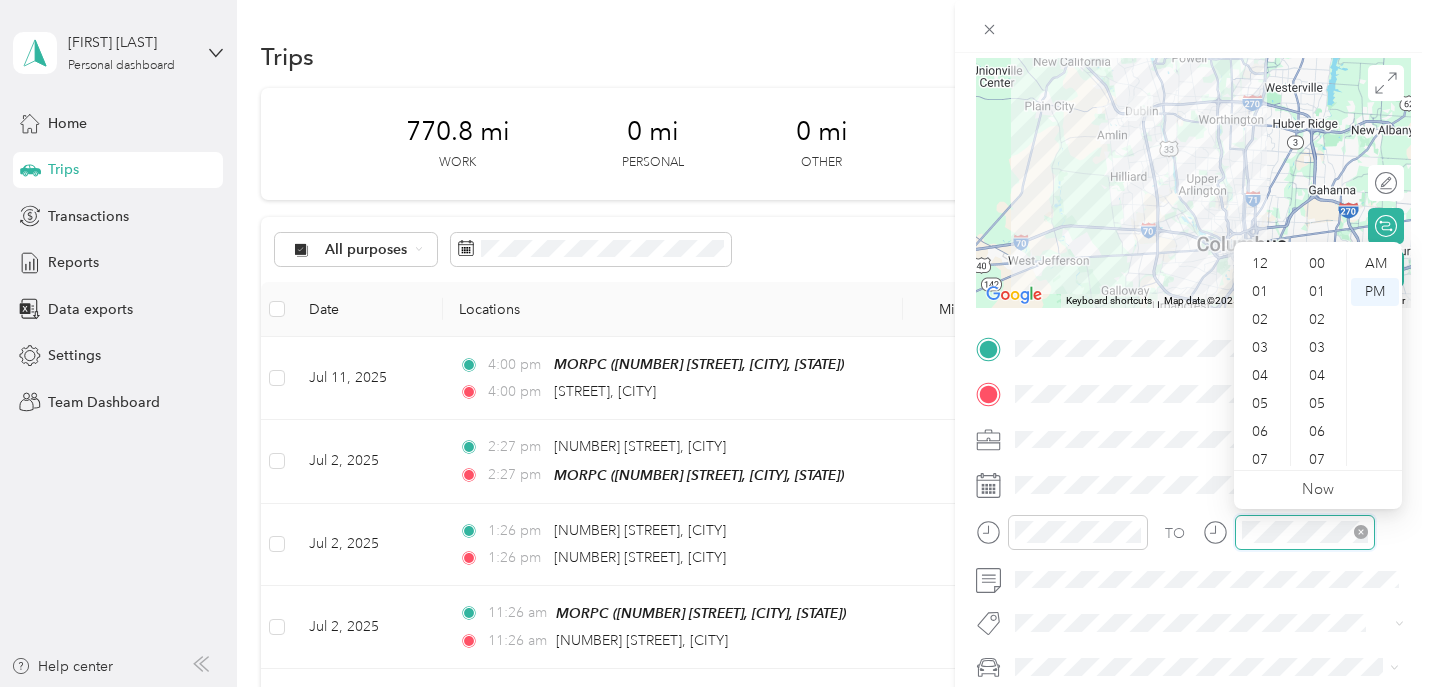 scroll, scrollTop: 1342, scrollLeft: 0, axis: vertical 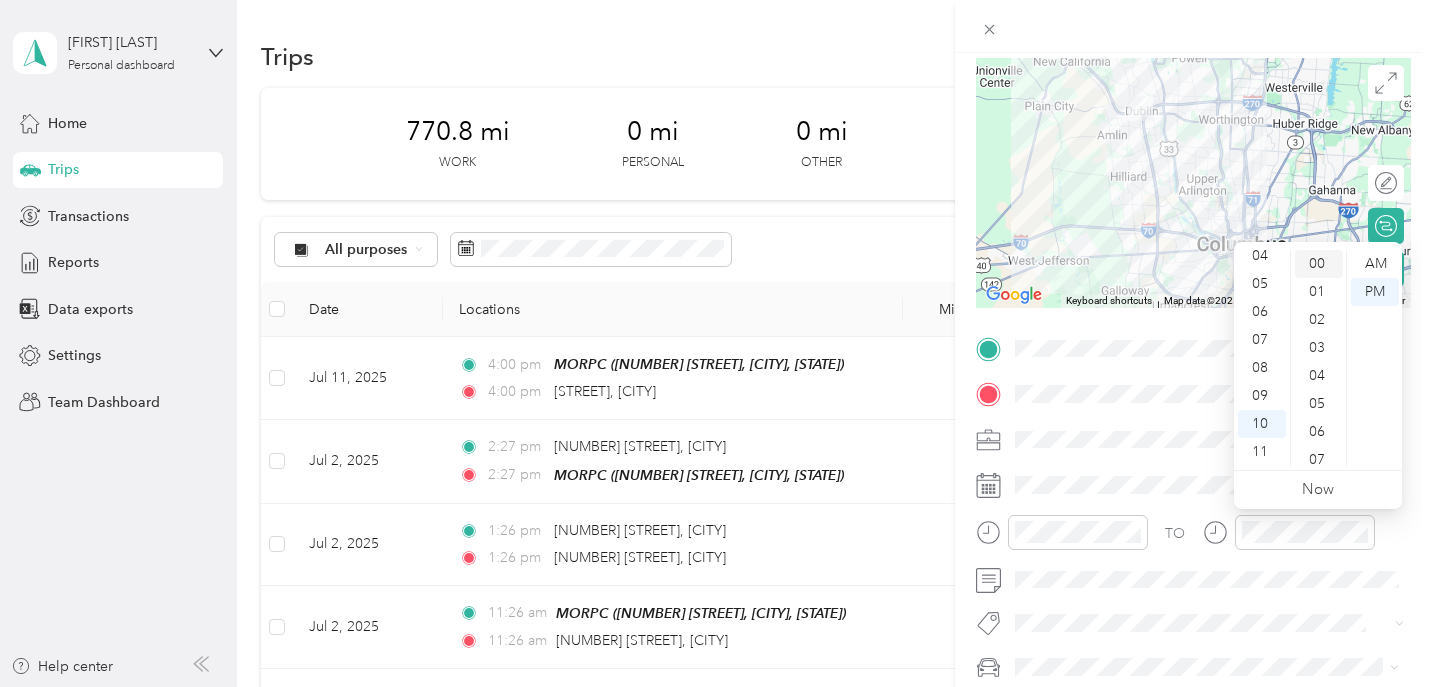 click on "00" at bounding box center [1319, 264] 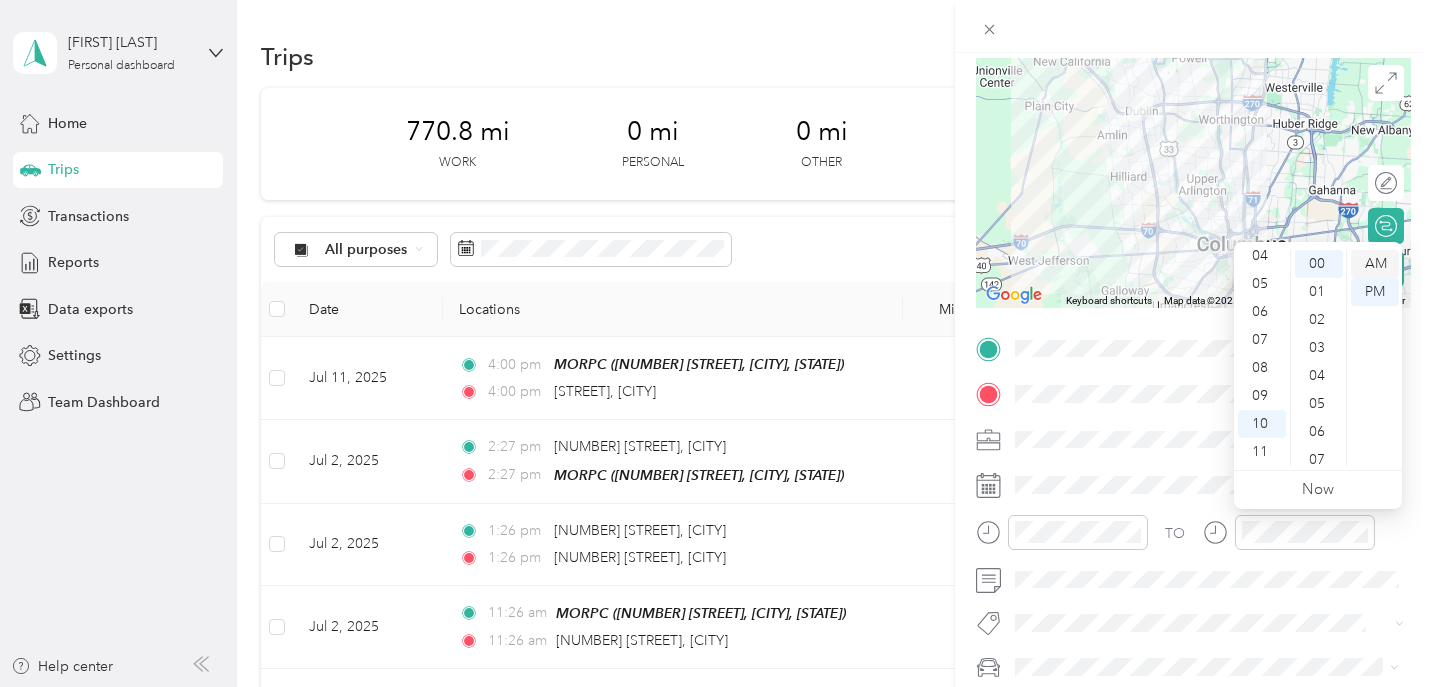 click on "AM" at bounding box center [1375, 264] 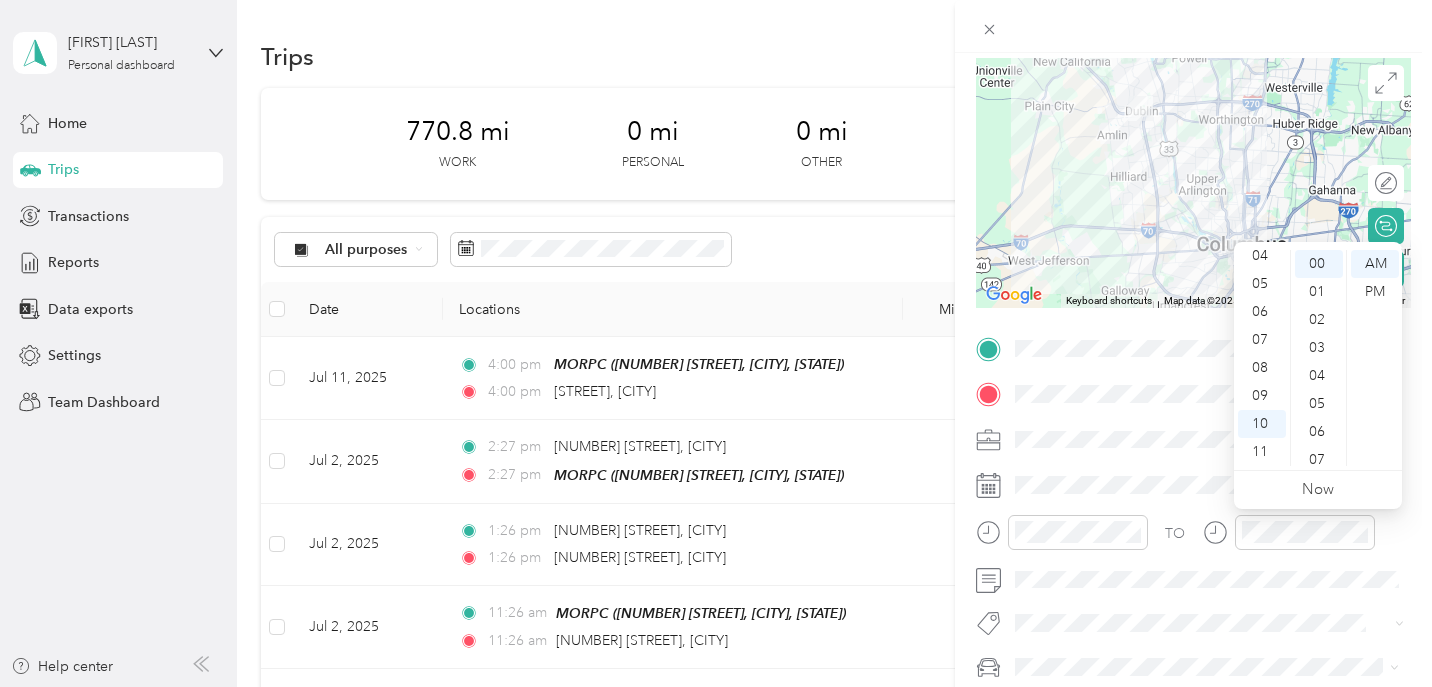 click at bounding box center [1193, 26] 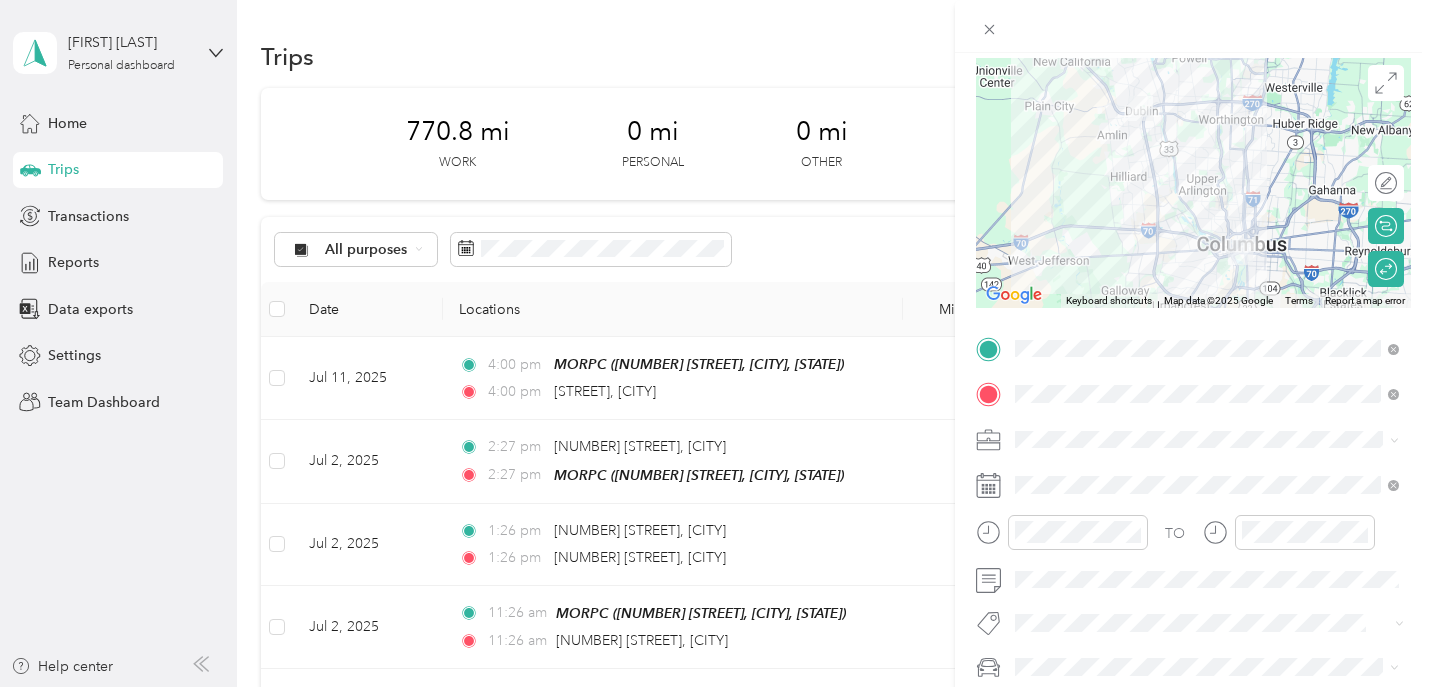 scroll, scrollTop: 0, scrollLeft: 0, axis: both 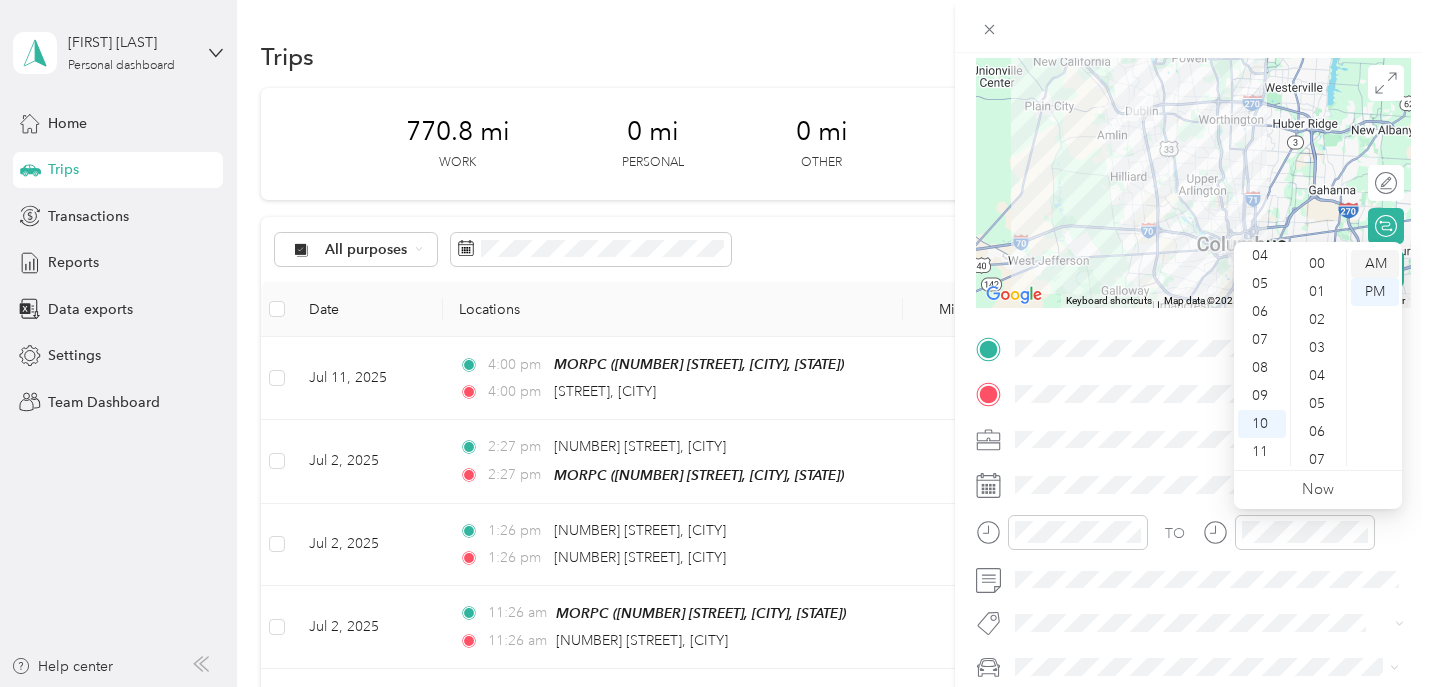 click on "AM" at bounding box center (1375, 264) 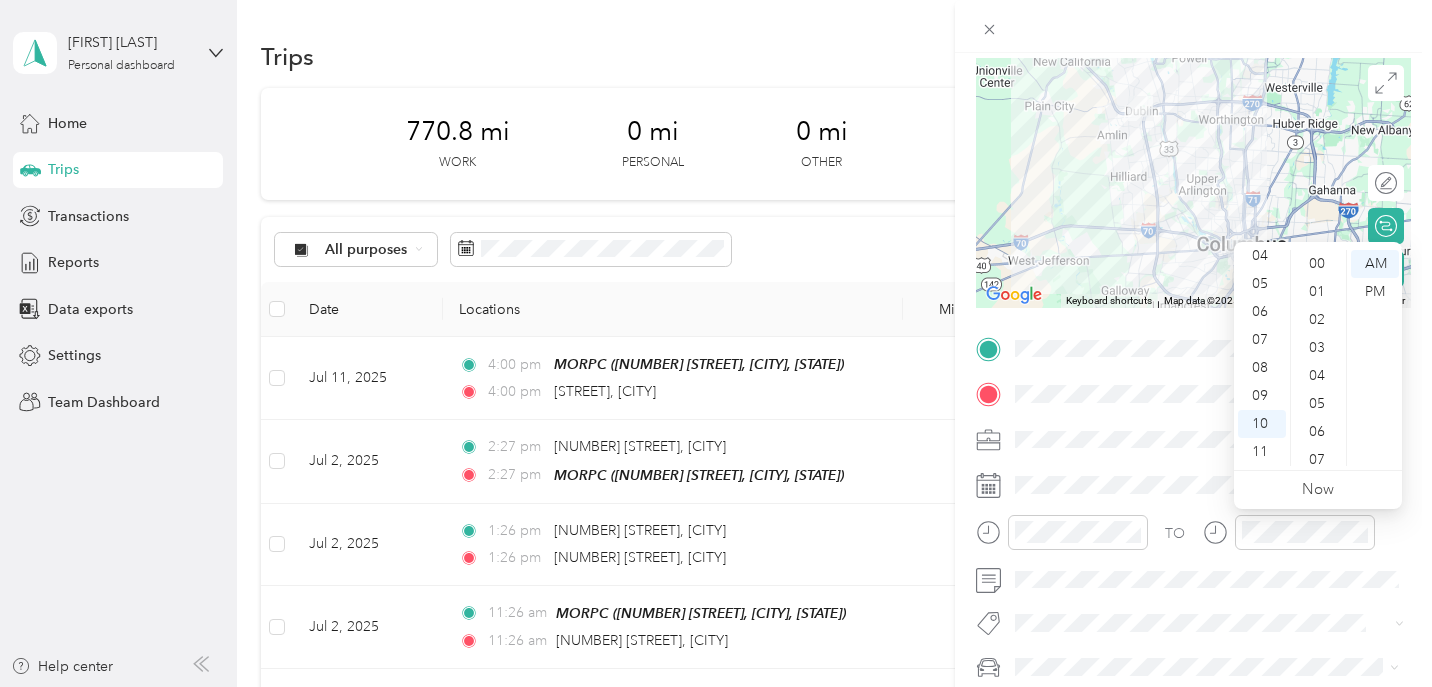 scroll, scrollTop: 0, scrollLeft: 0, axis: both 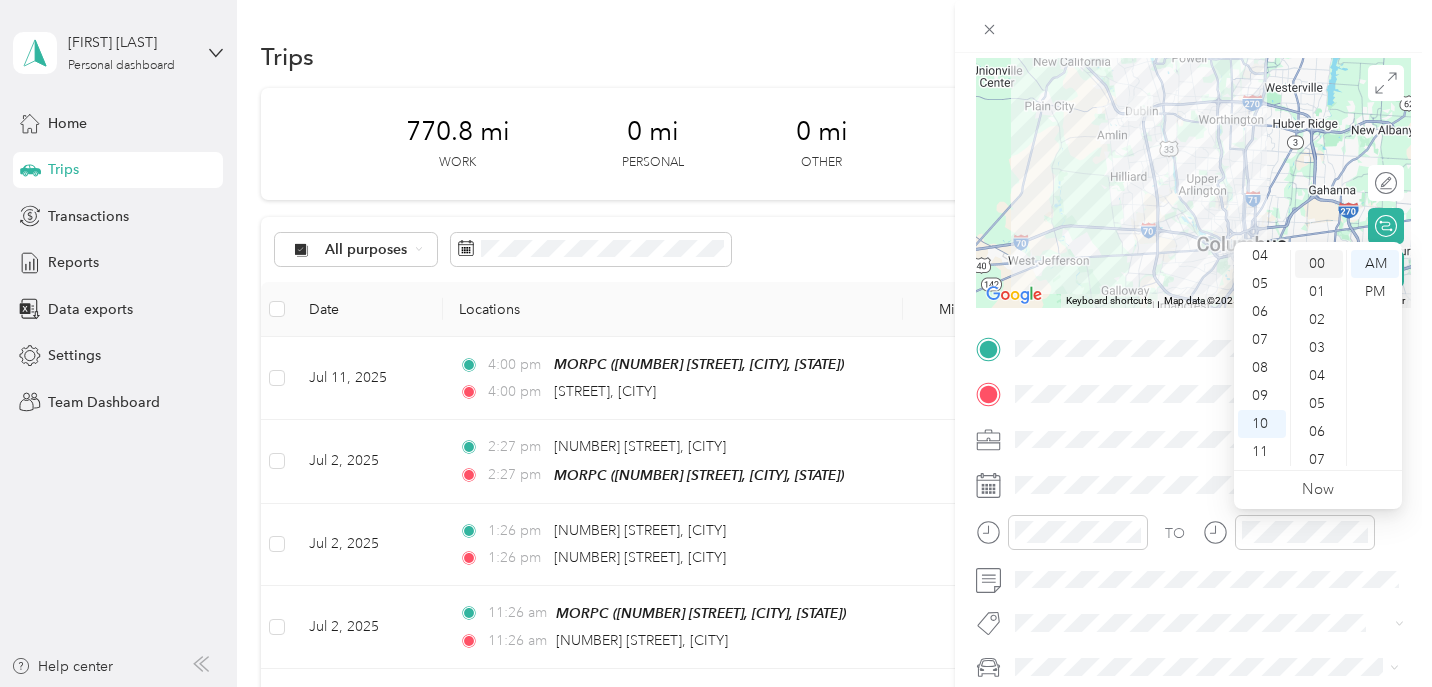 click on "00" at bounding box center (1319, 264) 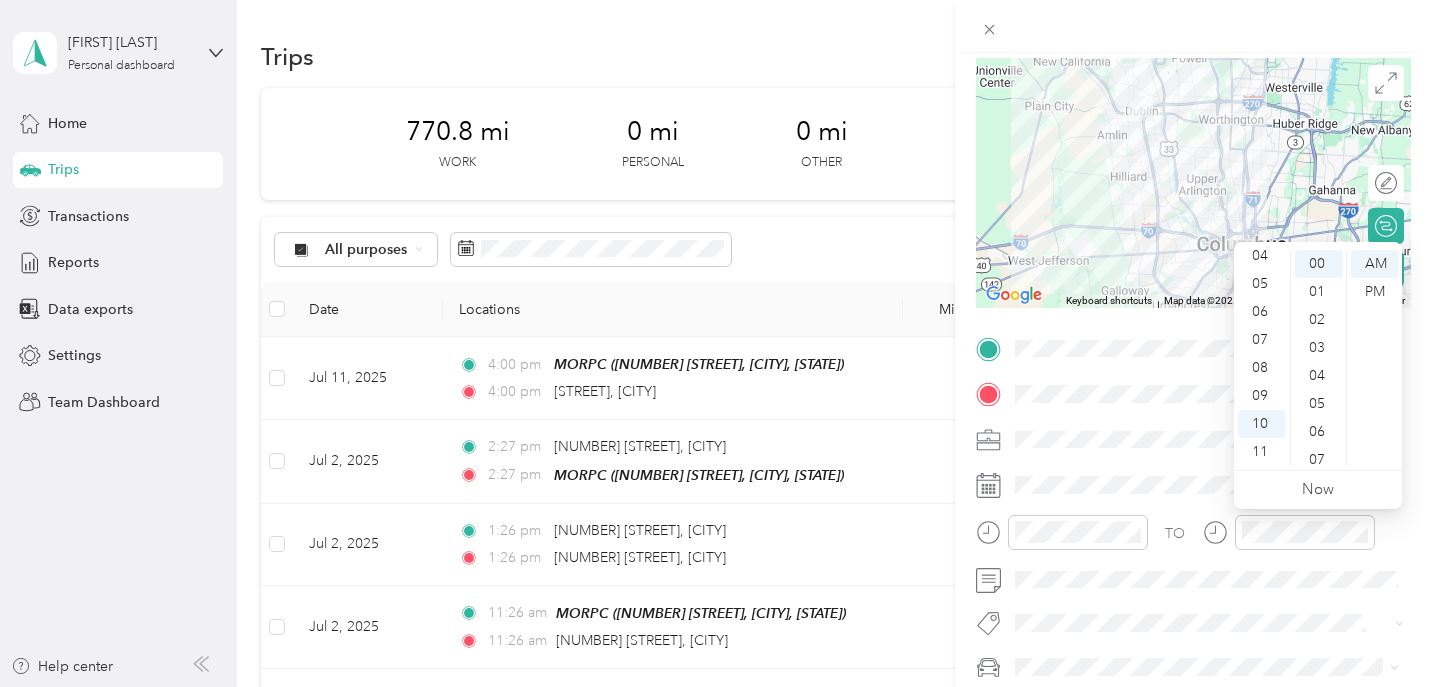 click on "TO" at bounding box center (1193, 539) 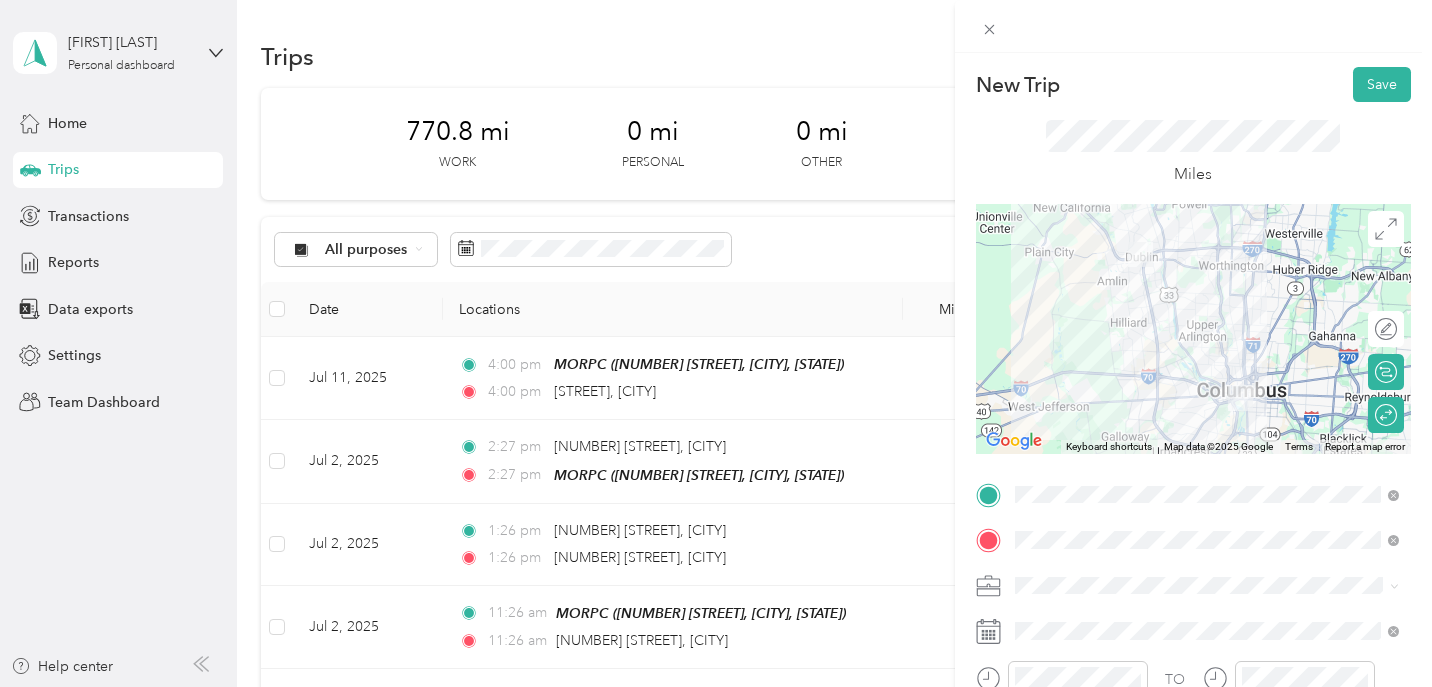 scroll, scrollTop: 0, scrollLeft: 0, axis: both 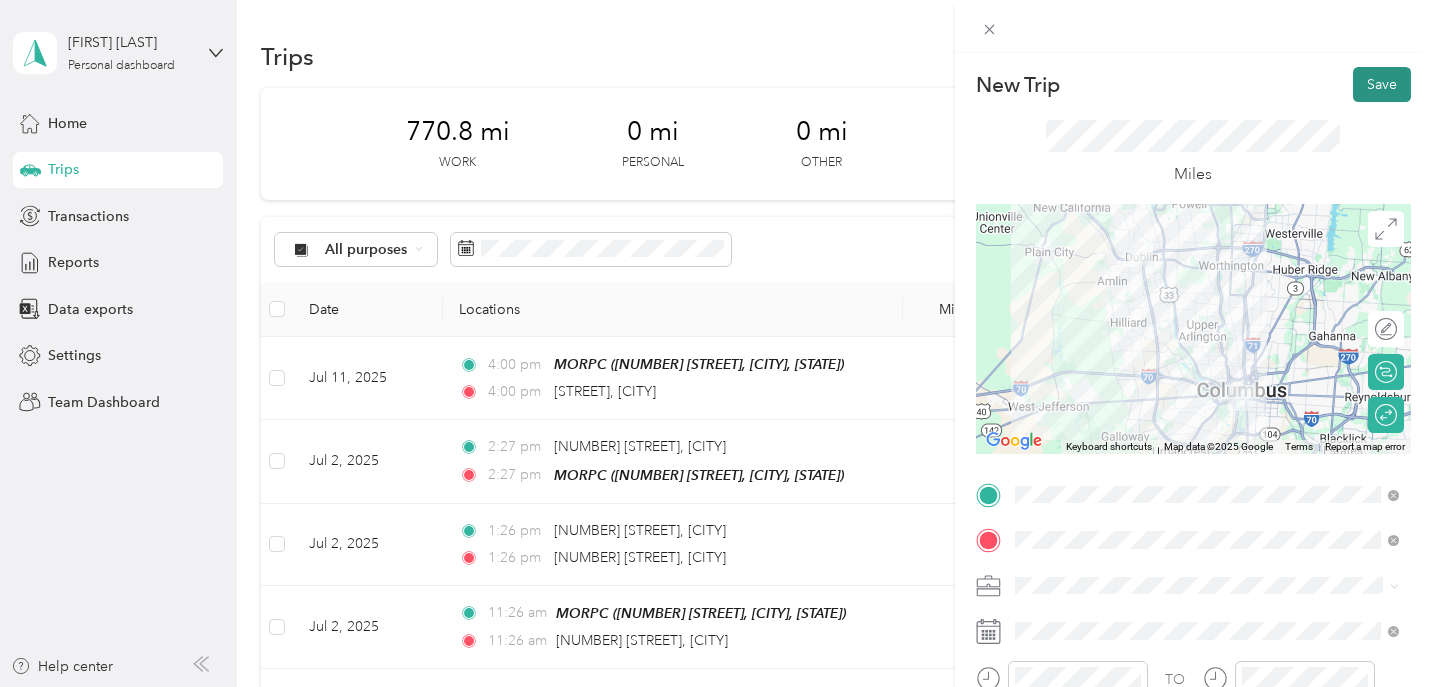 click on "Save" at bounding box center (1382, 84) 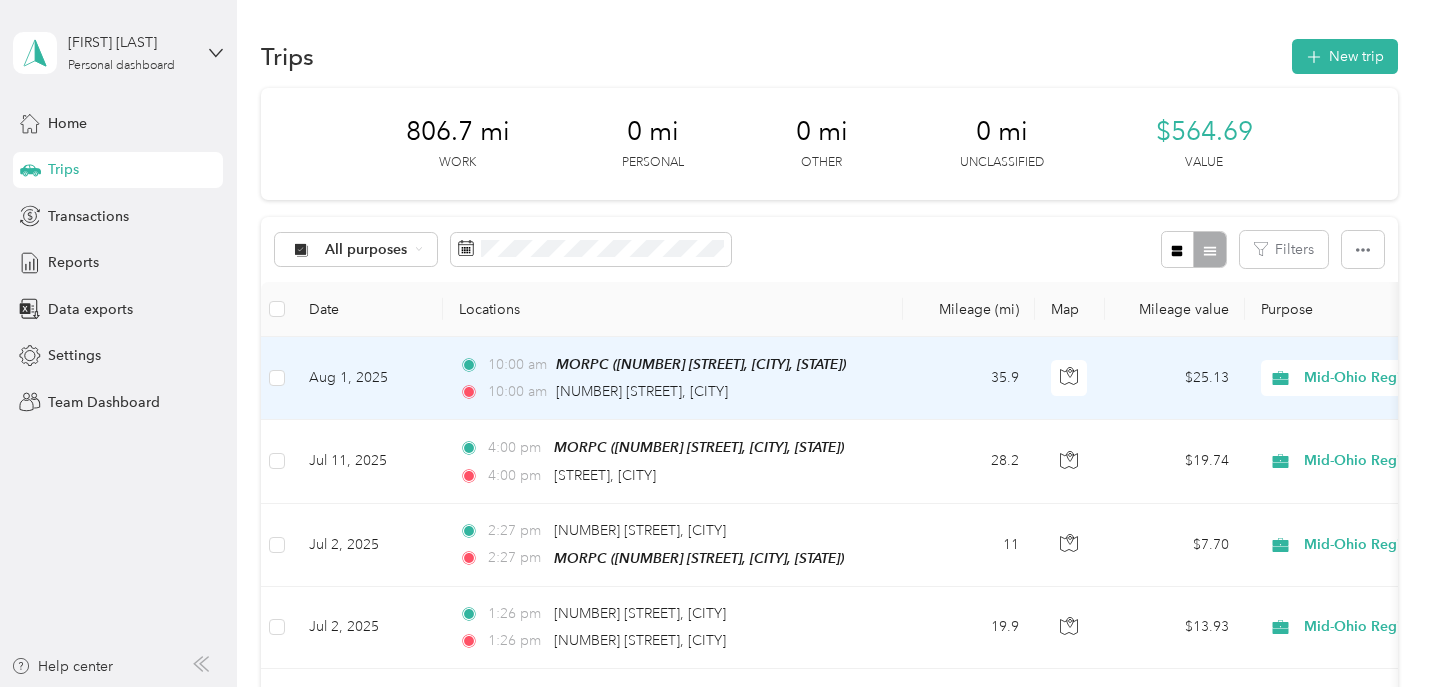 click on "Aug 1, 2025" at bounding box center (368, 378) 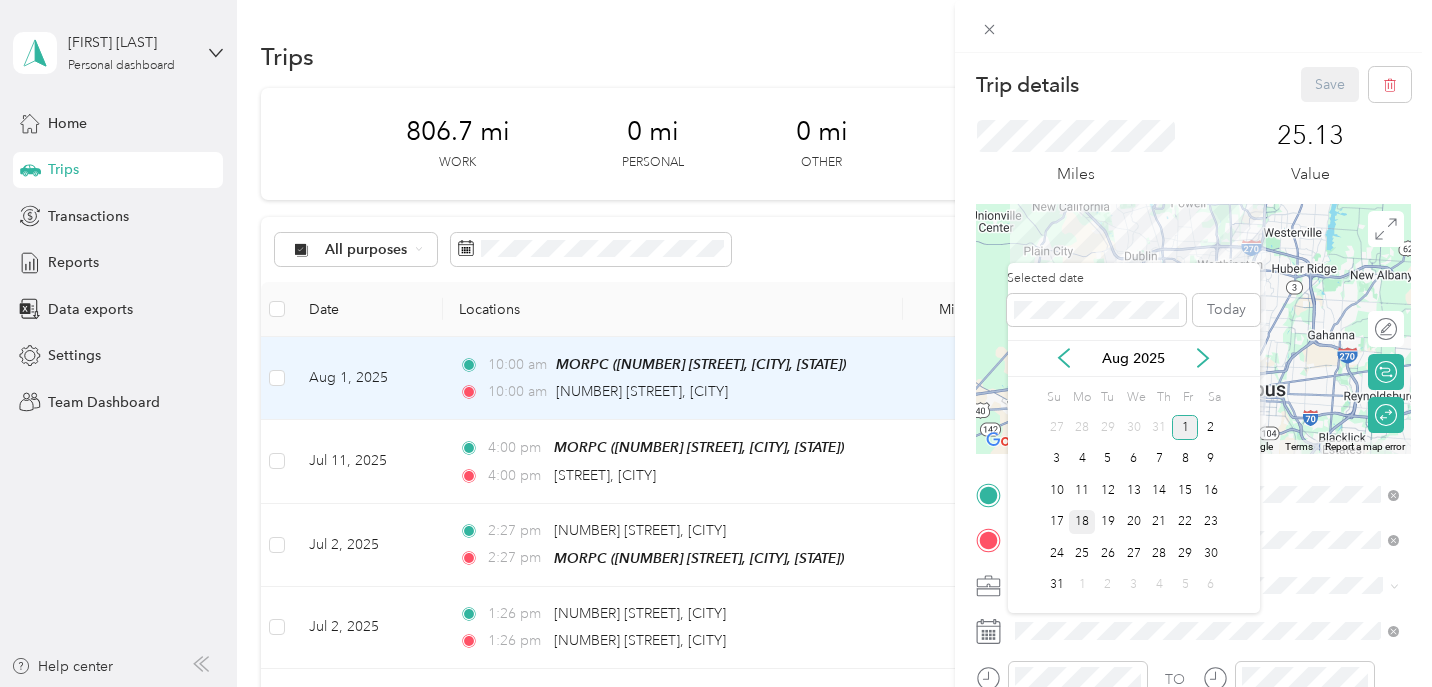 click on "18" at bounding box center [1082, 522] 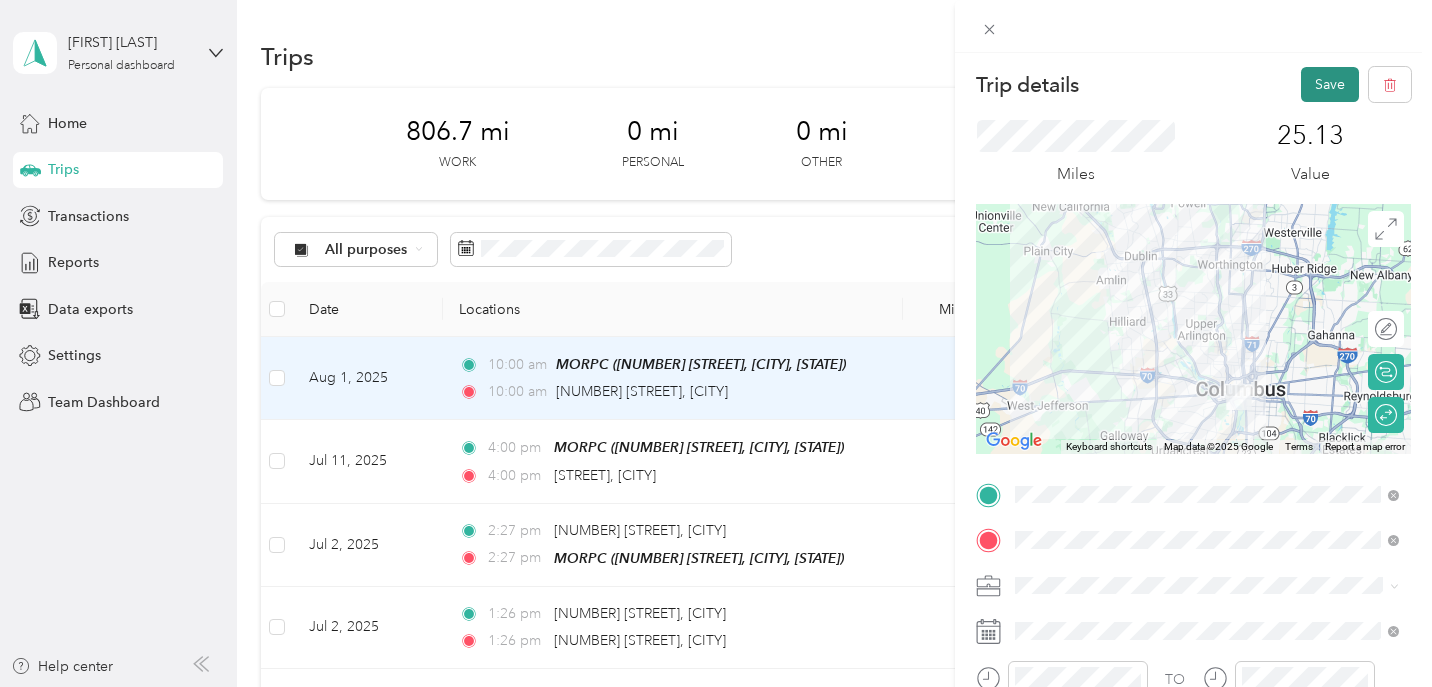 click on "Save" at bounding box center [1330, 84] 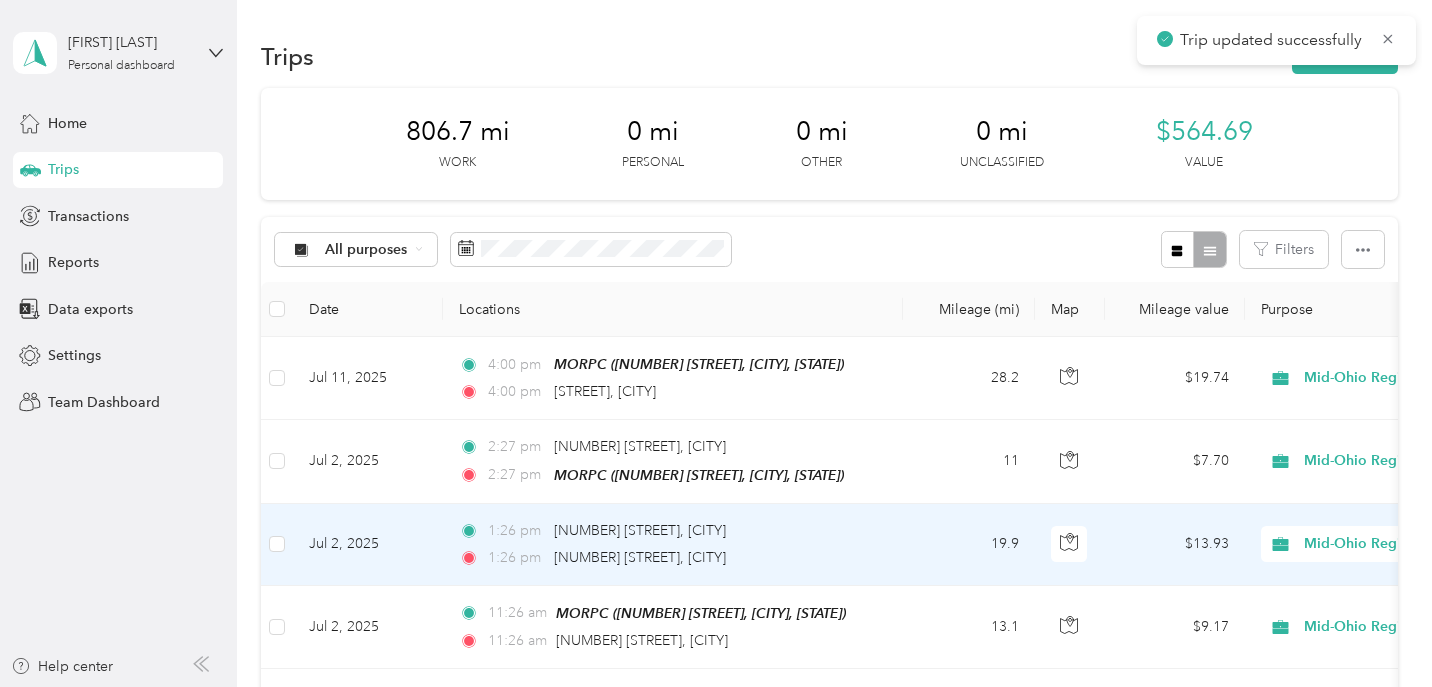 scroll, scrollTop: 0, scrollLeft: 0, axis: both 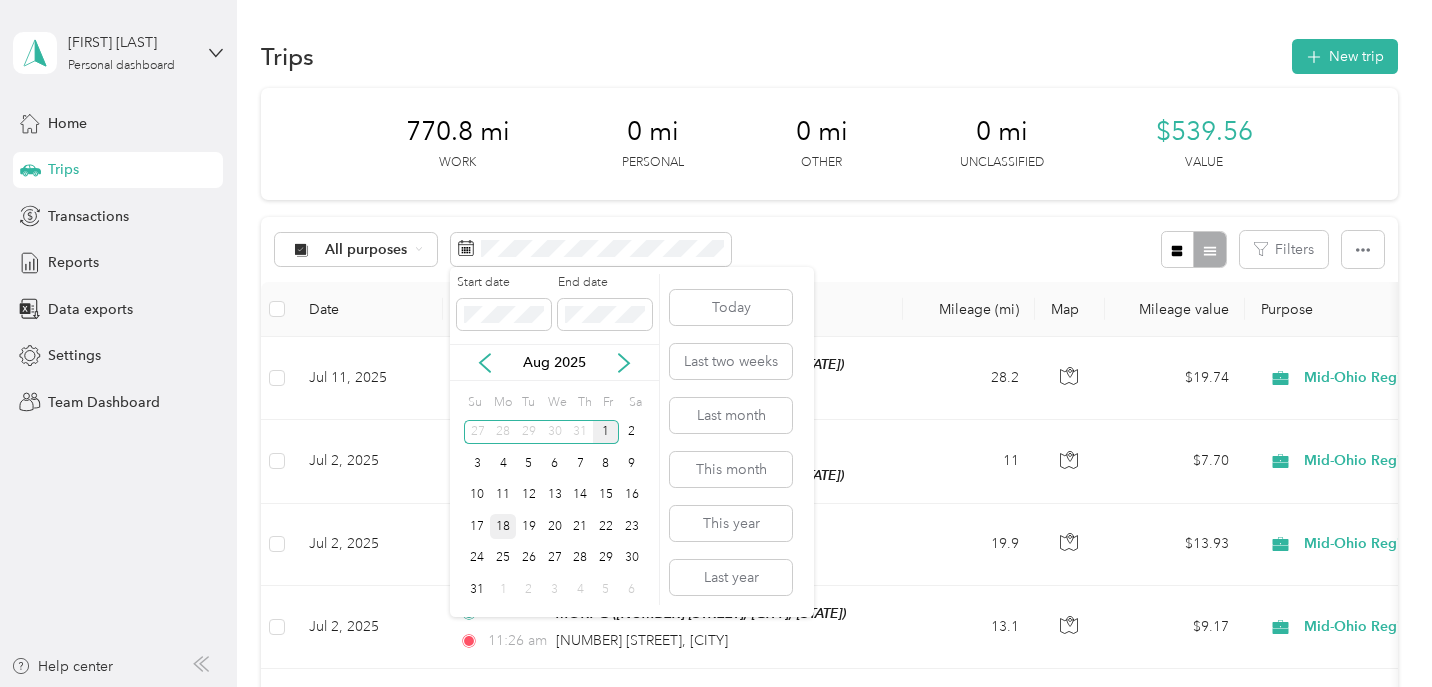 click on "18" at bounding box center (503, 526) 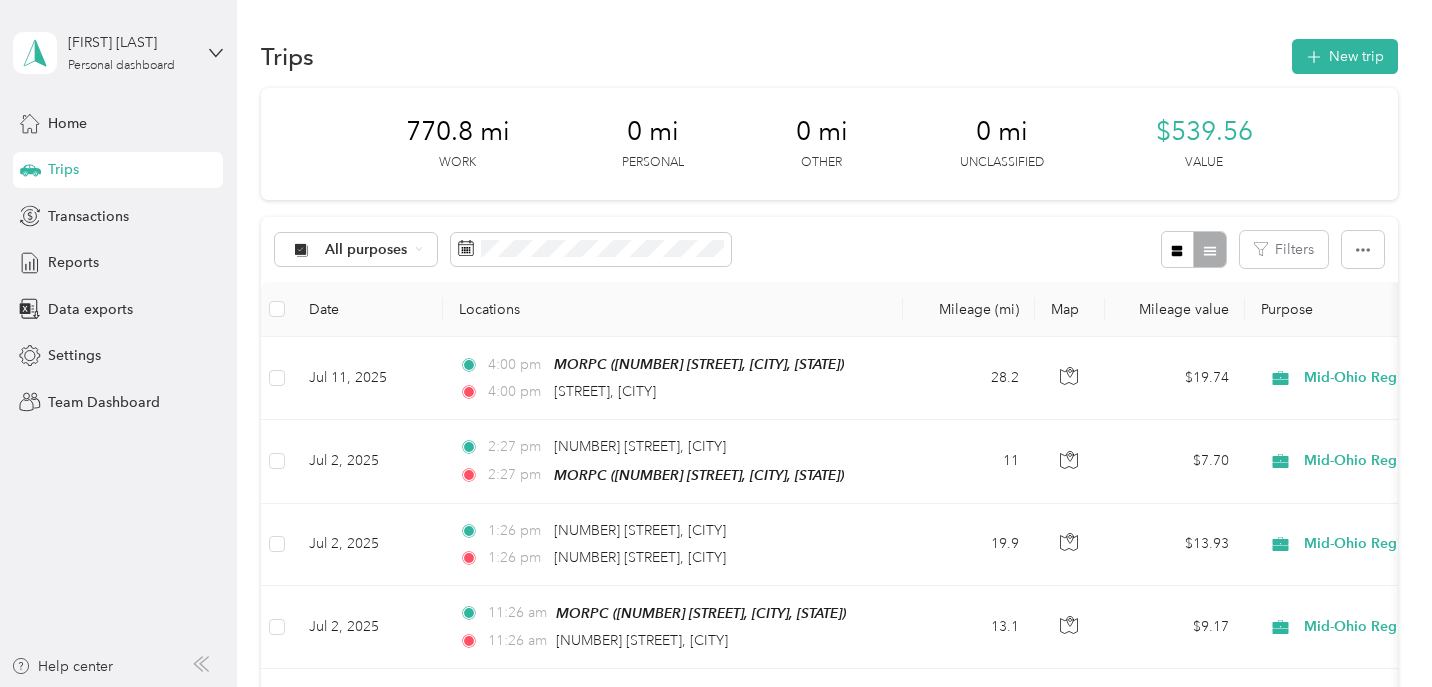 click on "All purposes Filters" at bounding box center (829, 249) 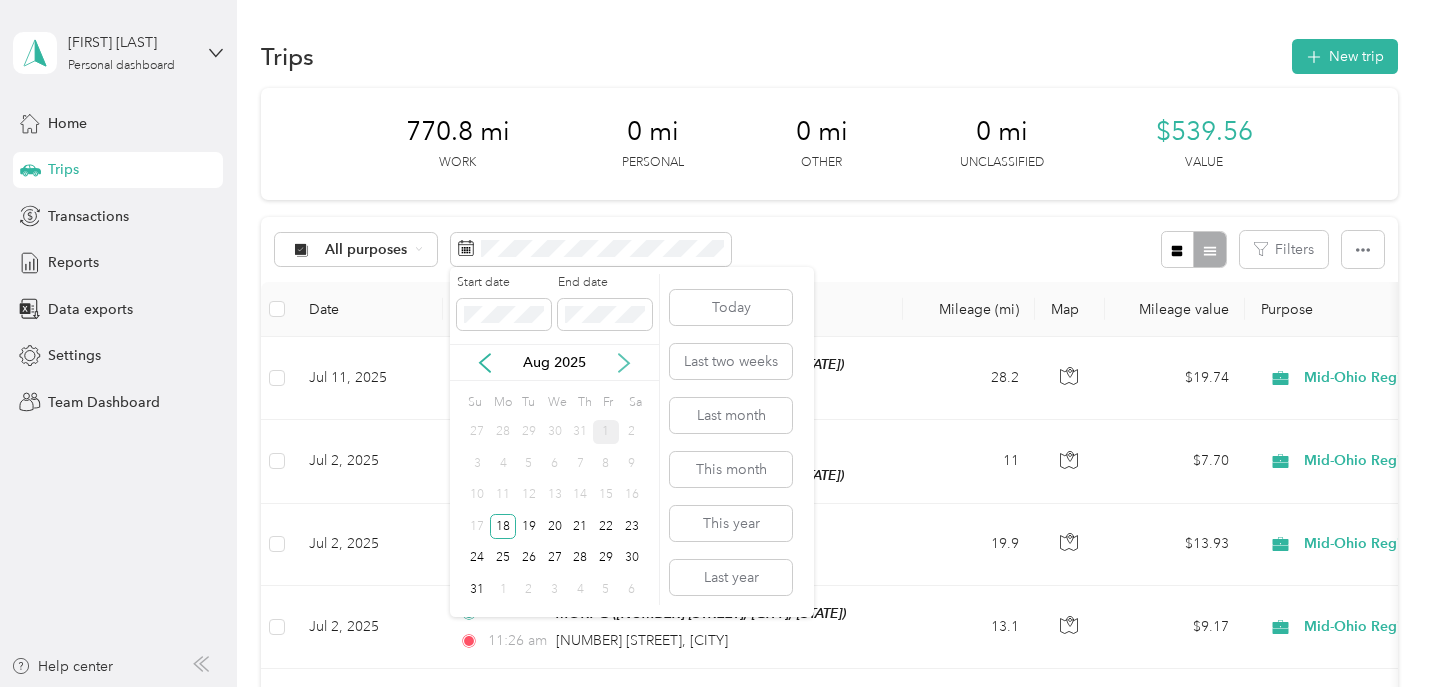 click 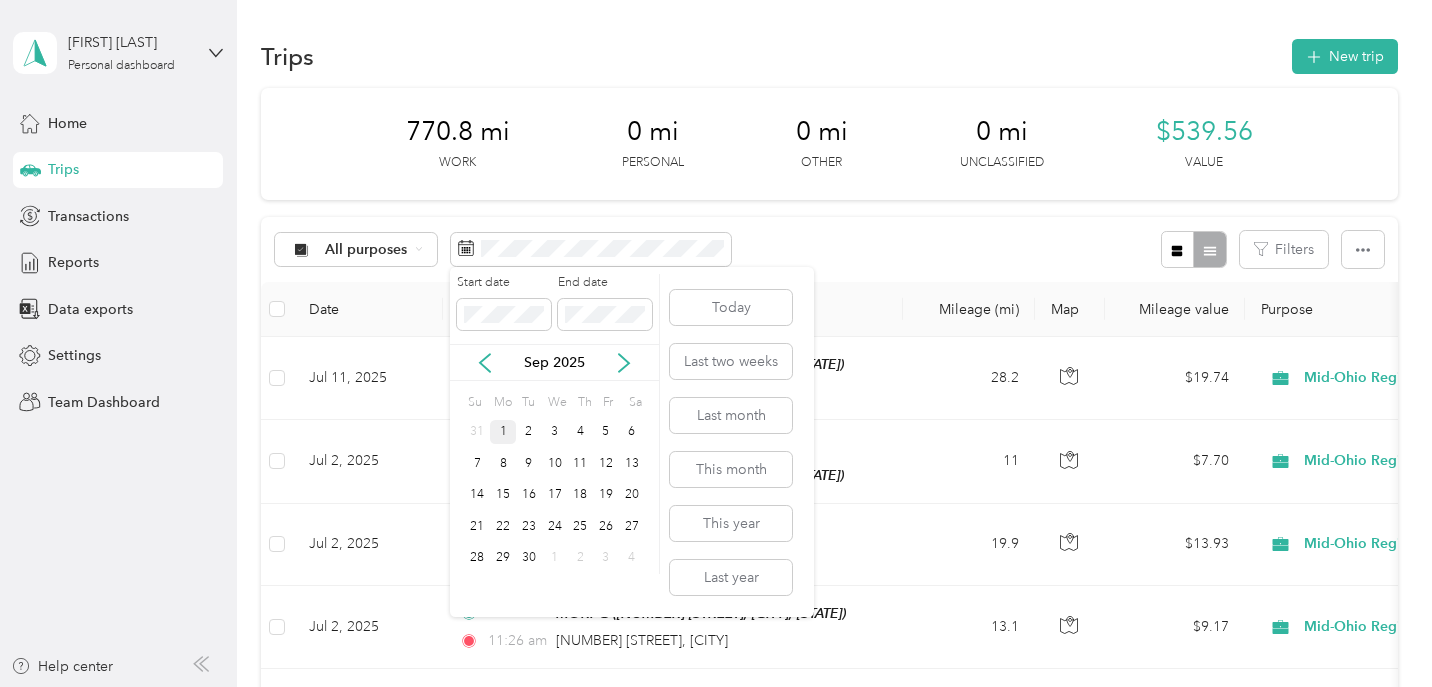 click on "1" at bounding box center (503, 432) 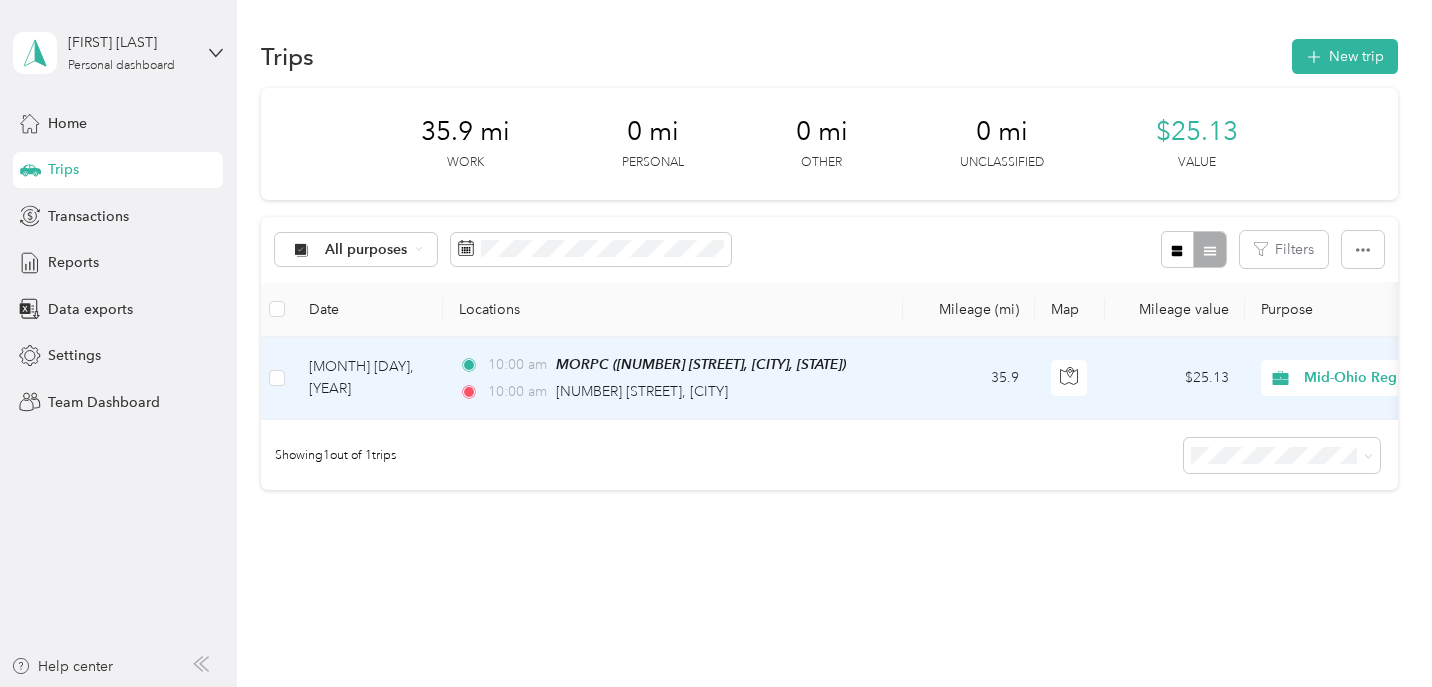 click on "Aug 18, 2025" at bounding box center (368, 378) 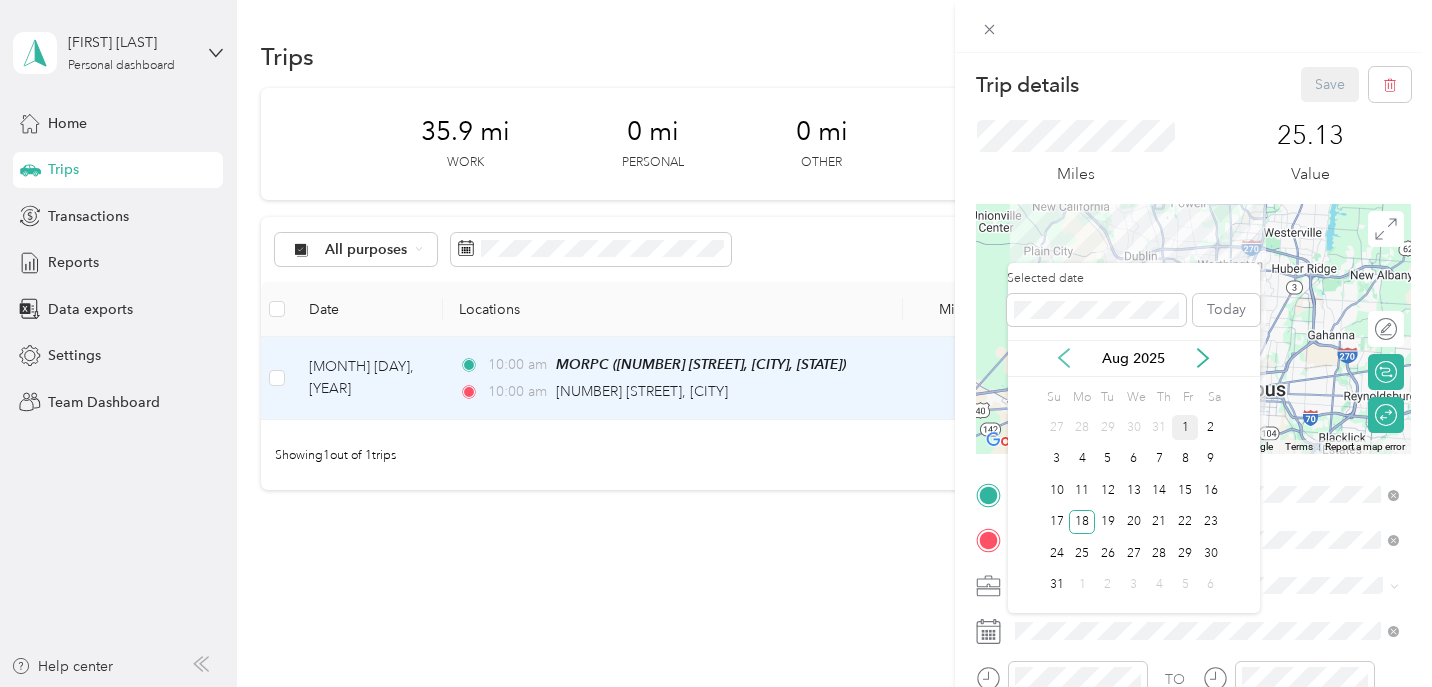 click 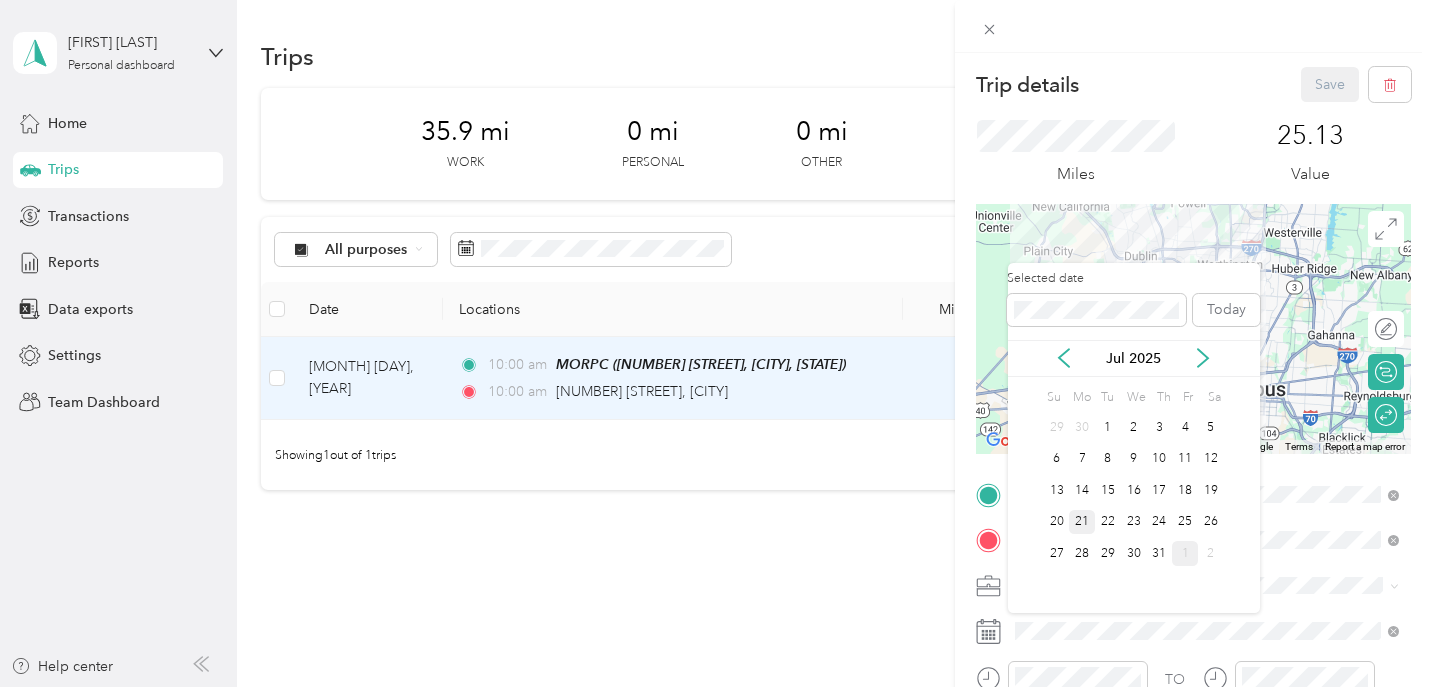 click on "21" at bounding box center (1082, 522) 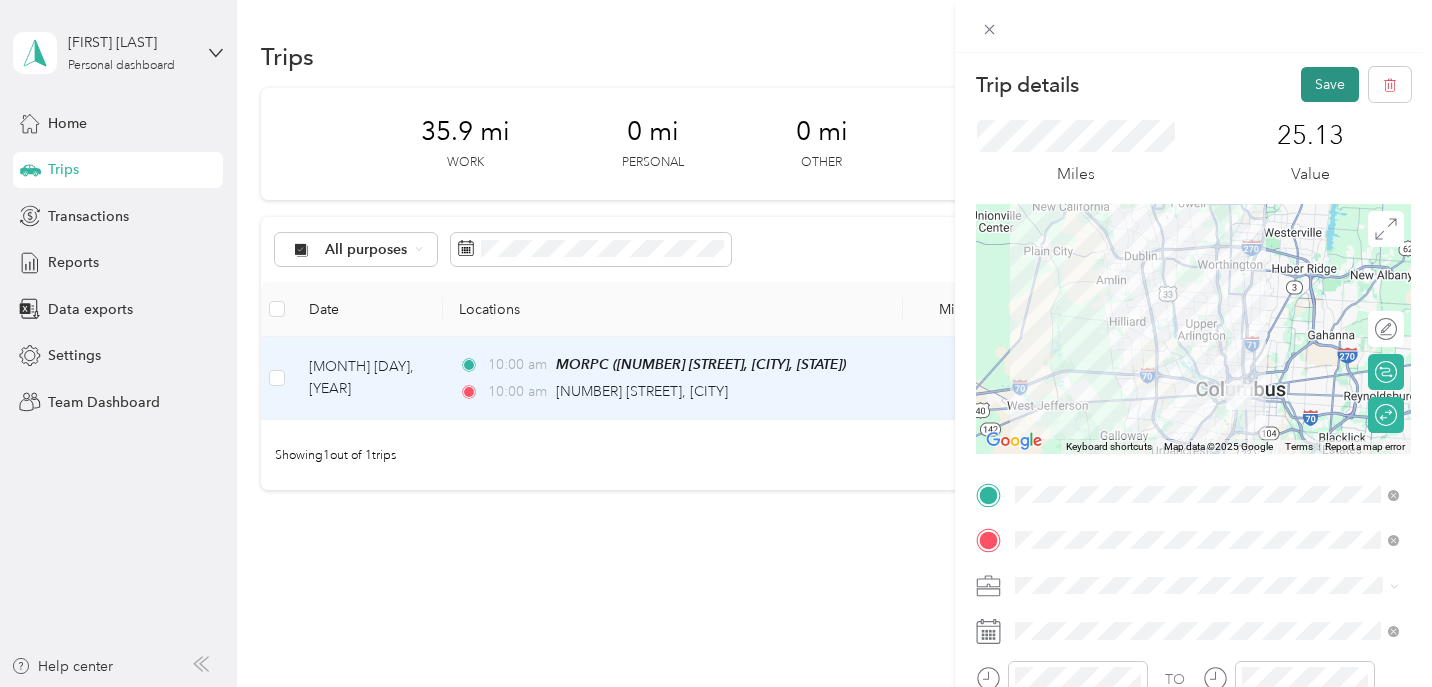 click on "Save" at bounding box center [1330, 84] 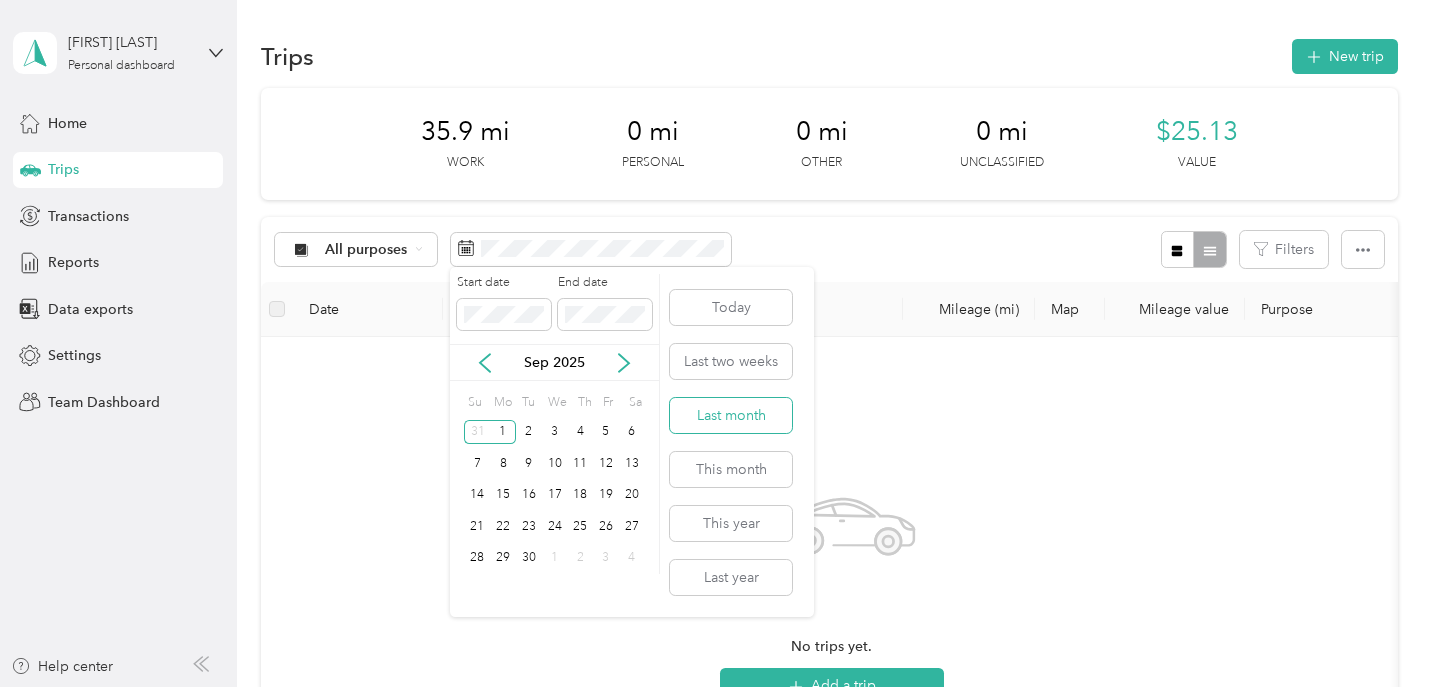 click on "Last month" at bounding box center (731, 415) 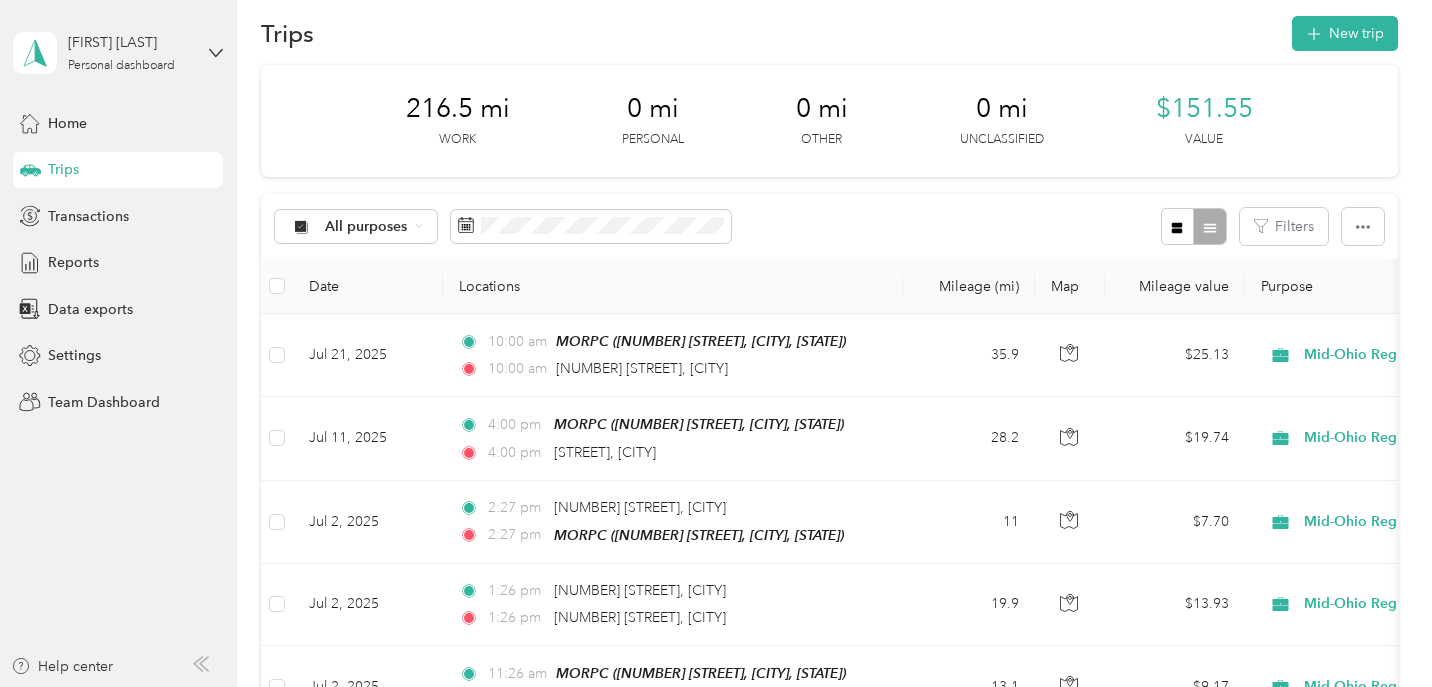 scroll, scrollTop: 66, scrollLeft: 0, axis: vertical 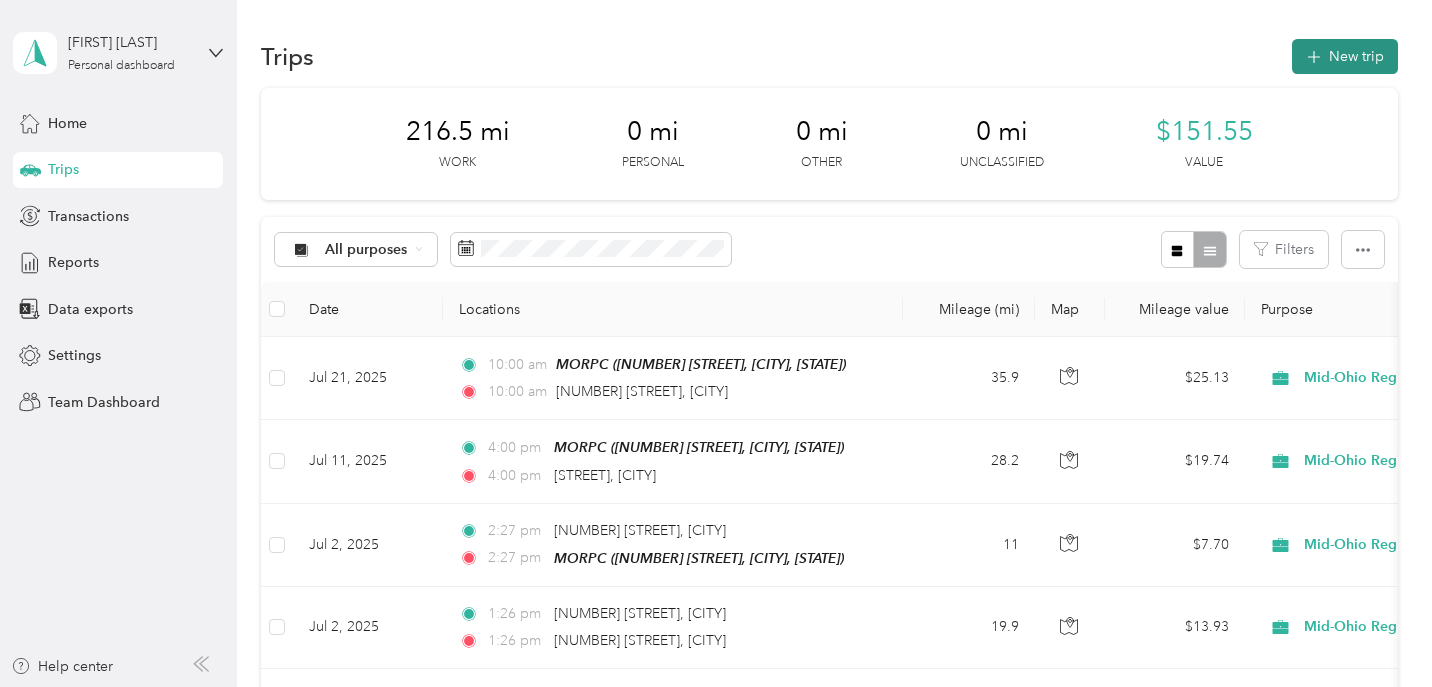 click on "New trip" at bounding box center [1345, 56] 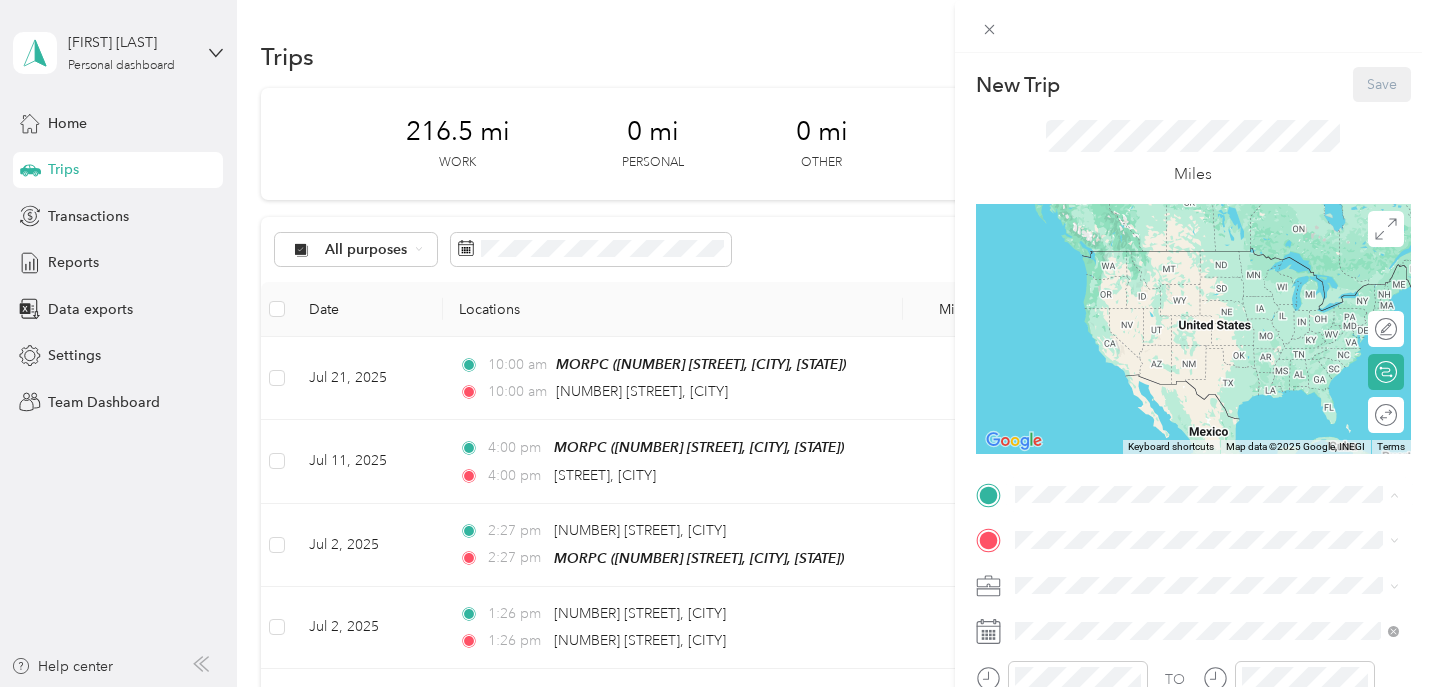 click on "[NUMBER] [STREET], [POSTAL_CODE], [CITY], [STATE], [COUNTRY]" at bounding box center (1198, 467) 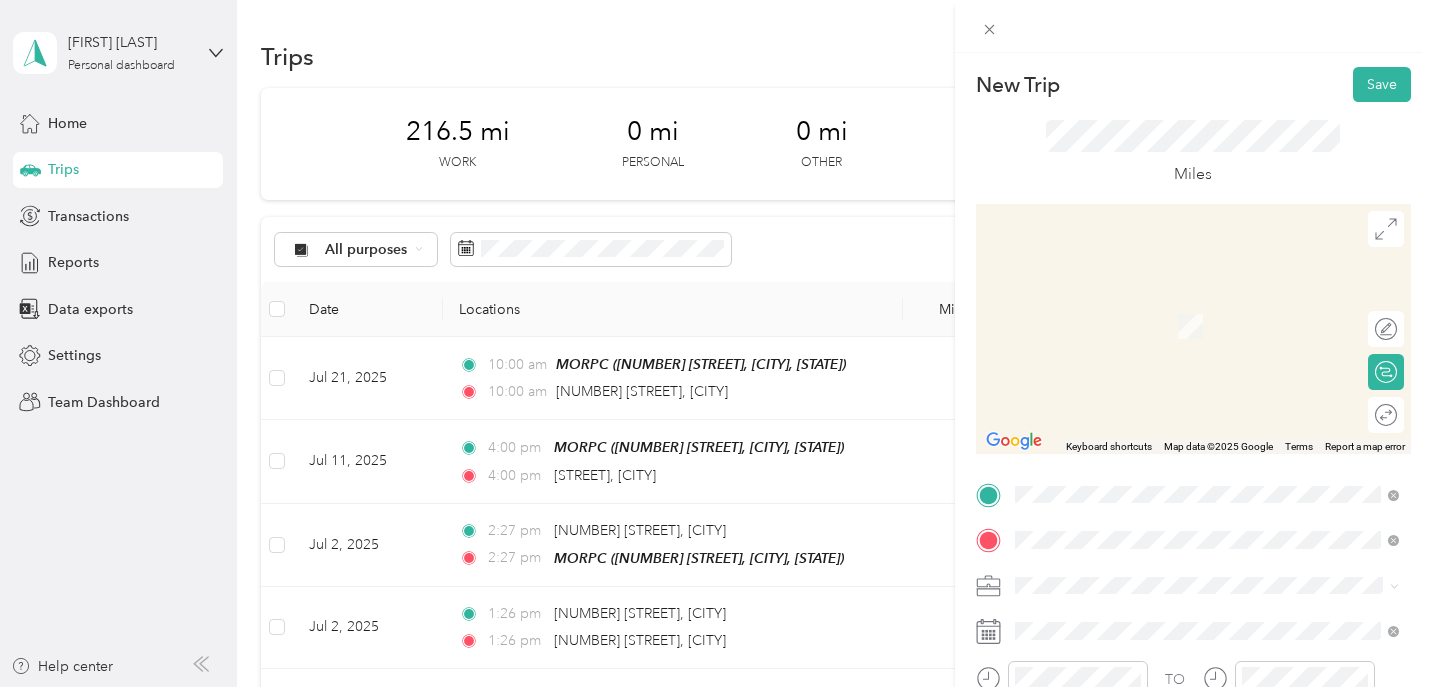 click on "[NUMBER] [STREET]
[CITY], [STATE] [POSTAL_CODE], [COUNTRY]" at bounding box center (1196, 304) 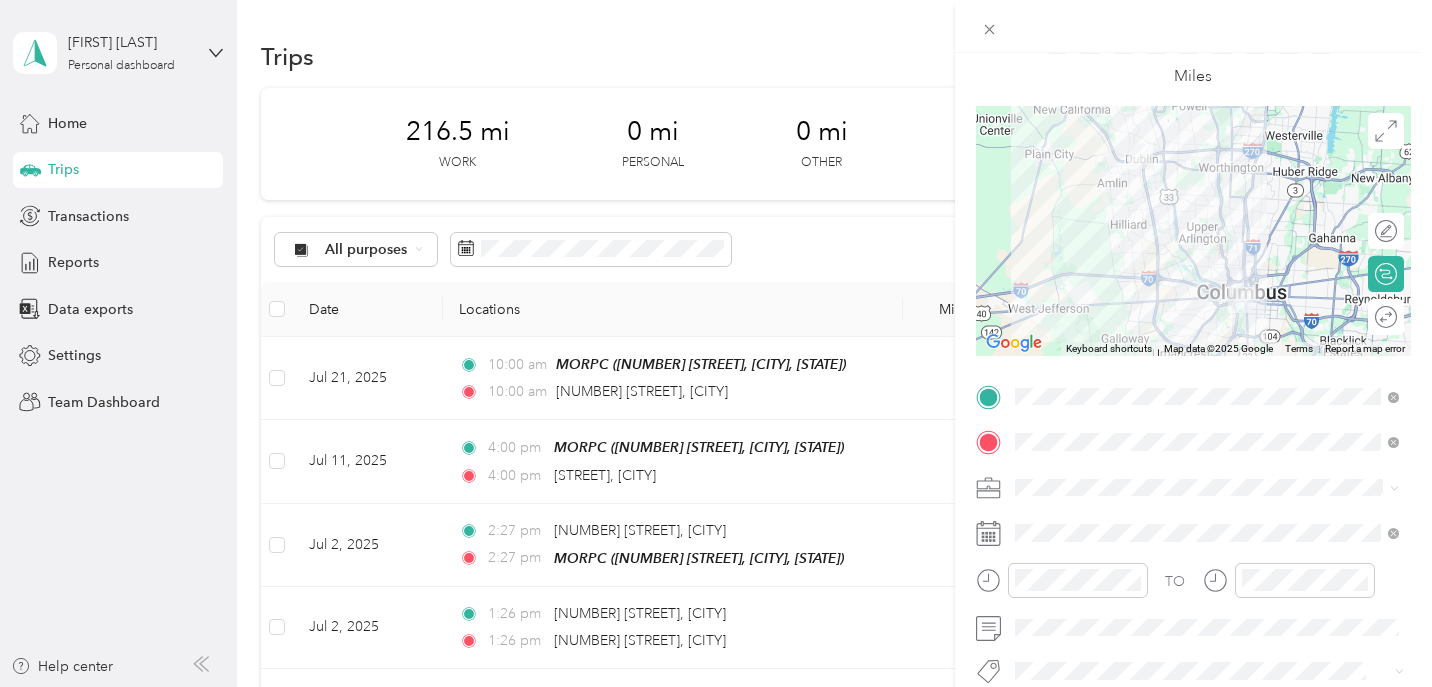 scroll, scrollTop: 149, scrollLeft: 0, axis: vertical 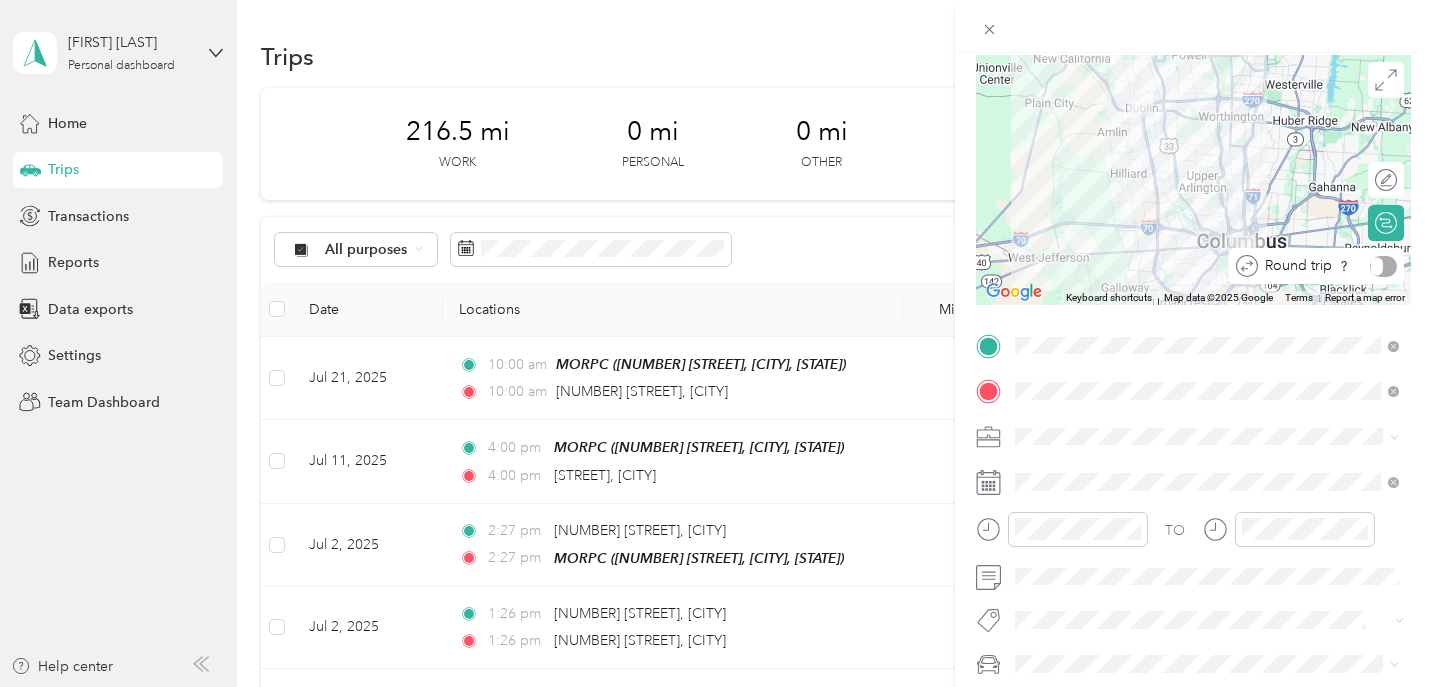 click at bounding box center (1383, 266) 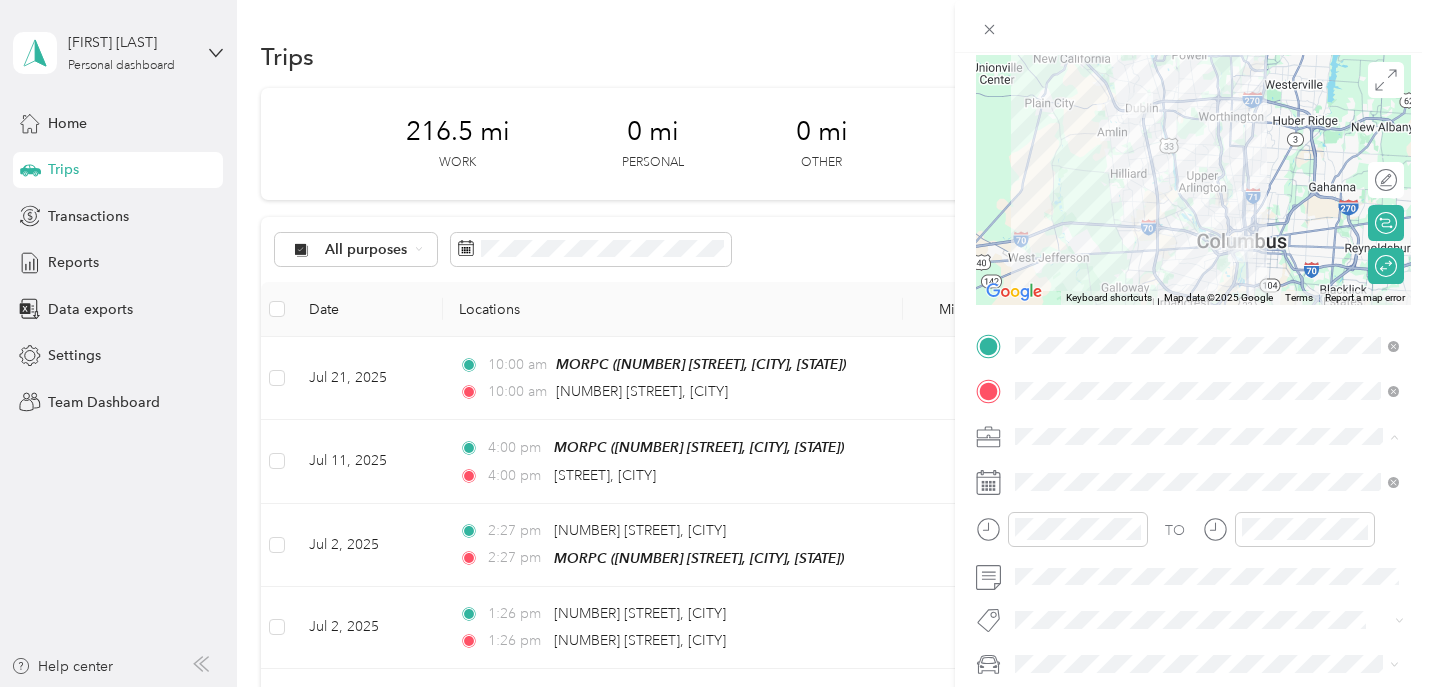click on "Mid-Ohio Regional Planning Commission" at bounding box center (1207, 225) 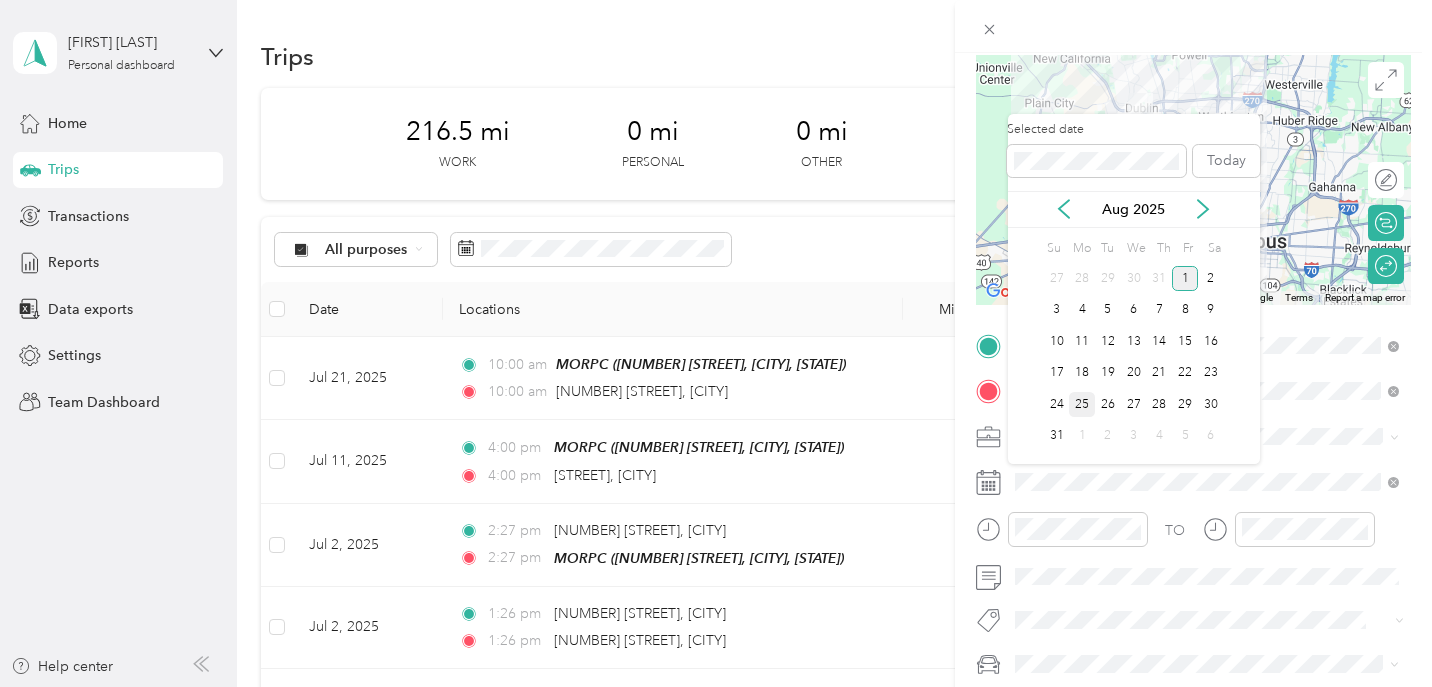 click on "25" at bounding box center (1082, 404) 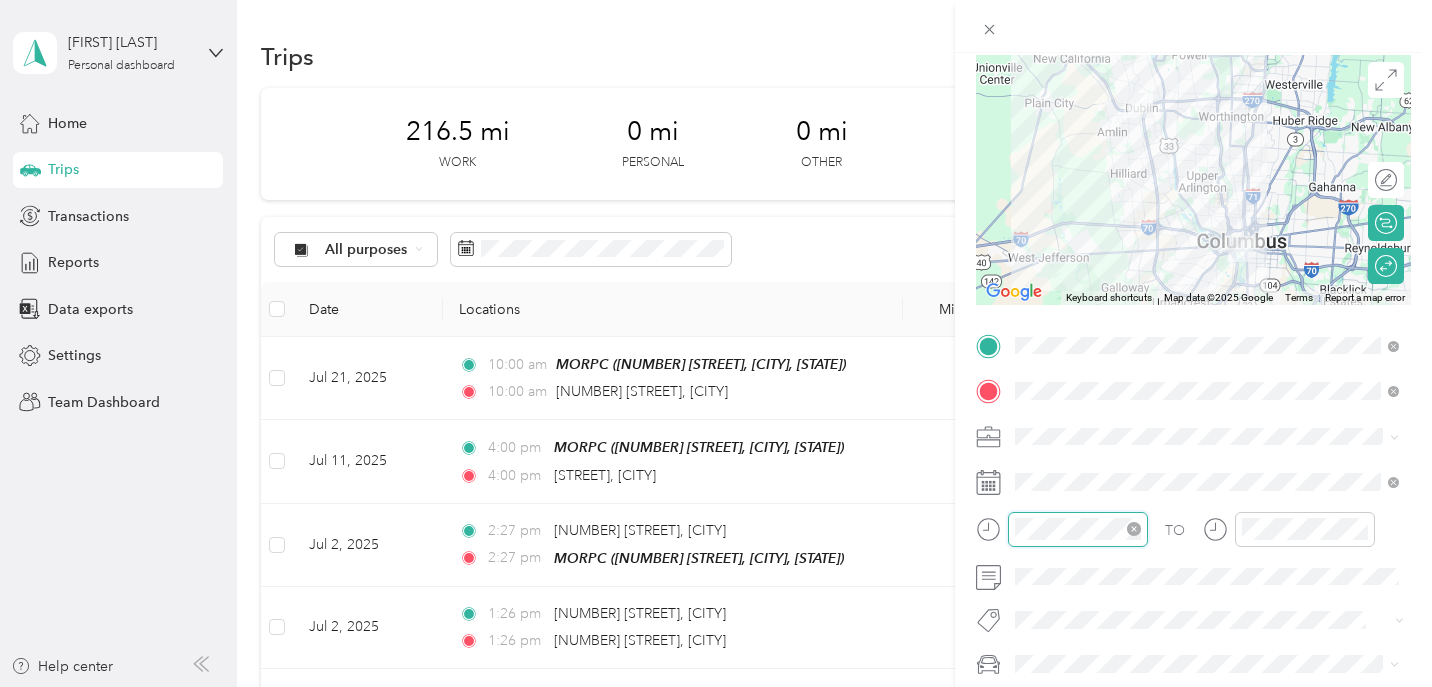 scroll, scrollTop: 120, scrollLeft: 0, axis: vertical 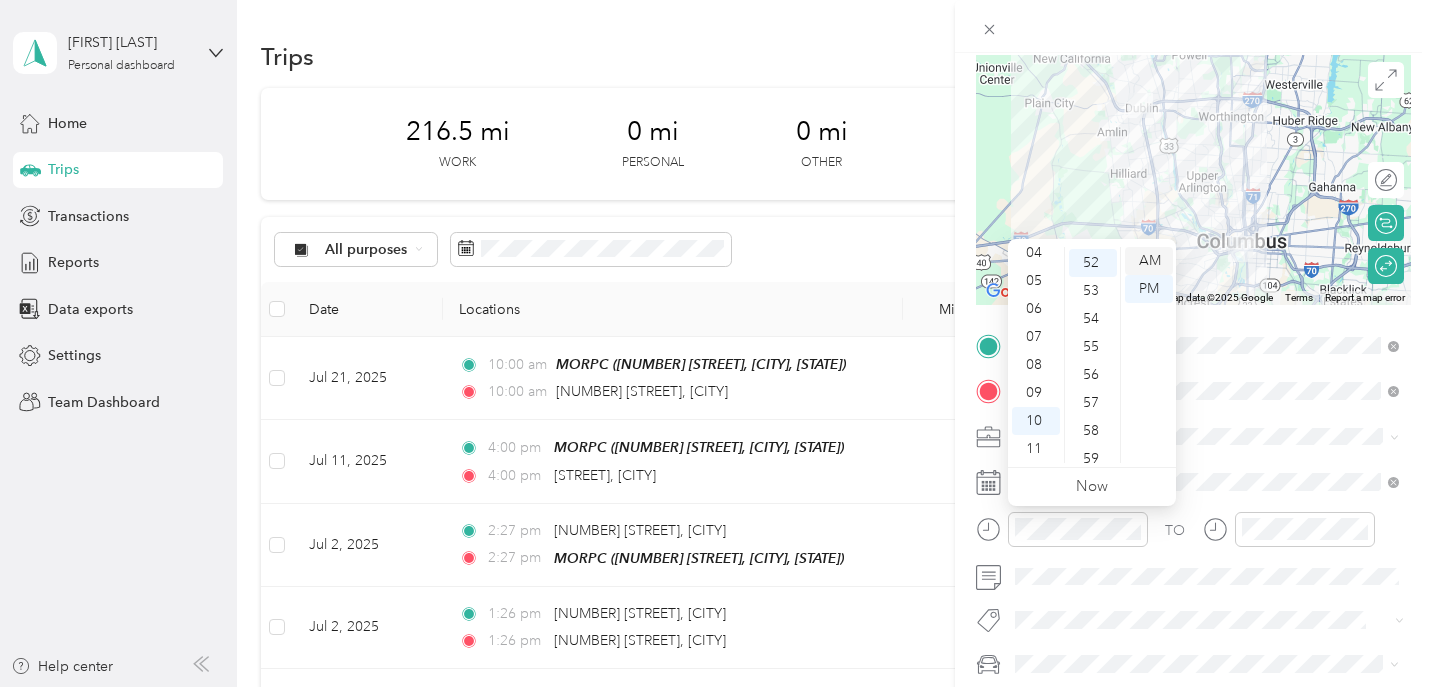 click on "AM" at bounding box center [1149, 261] 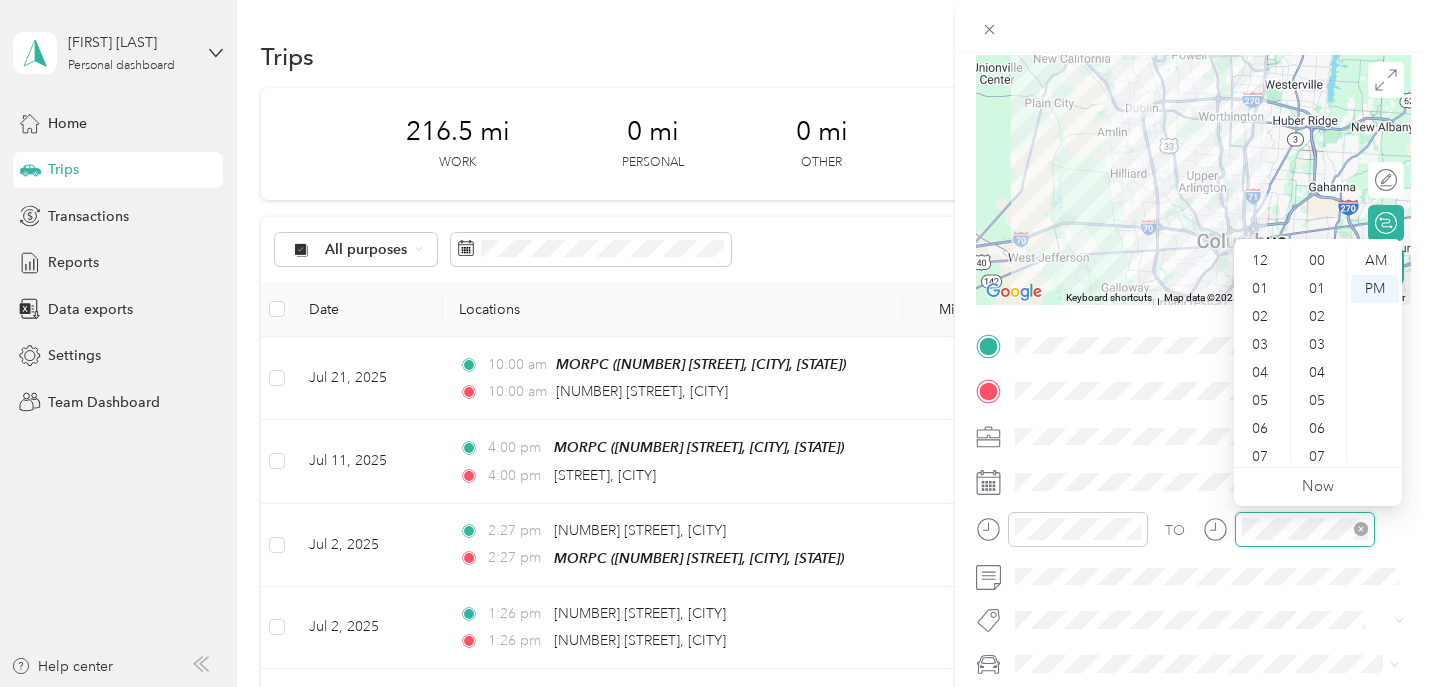 scroll, scrollTop: 1454, scrollLeft: 0, axis: vertical 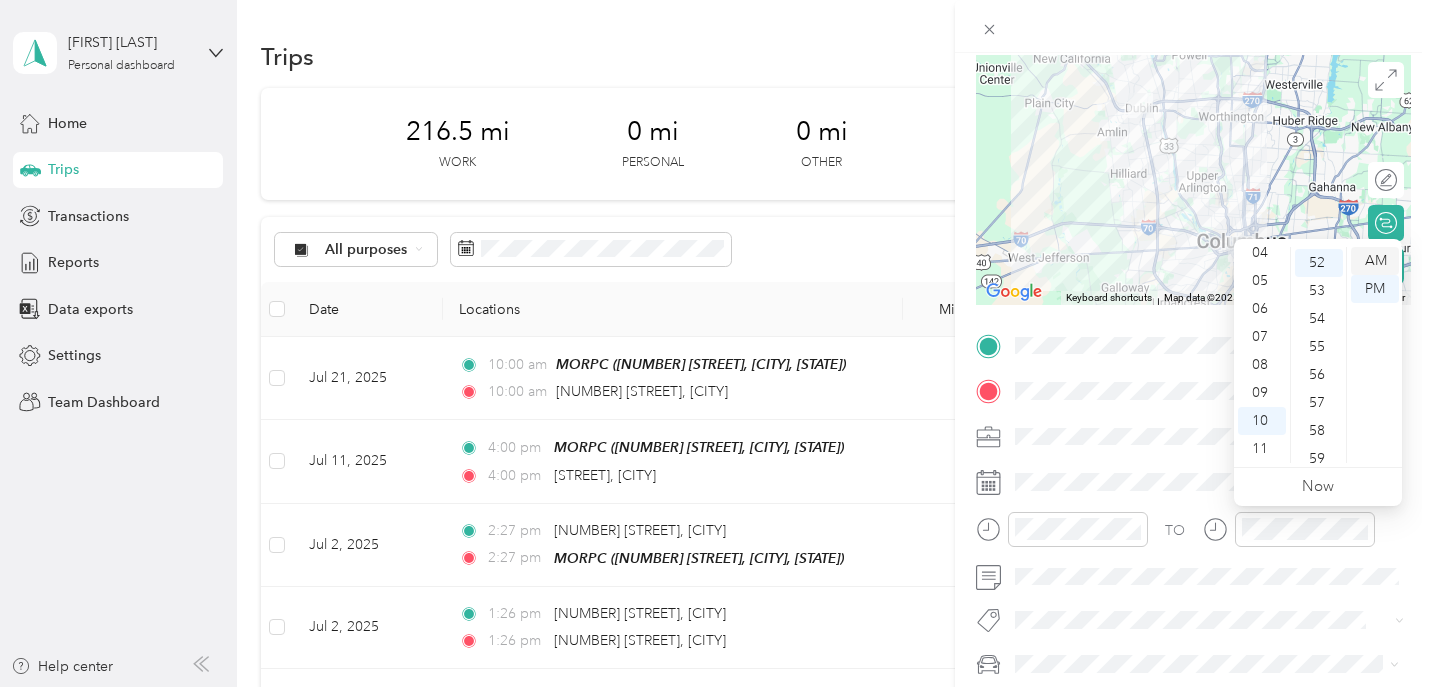 click on "AM" at bounding box center (1375, 261) 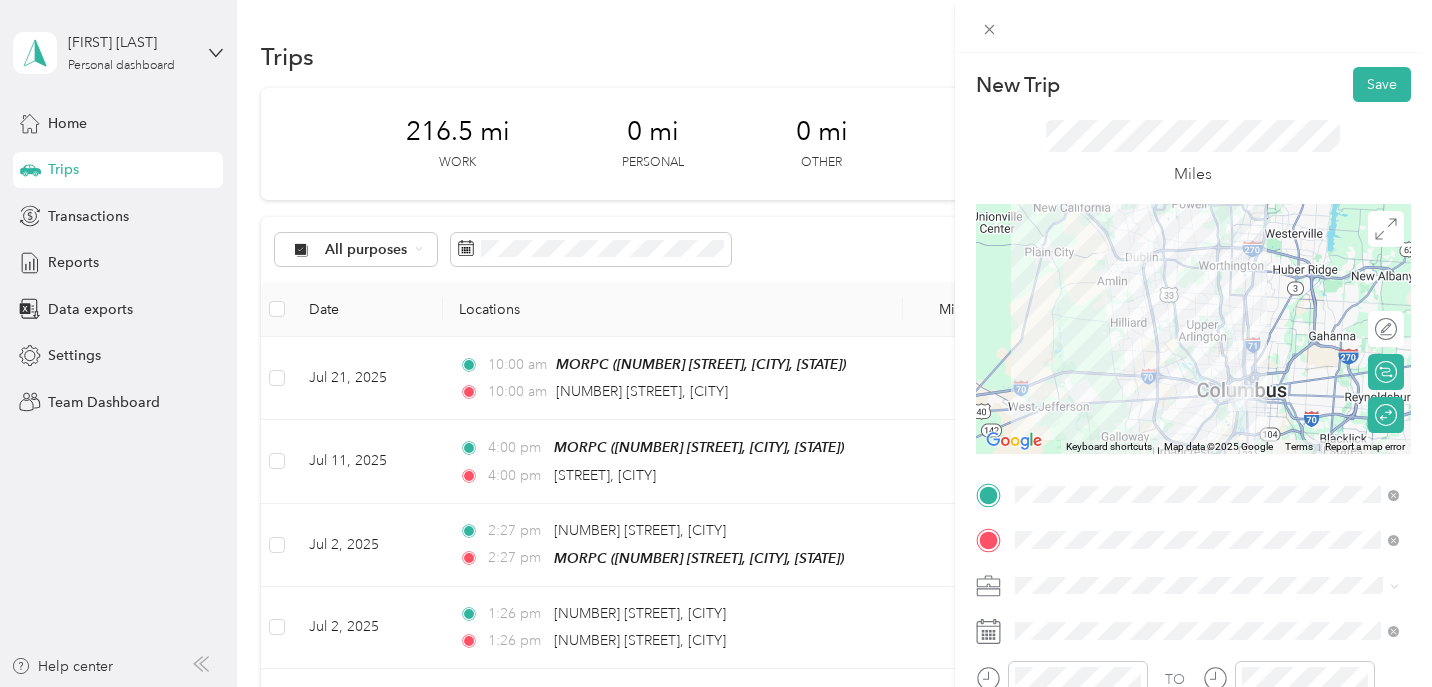 scroll, scrollTop: 0, scrollLeft: 0, axis: both 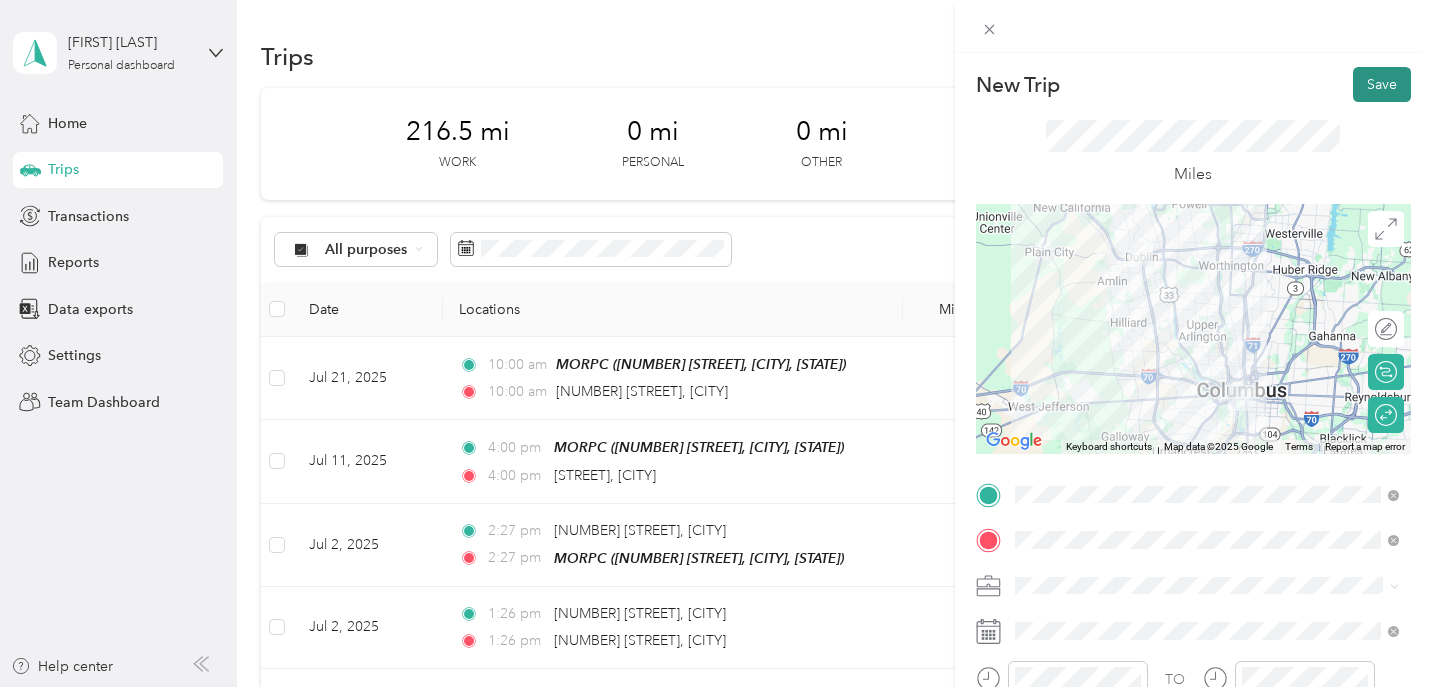 click on "Save" at bounding box center [1382, 84] 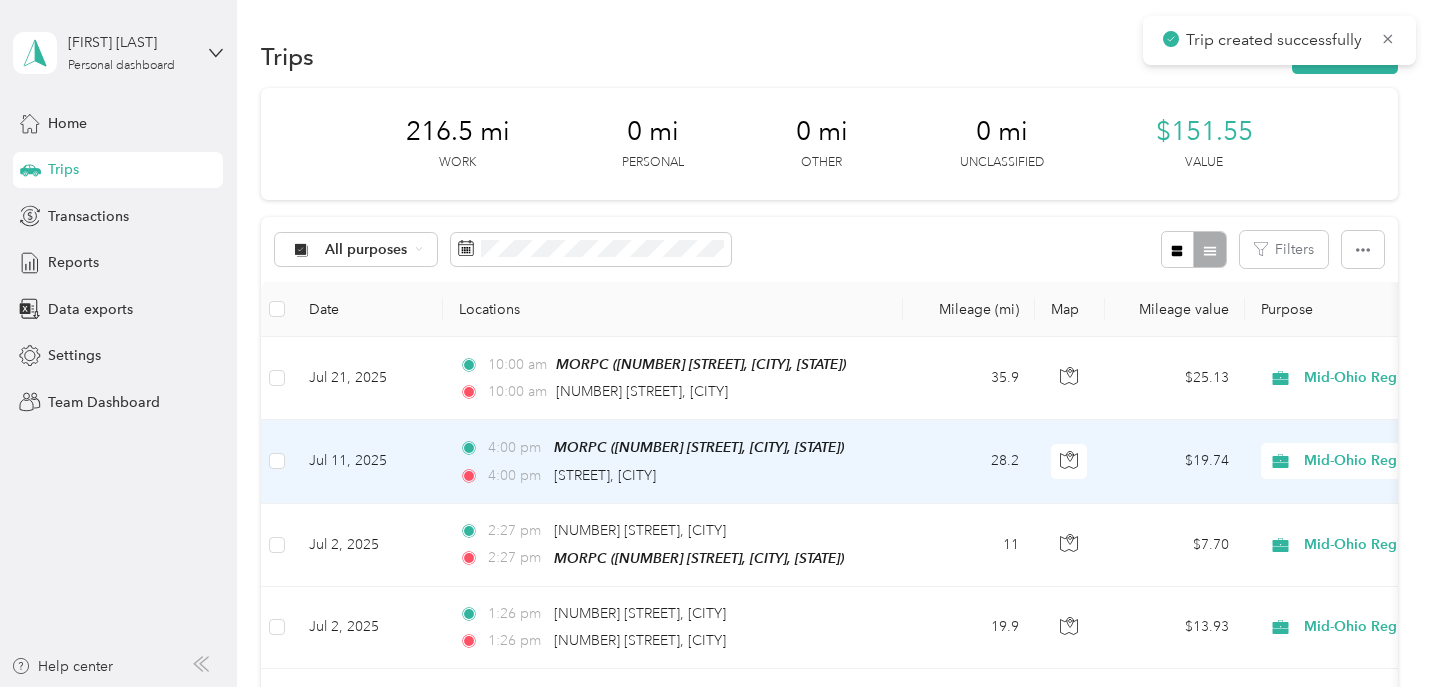 scroll, scrollTop: 0, scrollLeft: 0, axis: both 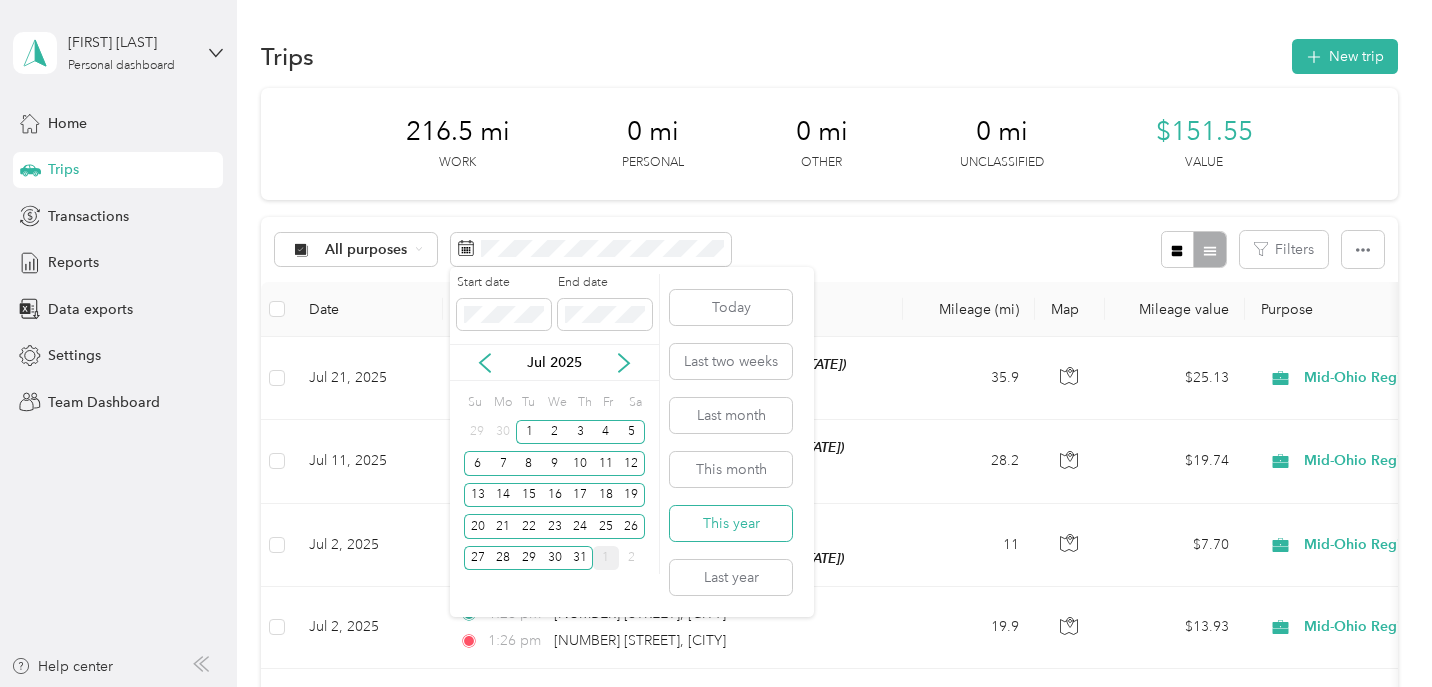 click on "This year" at bounding box center (731, 523) 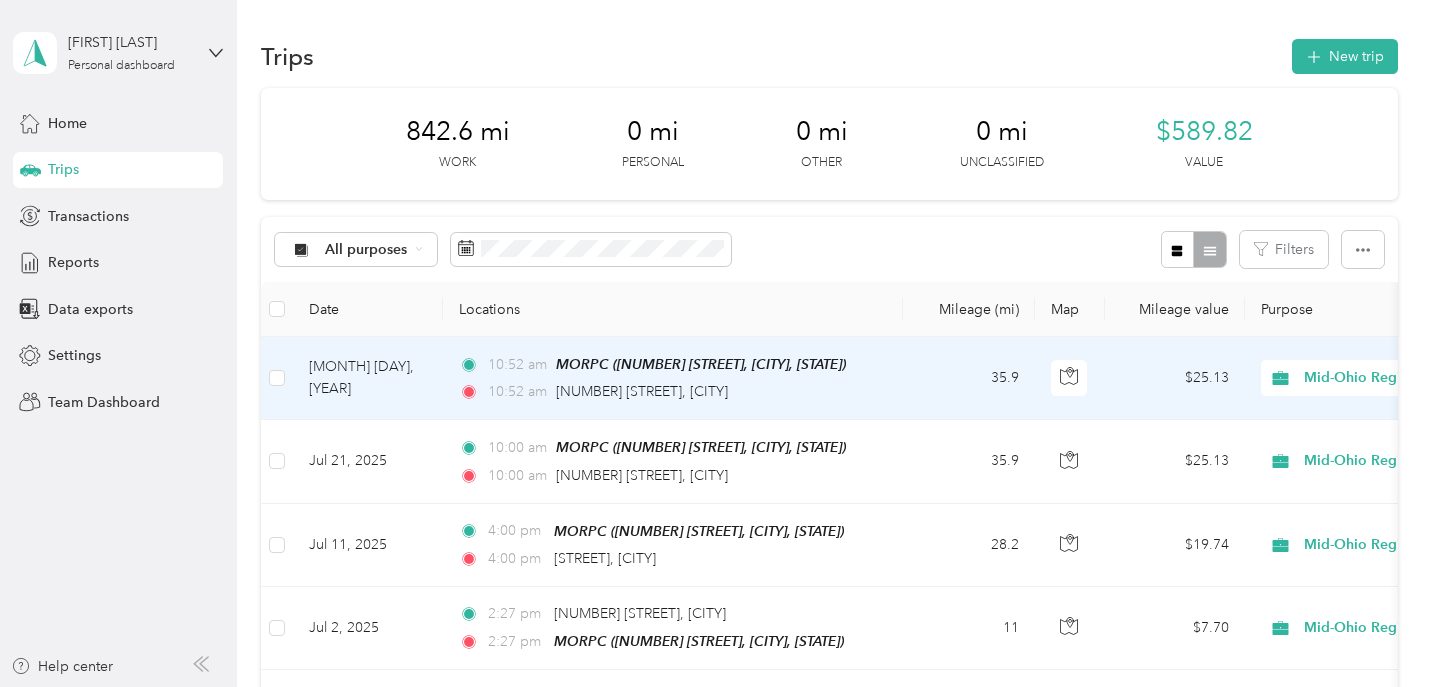 click on "Aug 25, 2025" at bounding box center [368, 378] 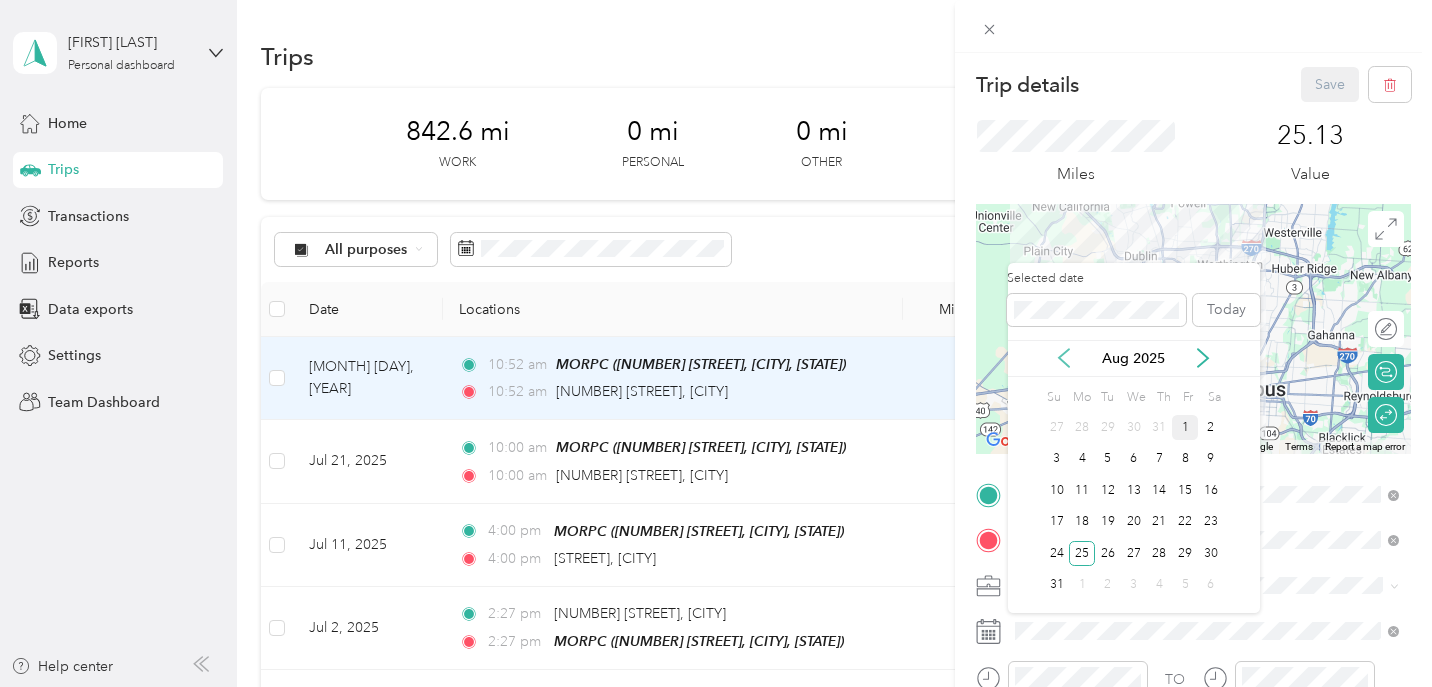 click 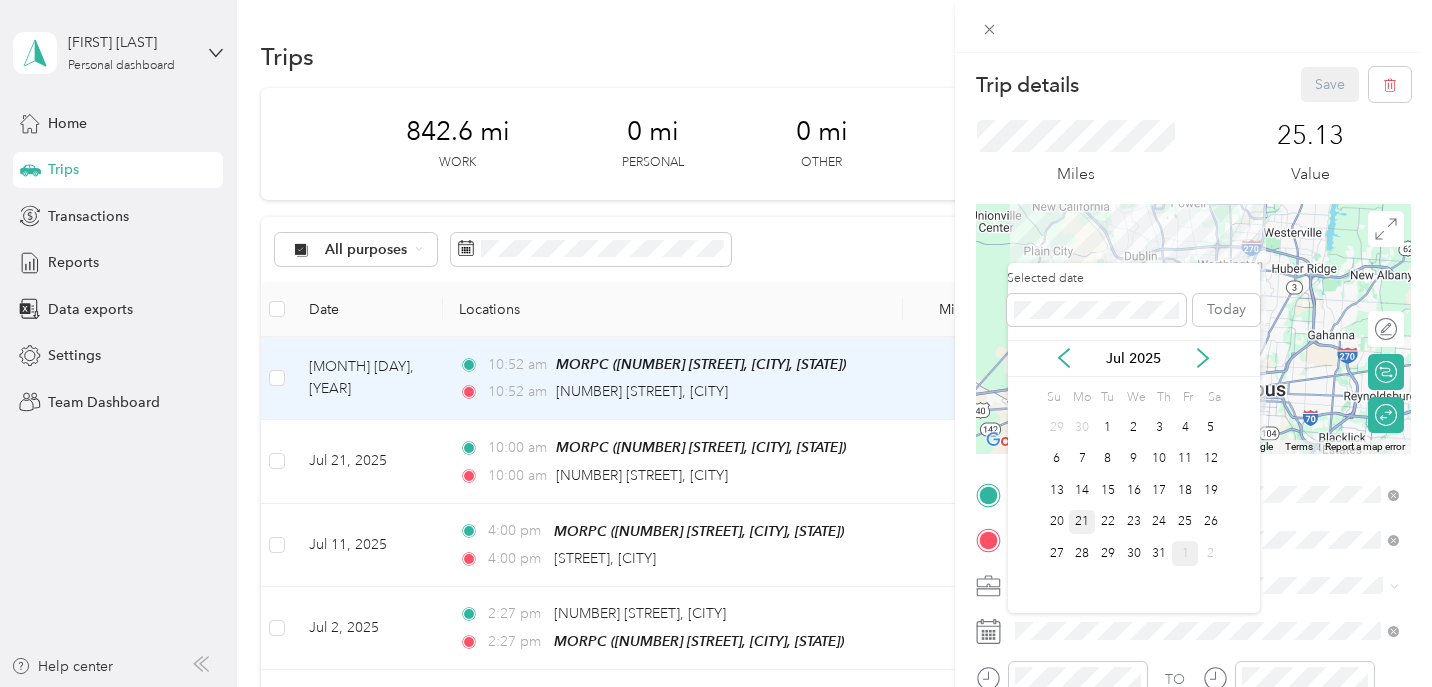 click on "21" at bounding box center (1082, 522) 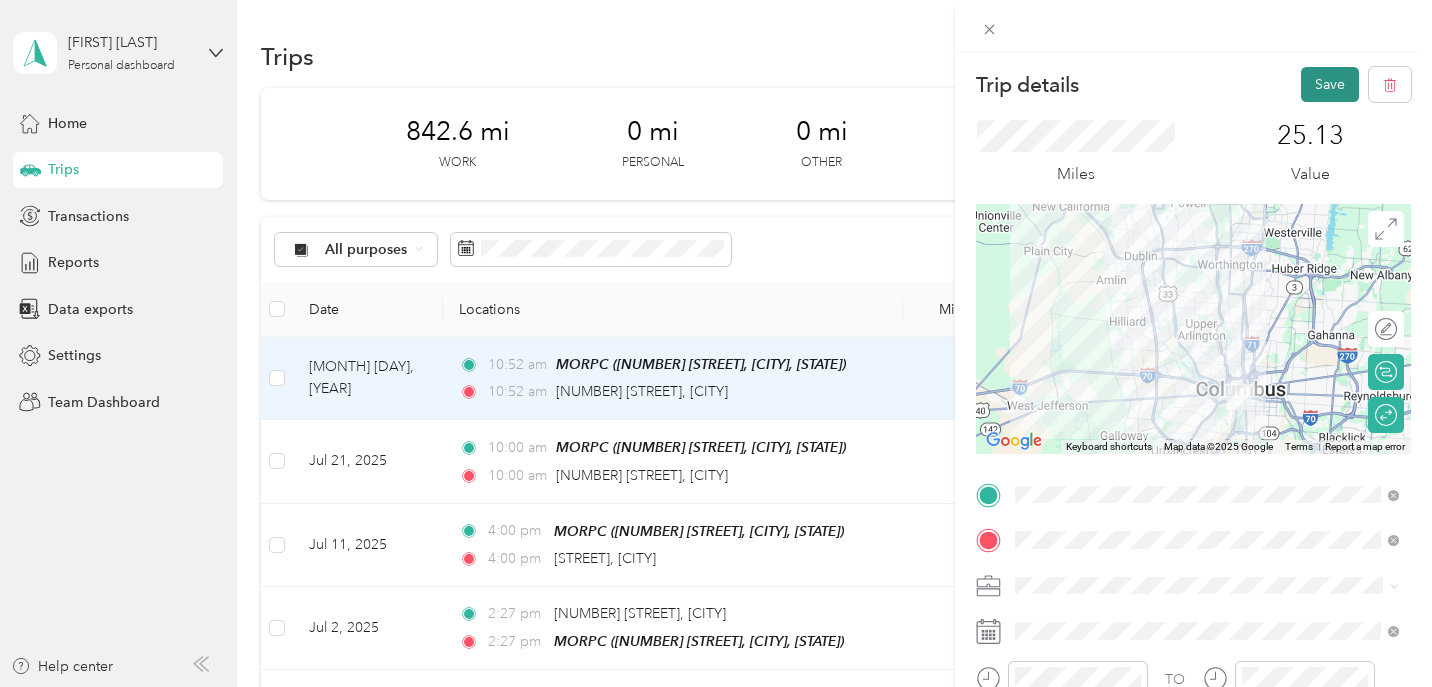 click on "Save" at bounding box center (1330, 84) 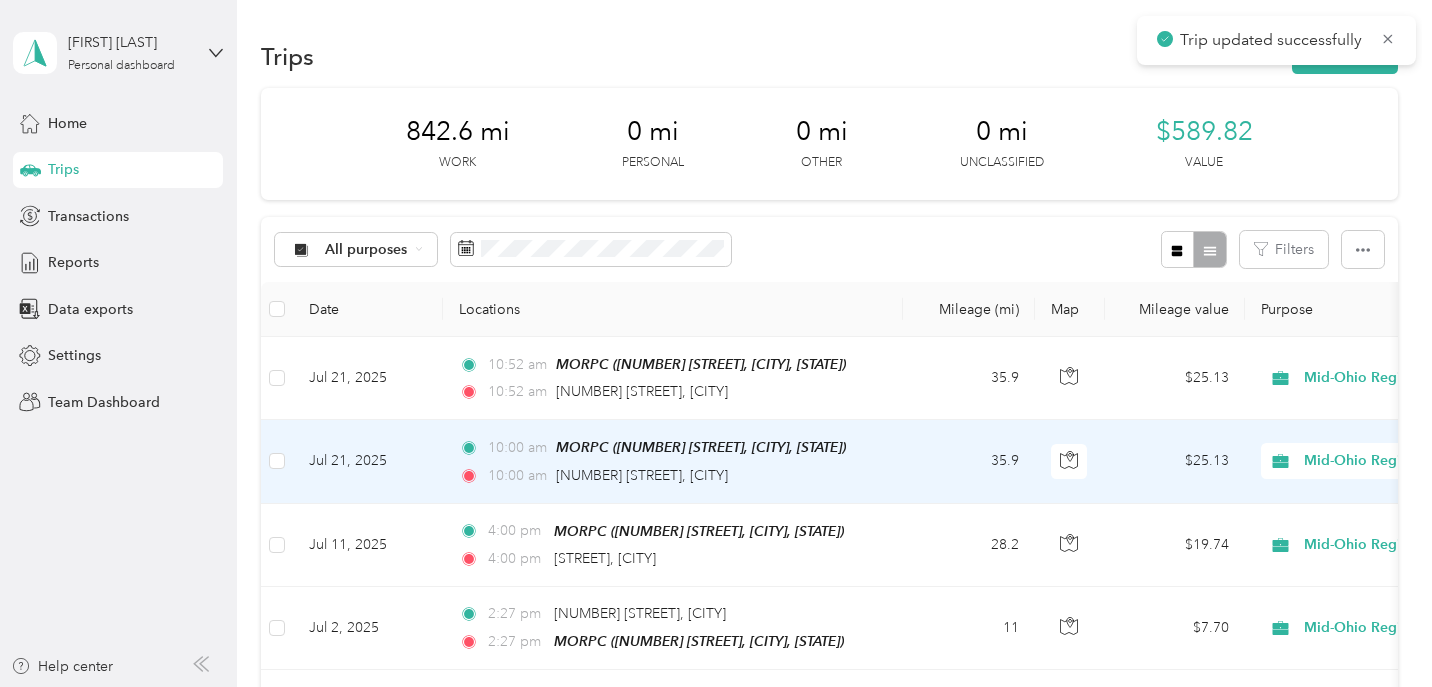 click on "Jul 21, 2025" at bounding box center [368, 461] 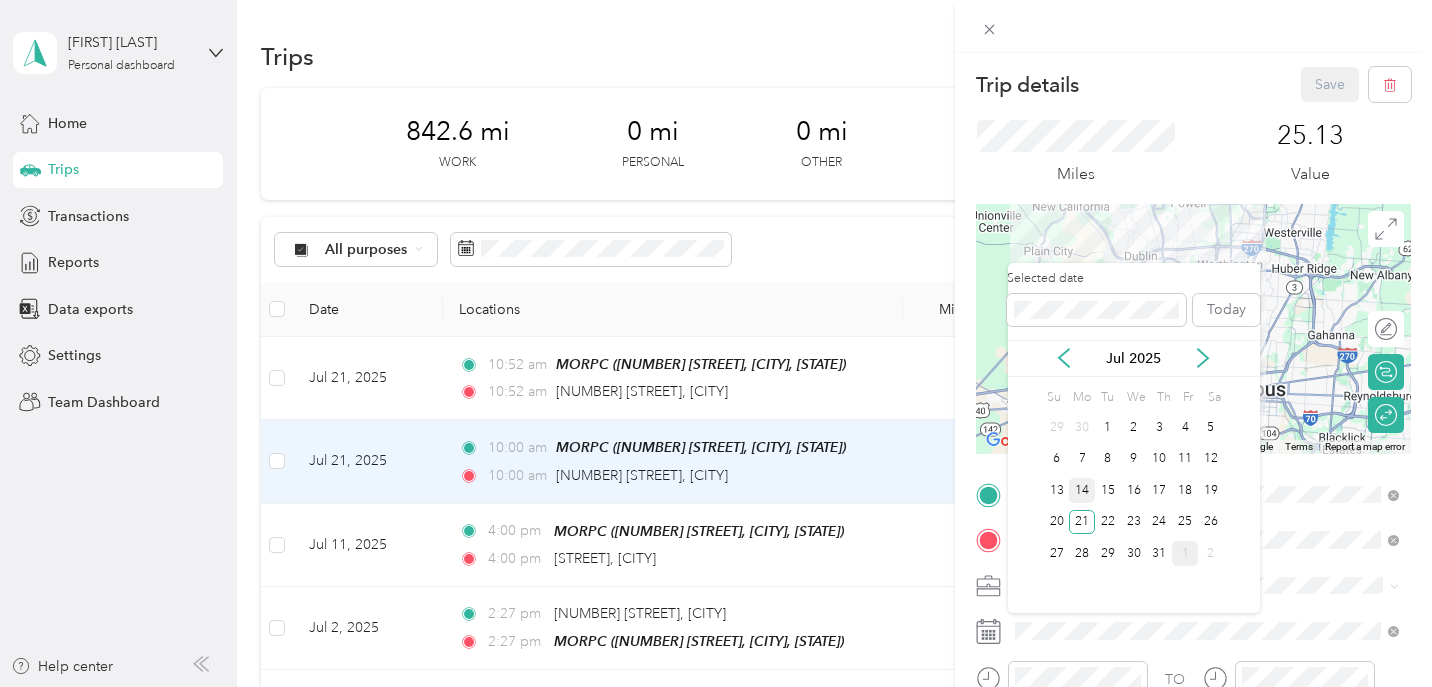click on "14" at bounding box center (1082, 490) 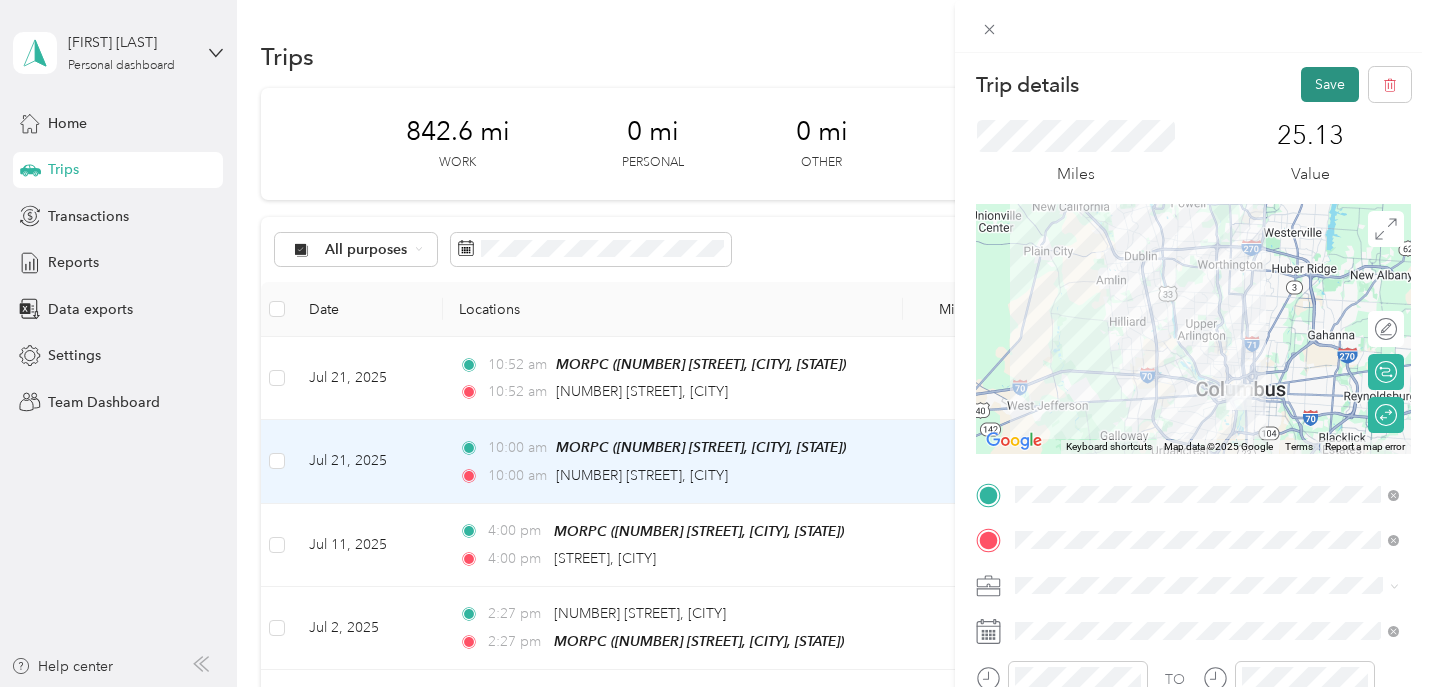 click on "Save" at bounding box center (1330, 84) 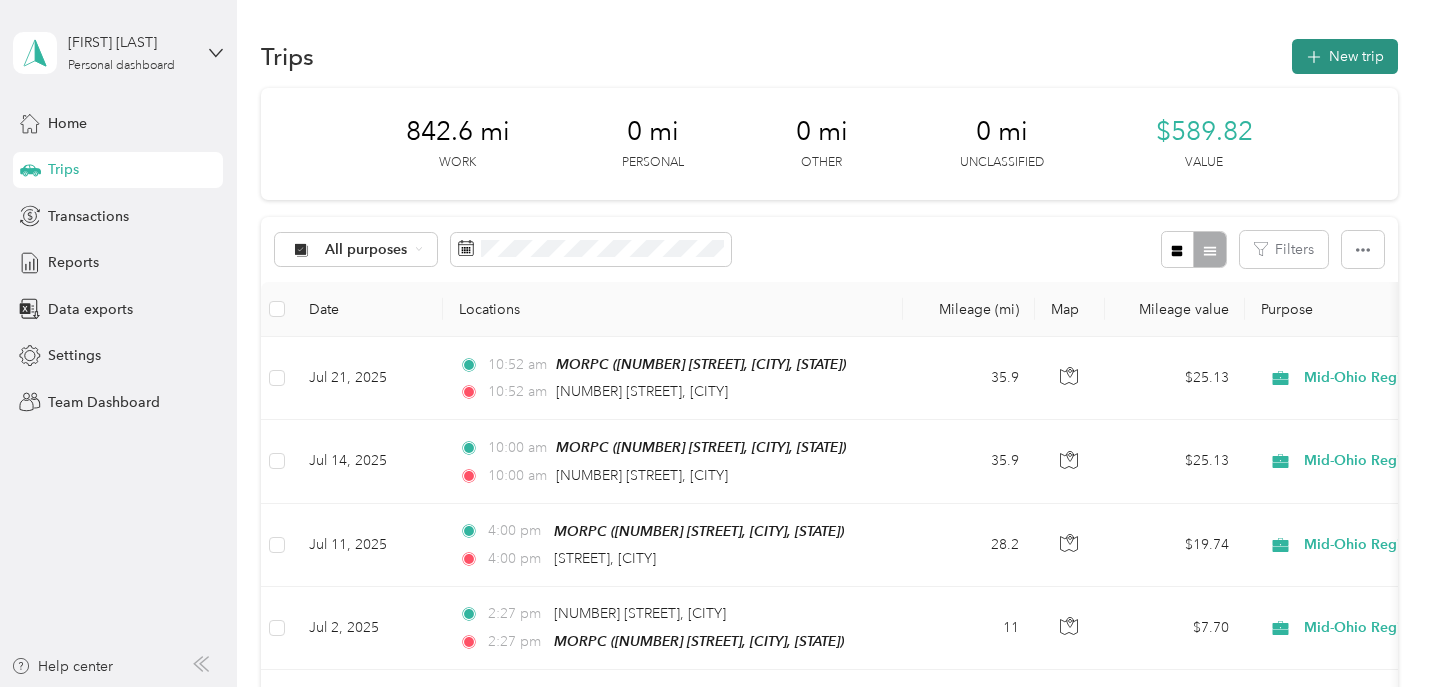 click on "New trip" at bounding box center [1345, 56] 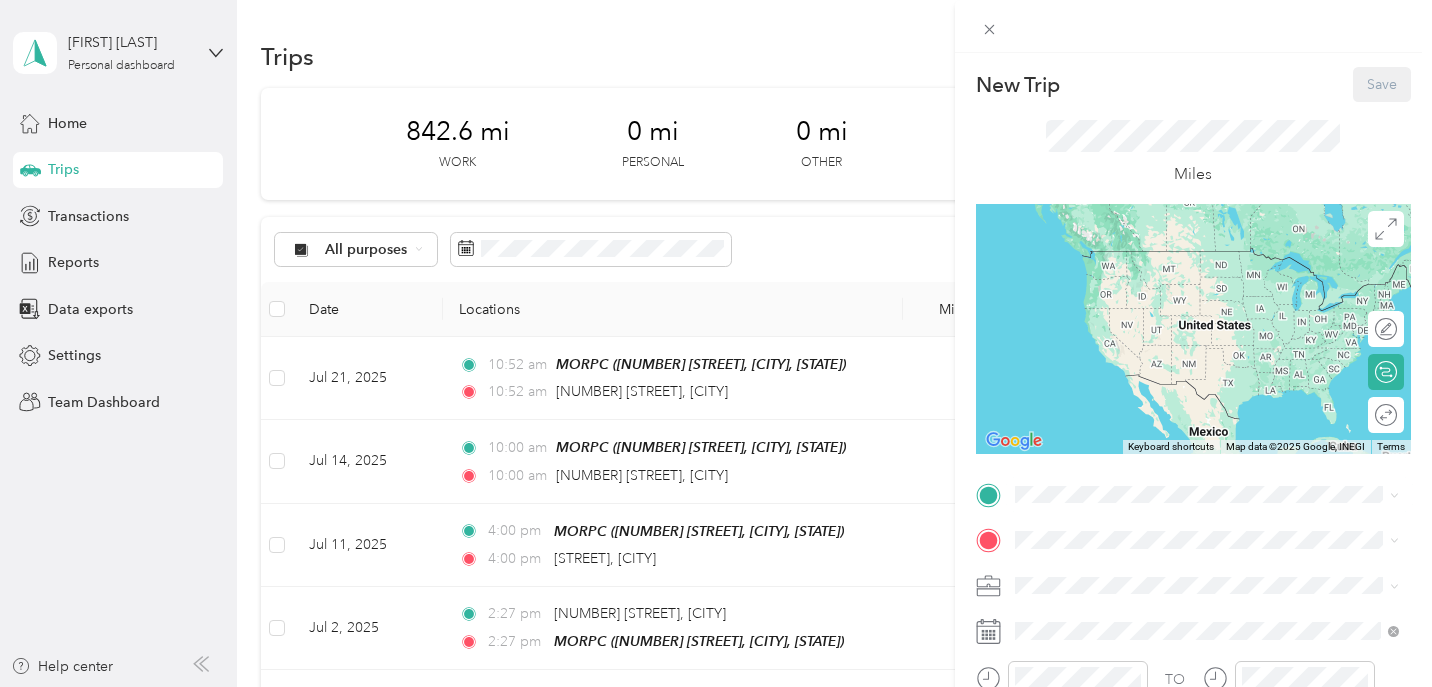 click on "MORPC [NUMBER] [STREET], [POSTAL_CODE], [CITY], [STATE], [COUNTRY]" at bounding box center [1222, 452] 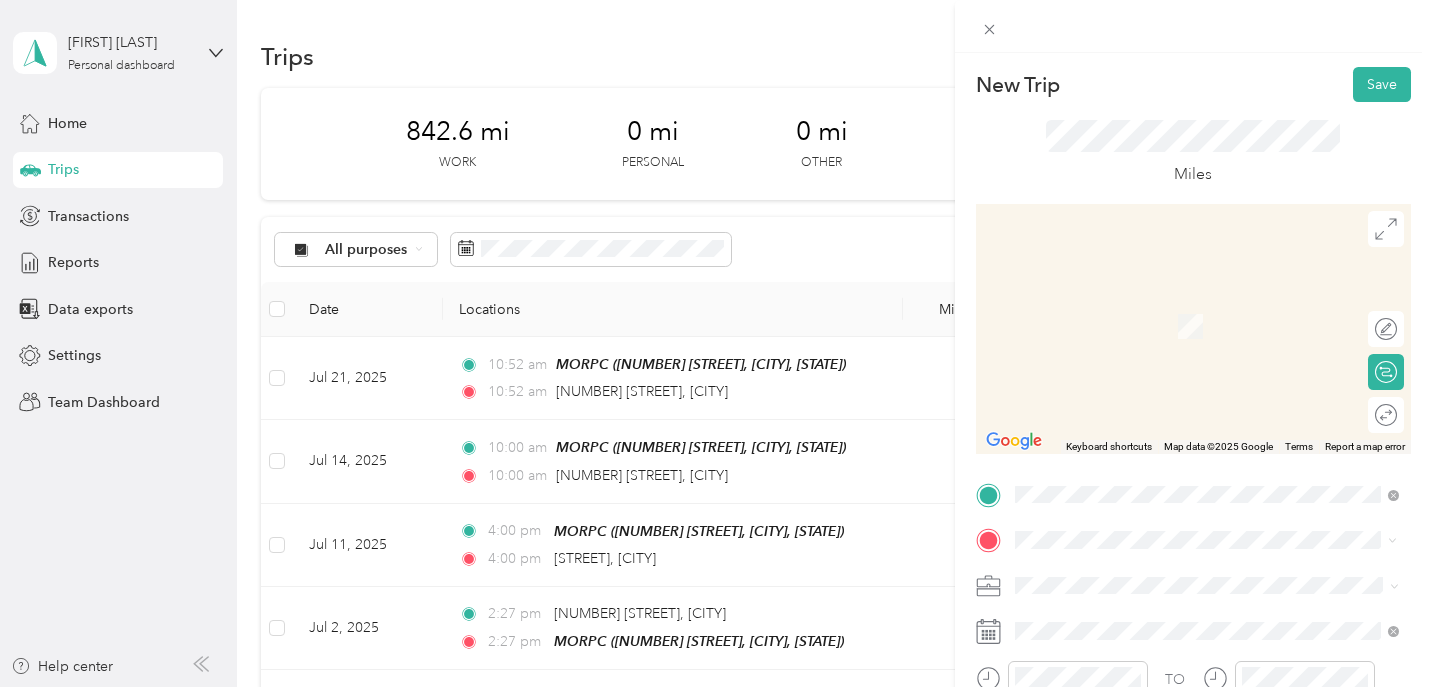 click on "Municipal Way
Hilliard, Ohio 43026, United States" at bounding box center [1196, 304] 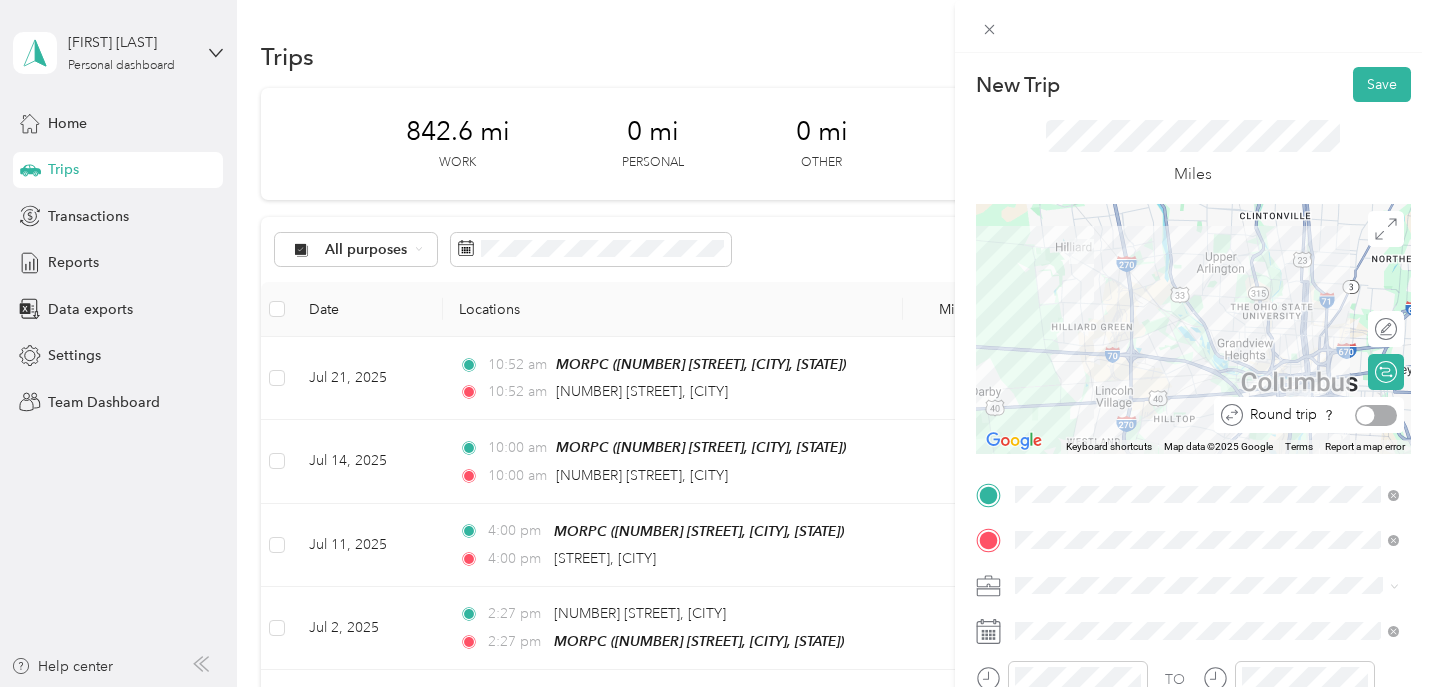 click at bounding box center [1376, 415] 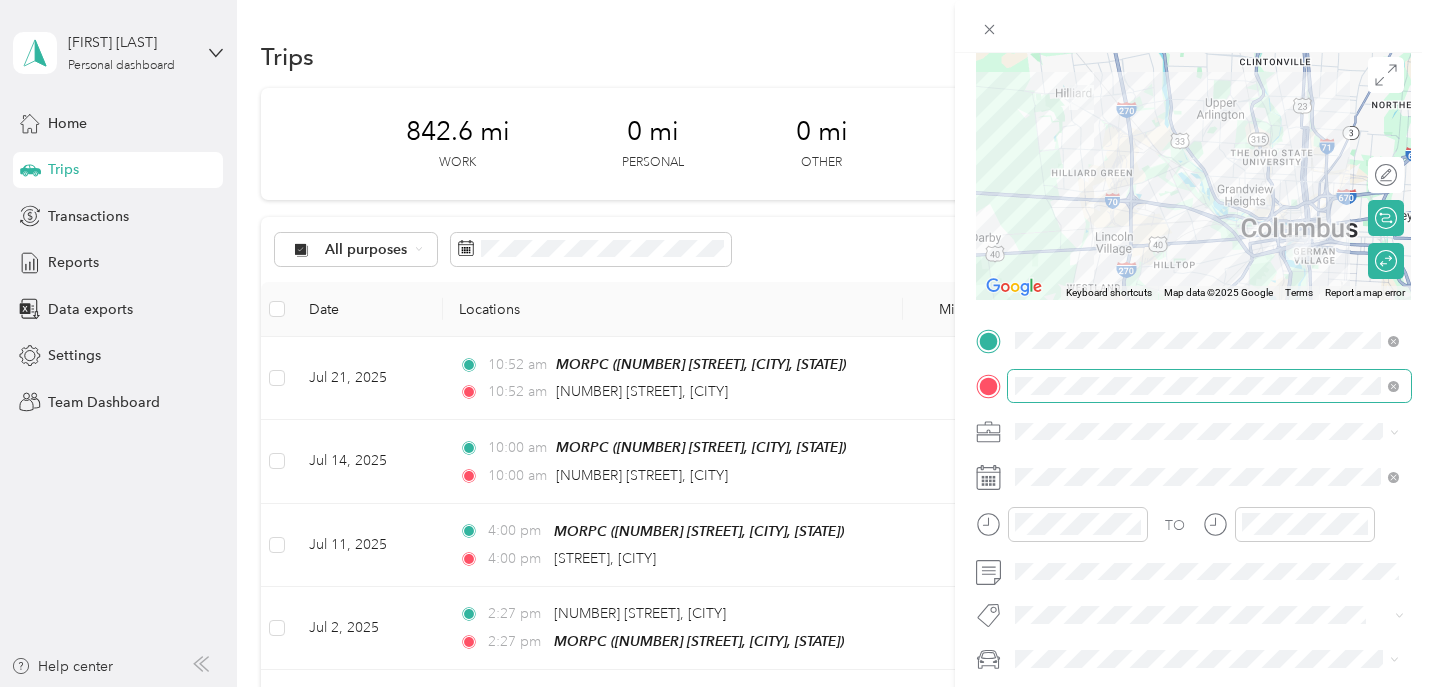 scroll, scrollTop: 189, scrollLeft: 0, axis: vertical 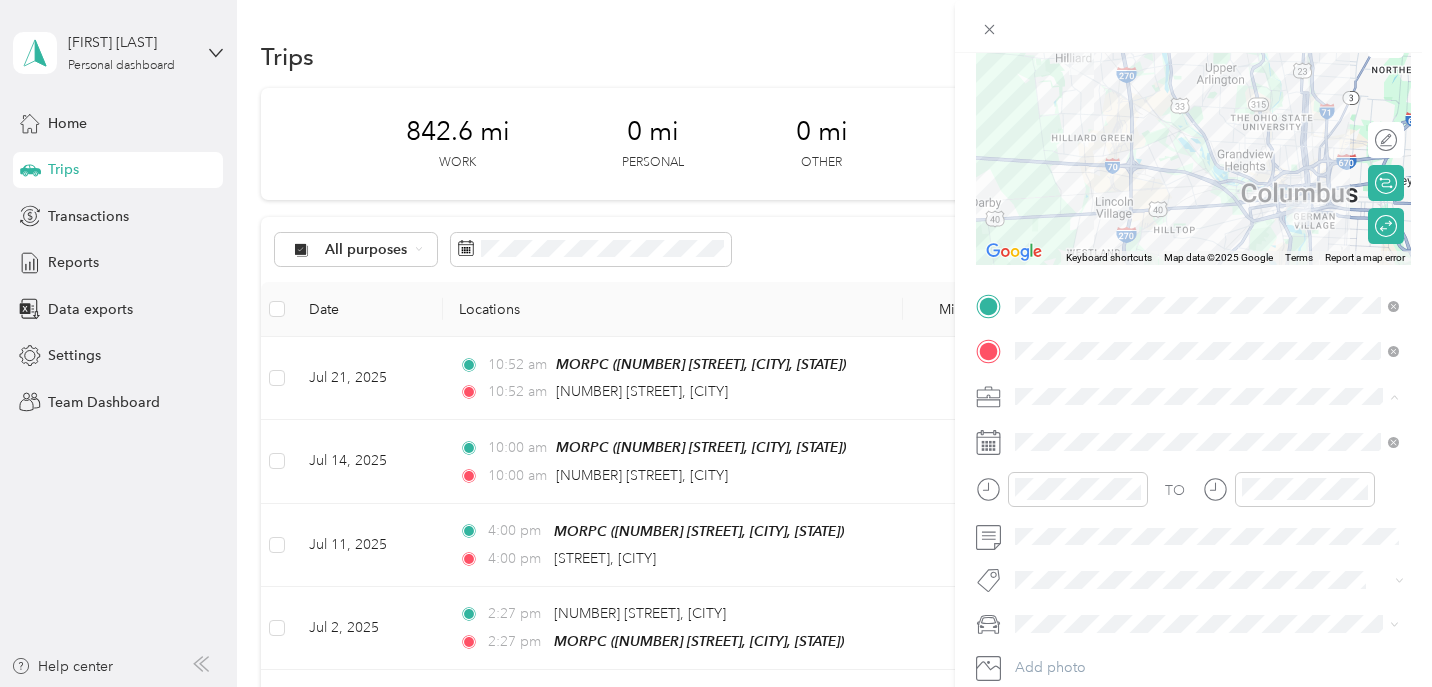 click on "Mid-Ohio Regional Planning Commission" at bounding box center [1151, 185] 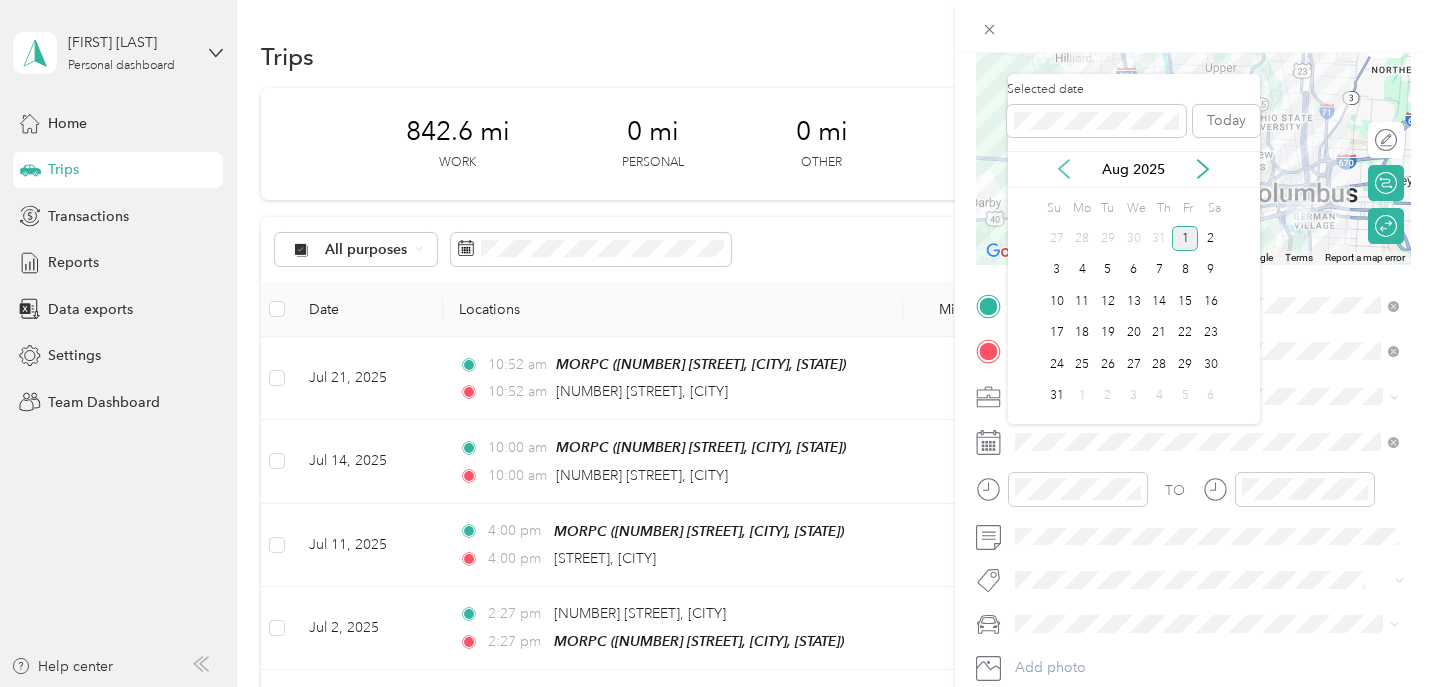 click 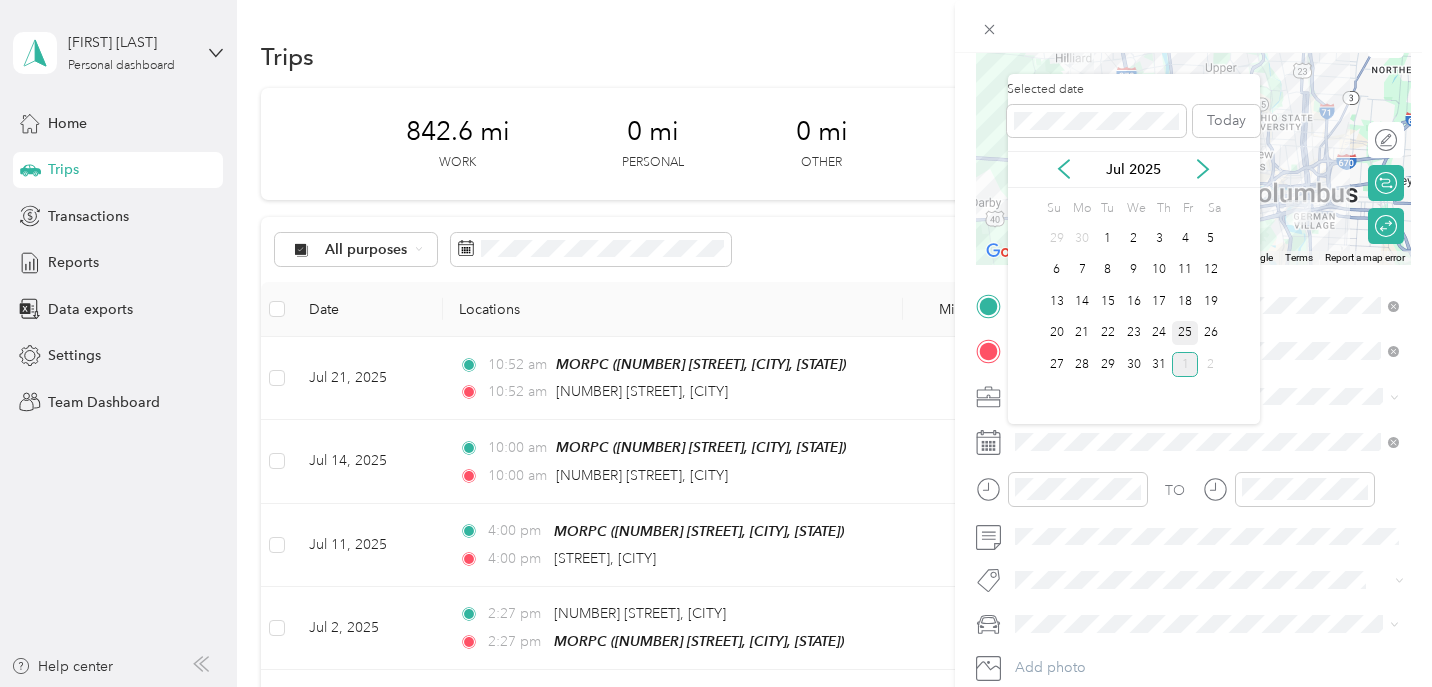 click on "25" at bounding box center (1185, 333) 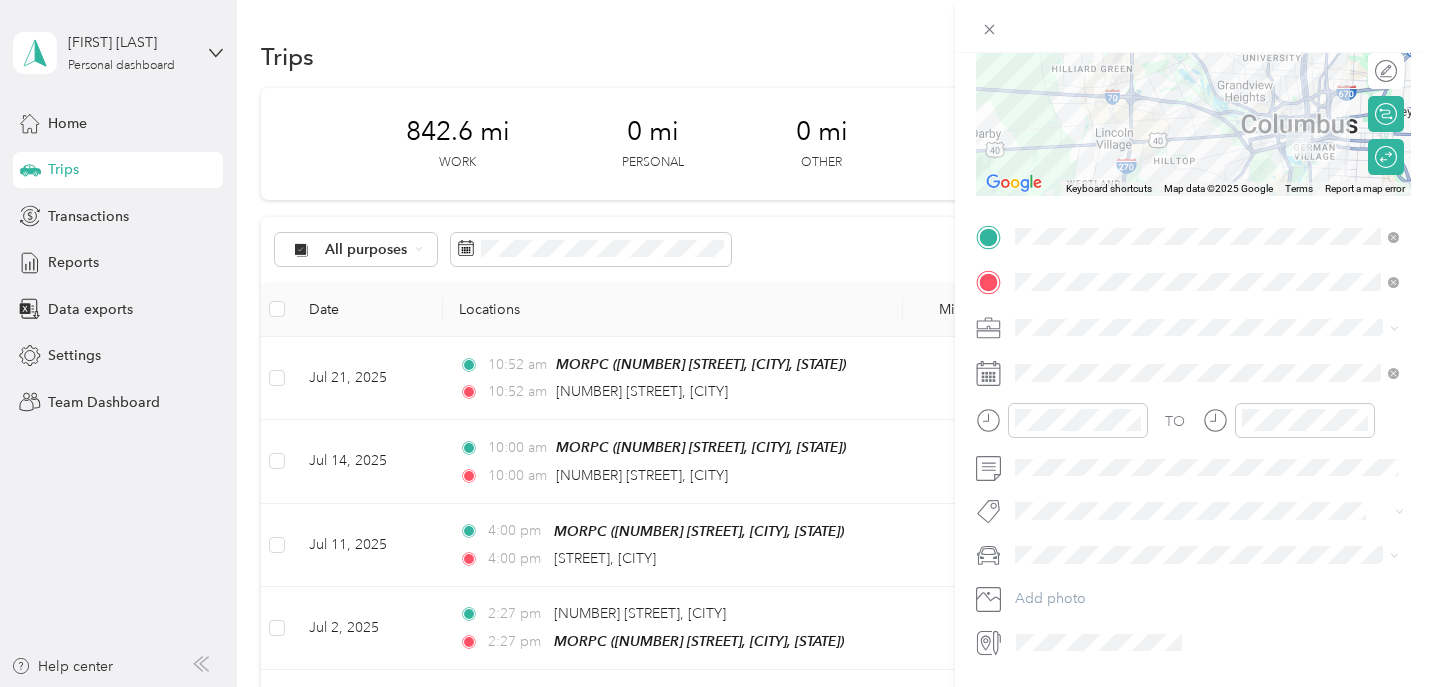 scroll, scrollTop: 301, scrollLeft: 0, axis: vertical 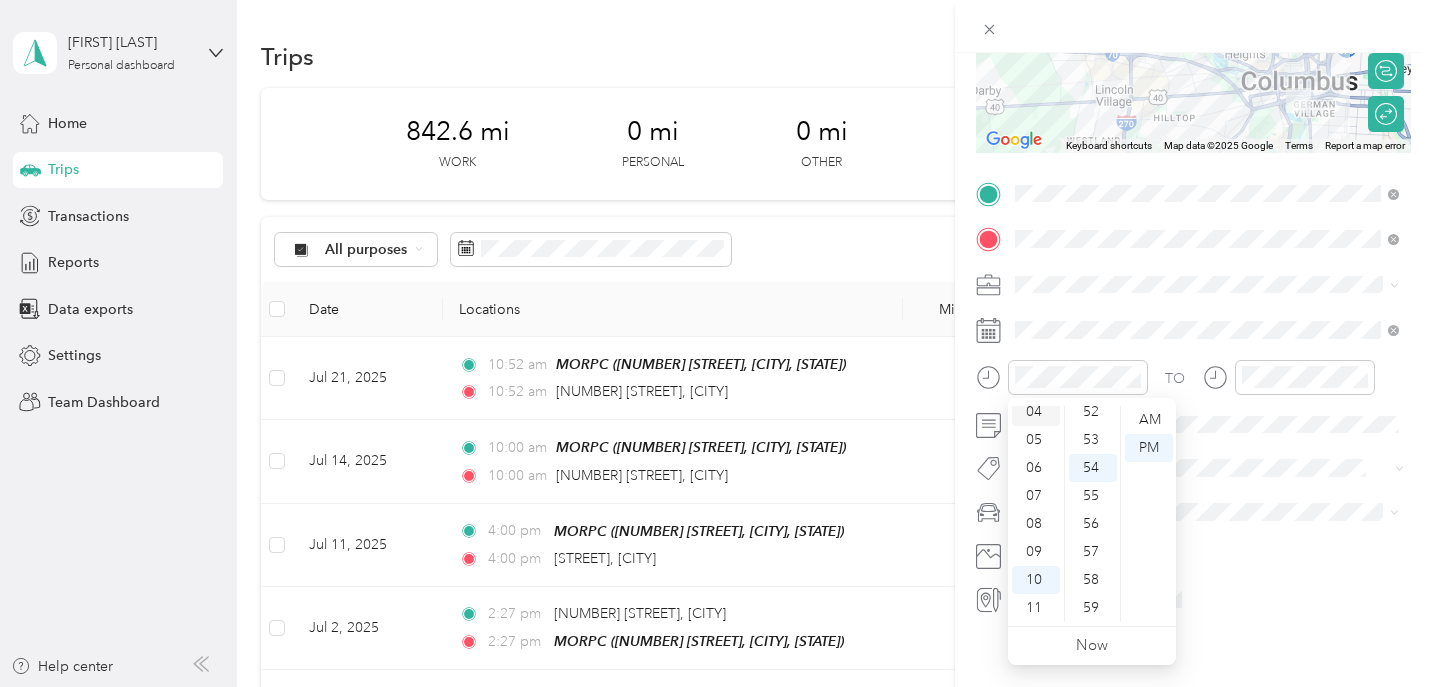 click on "04" at bounding box center [1036, 412] 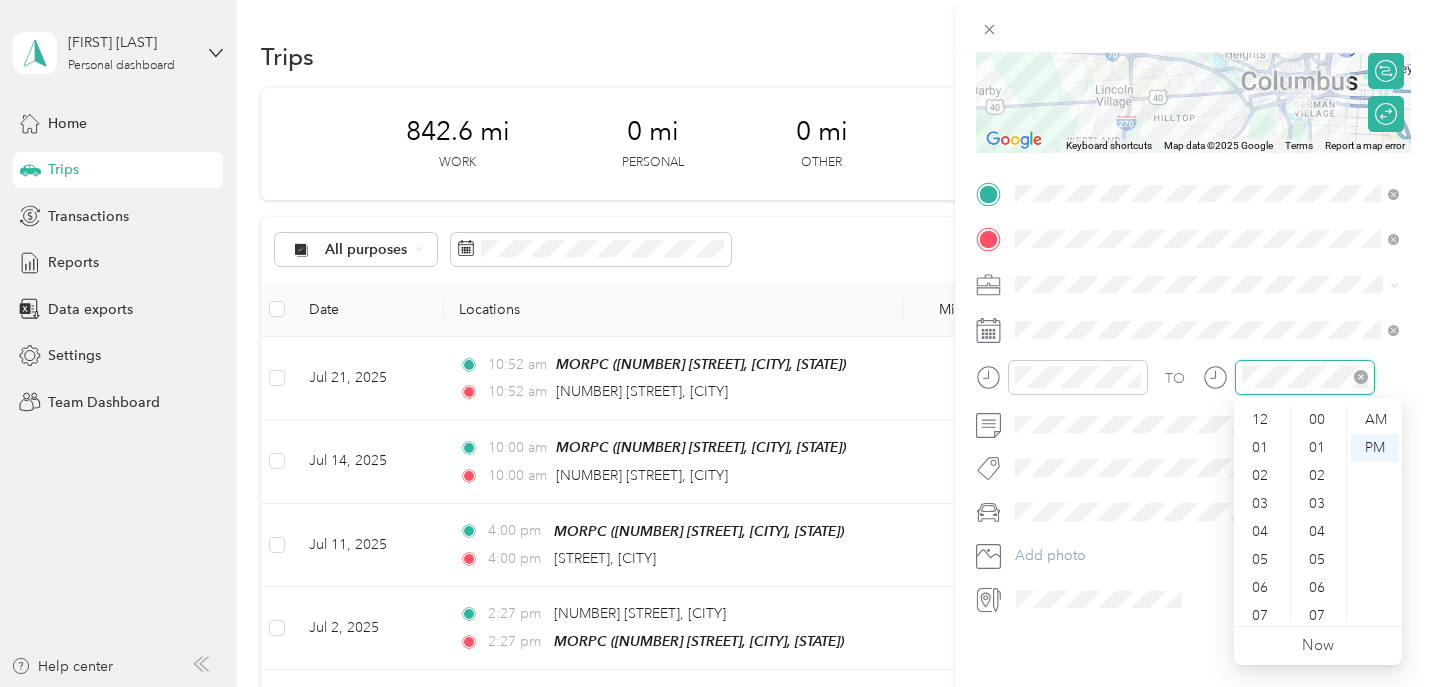 scroll, scrollTop: 1464, scrollLeft: 0, axis: vertical 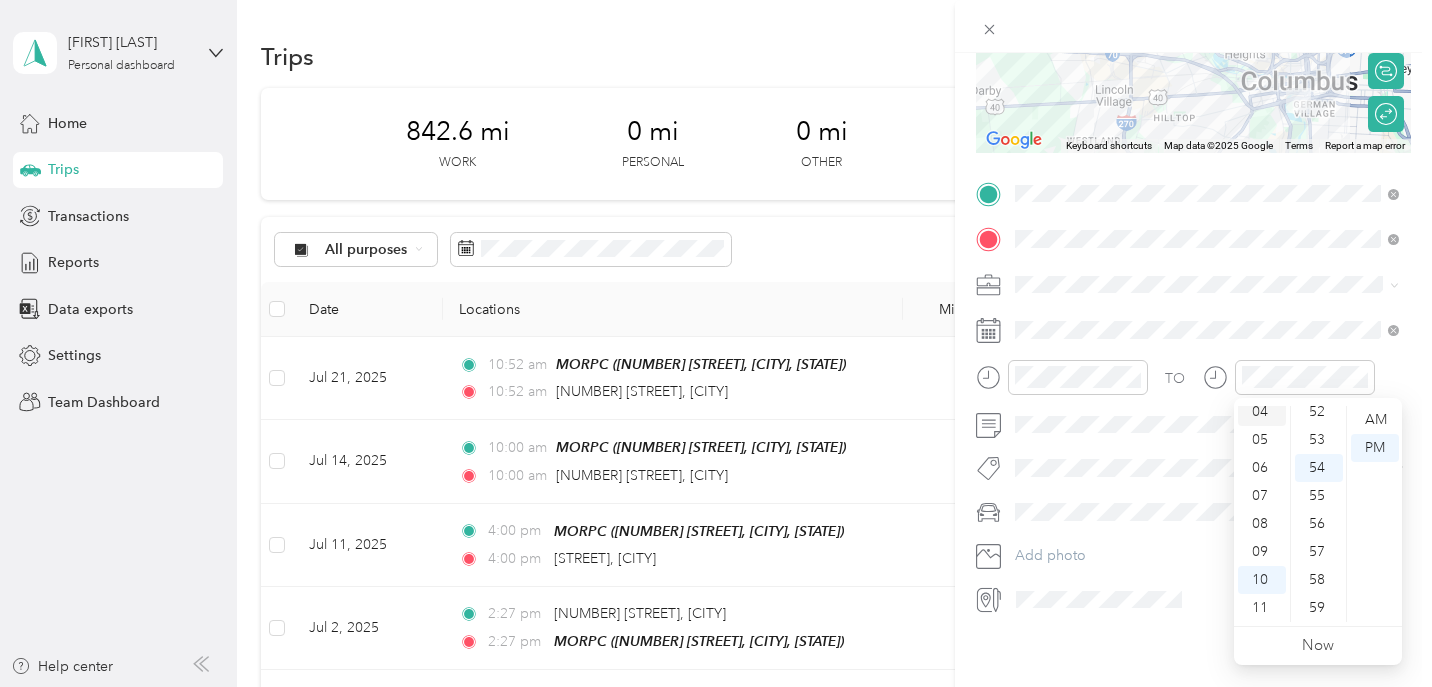 click on "04" at bounding box center (1262, 412) 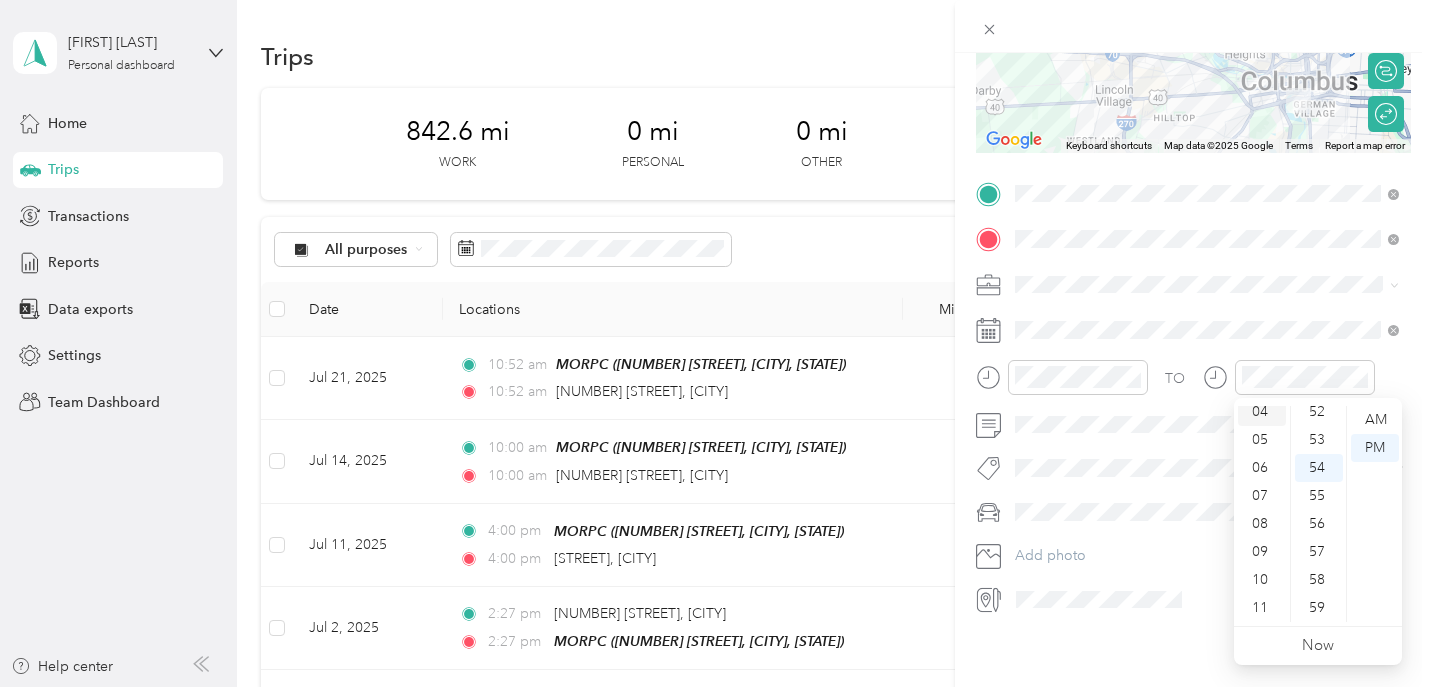 scroll, scrollTop: 112, scrollLeft: 0, axis: vertical 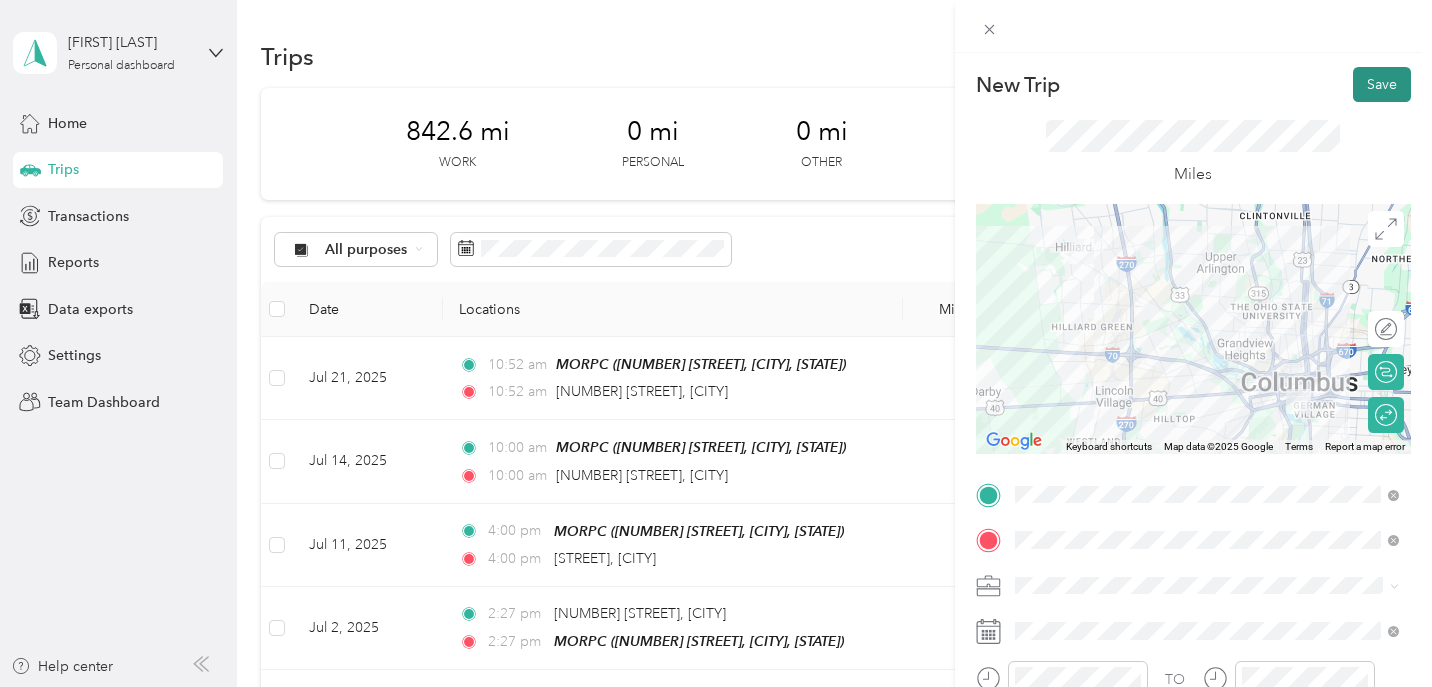 click on "Save" at bounding box center (1382, 84) 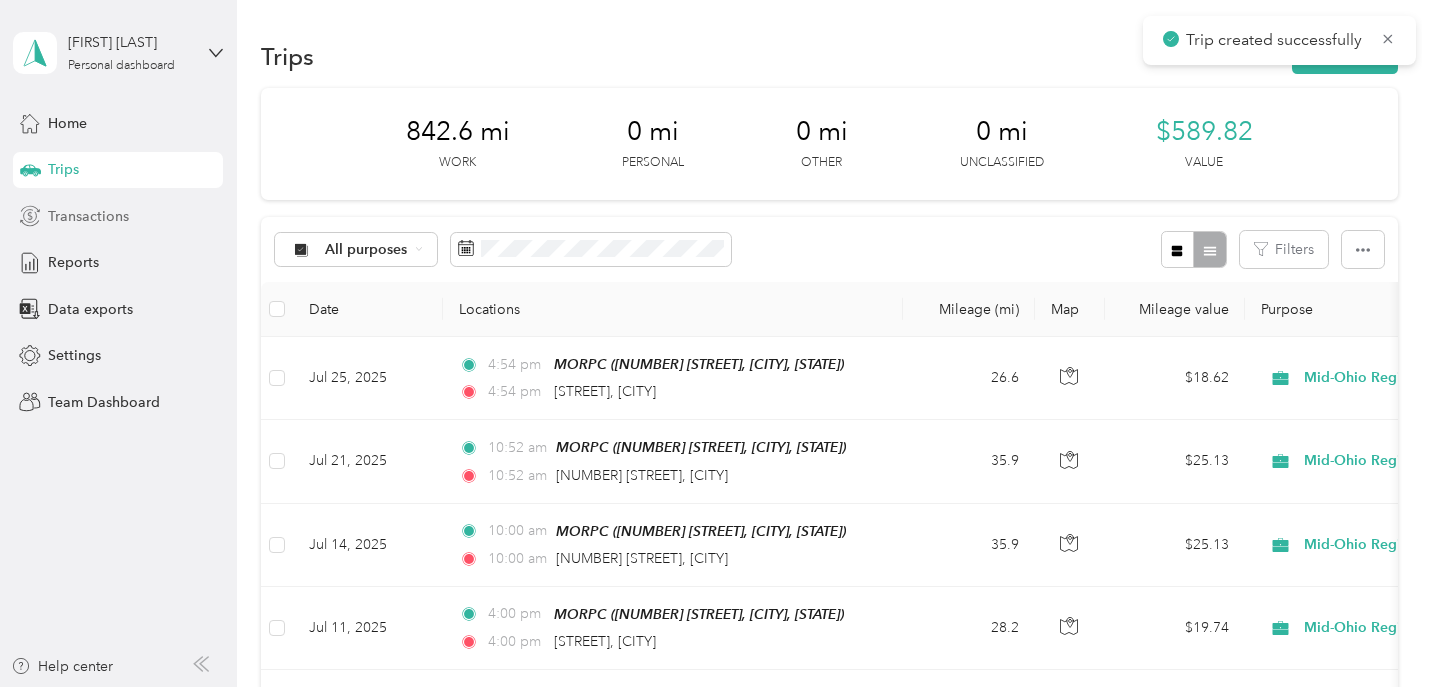 click on "Transactions" at bounding box center [88, 216] 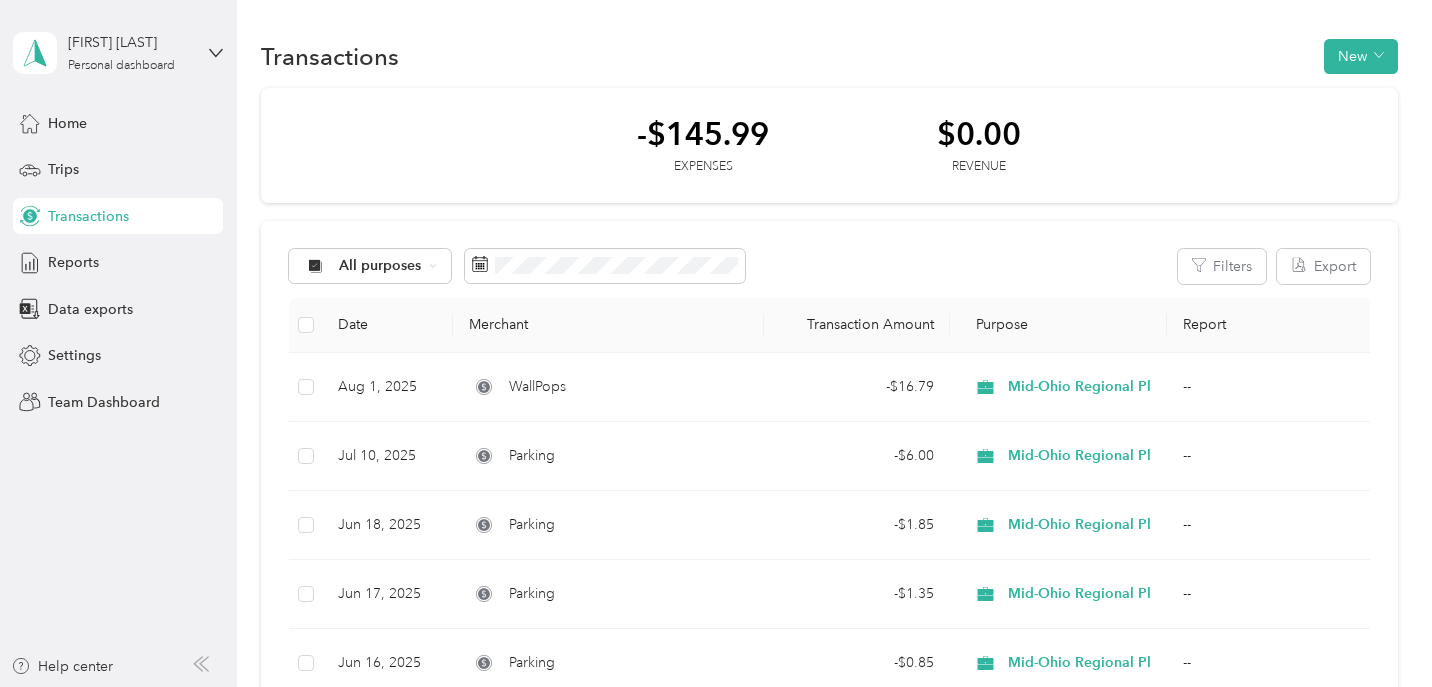 scroll, scrollTop: 0, scrollLeft: 0, axis: both 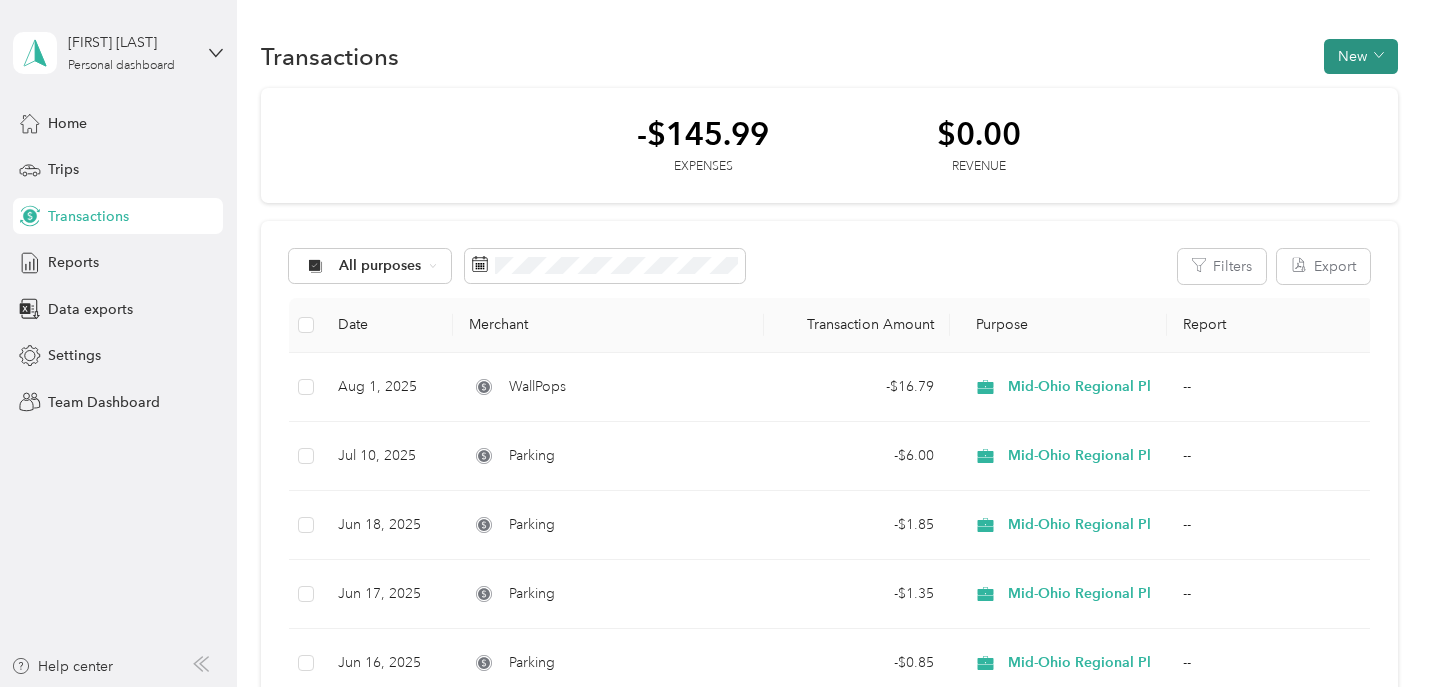 click on "New" at bounding box center [1361, 56] 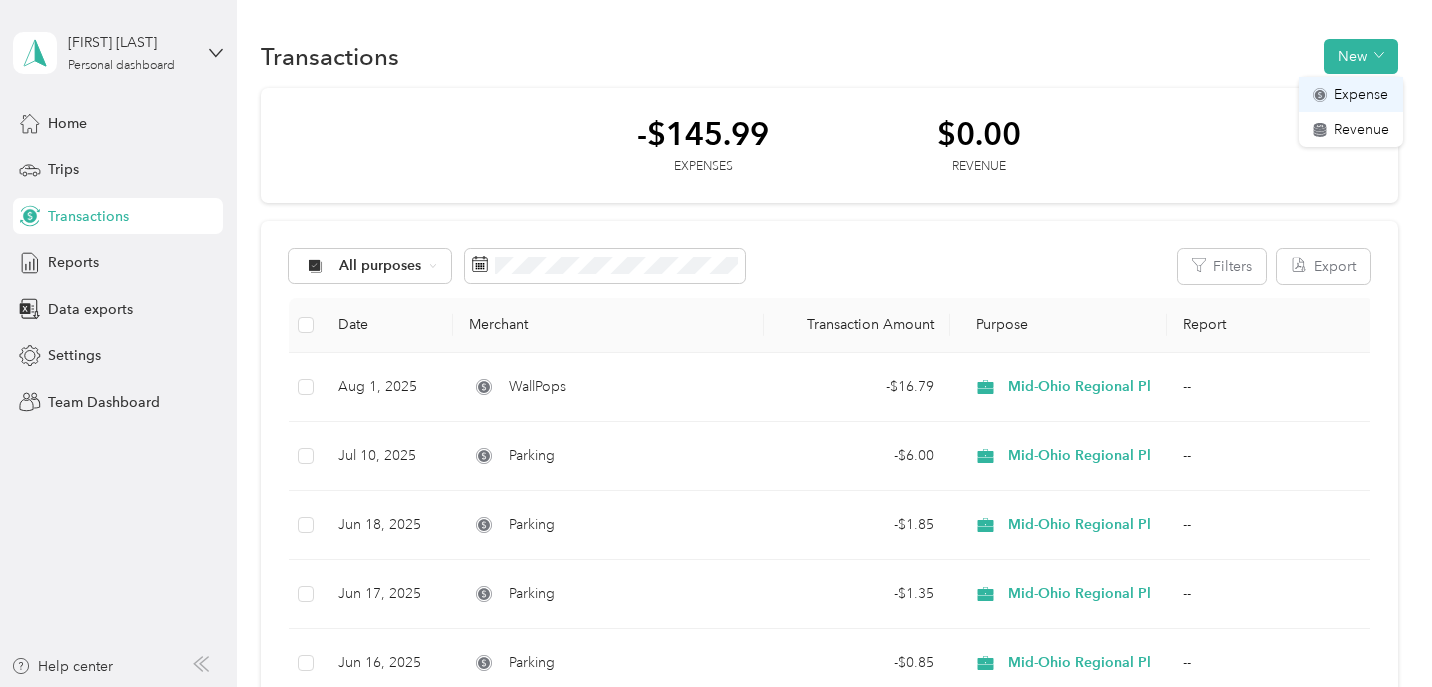 click on "Expense" at bounding box center [1361, 94] 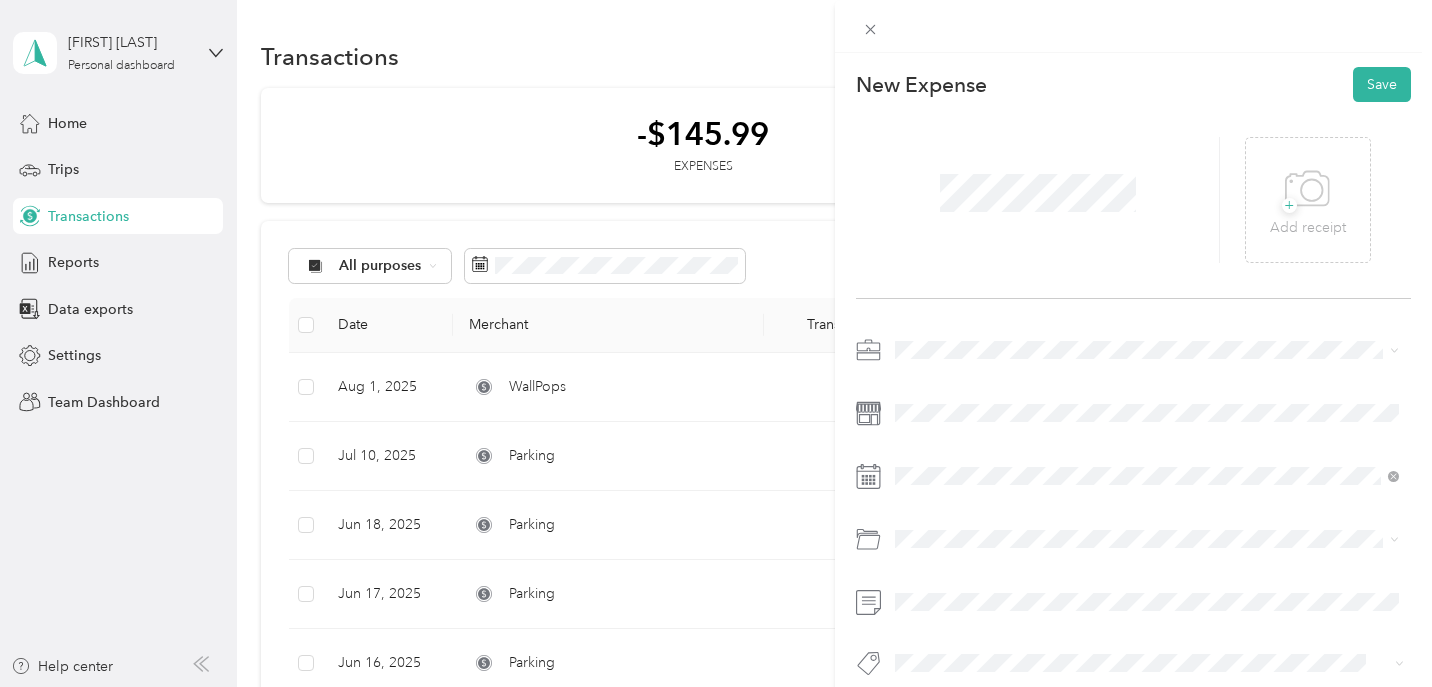 click at bounding box center (1149, 350) 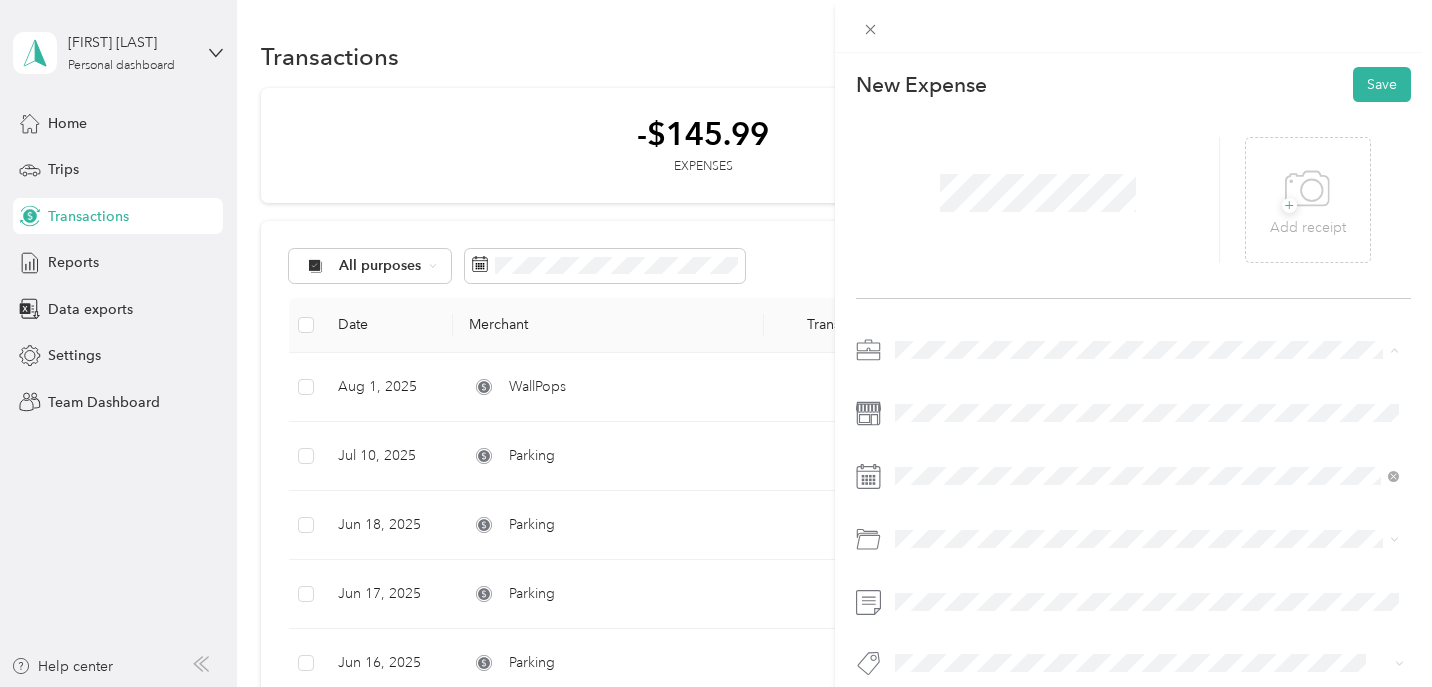 click on "Mid-Ohio Regional Planning Commission" at bounding box center (1147, 455) 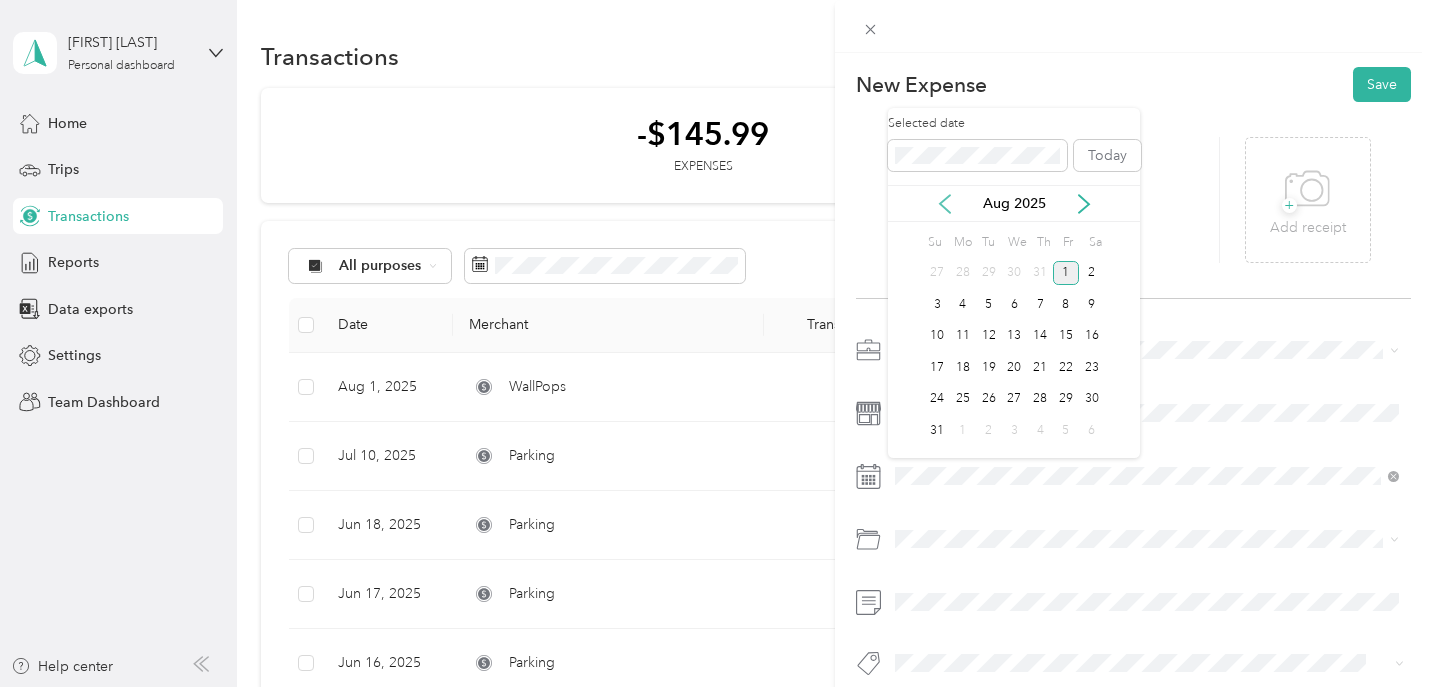 click 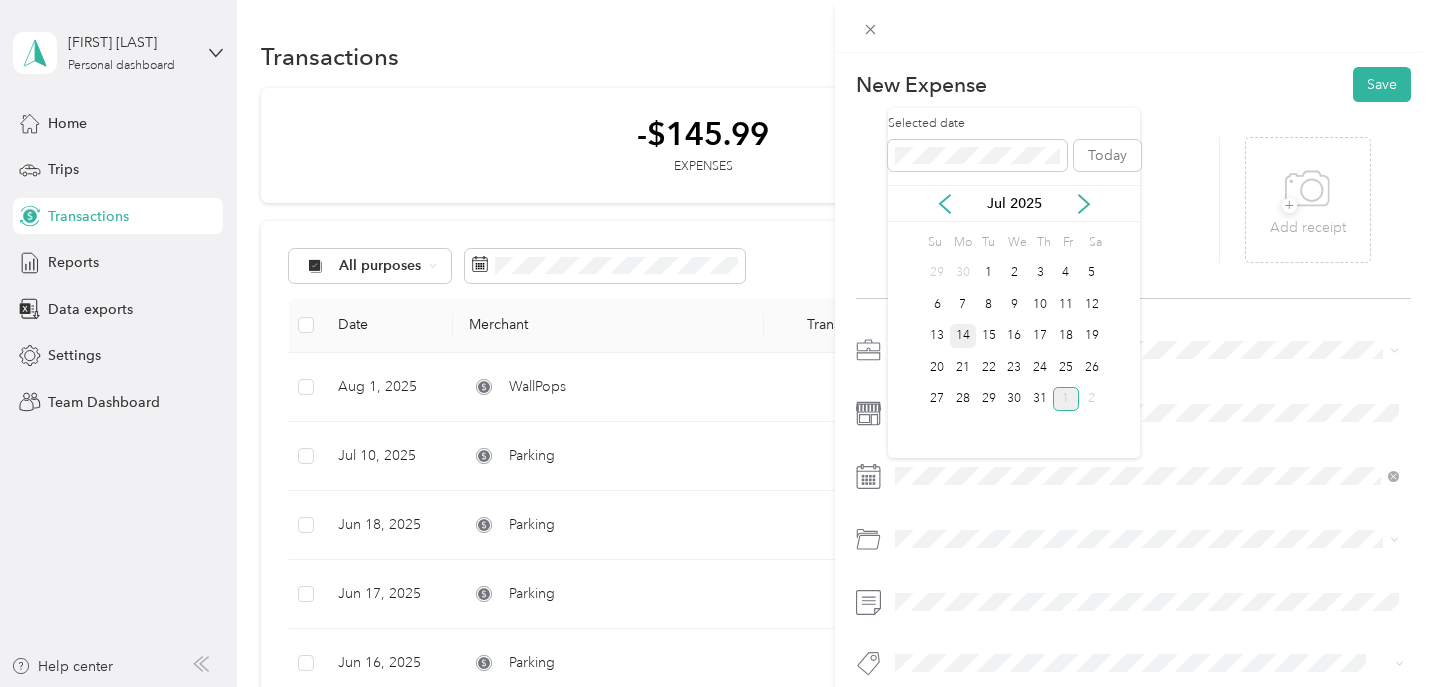click on "14" at bounding box center (963, 336) 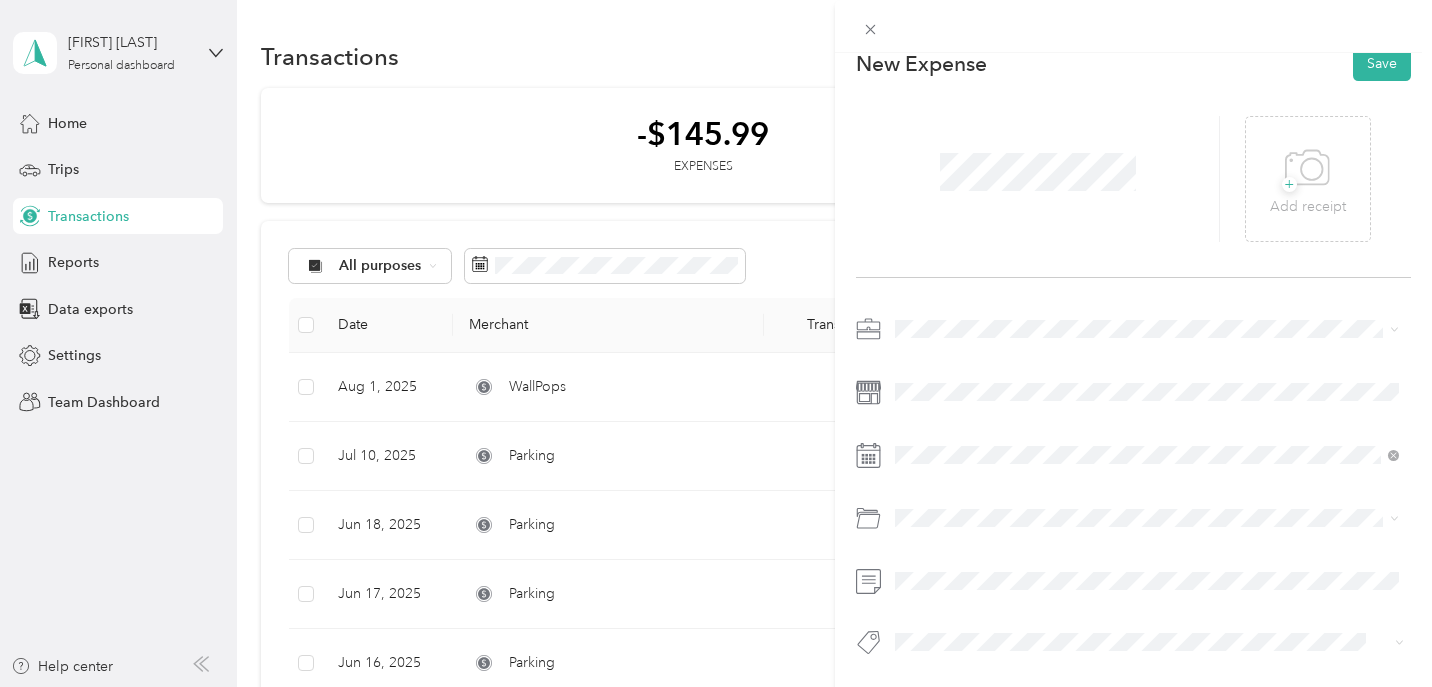 scroll, scrollTop: 27, scrollLeft: 0, axis: vertical 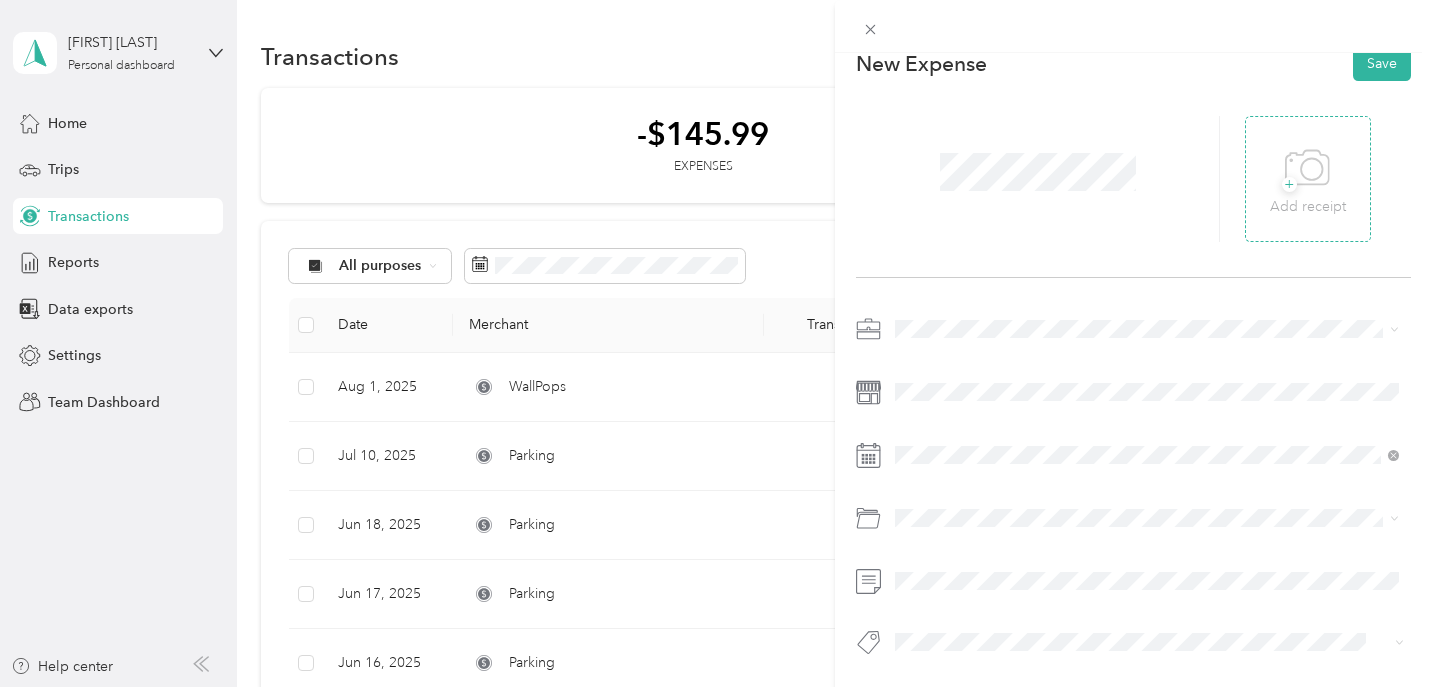 click 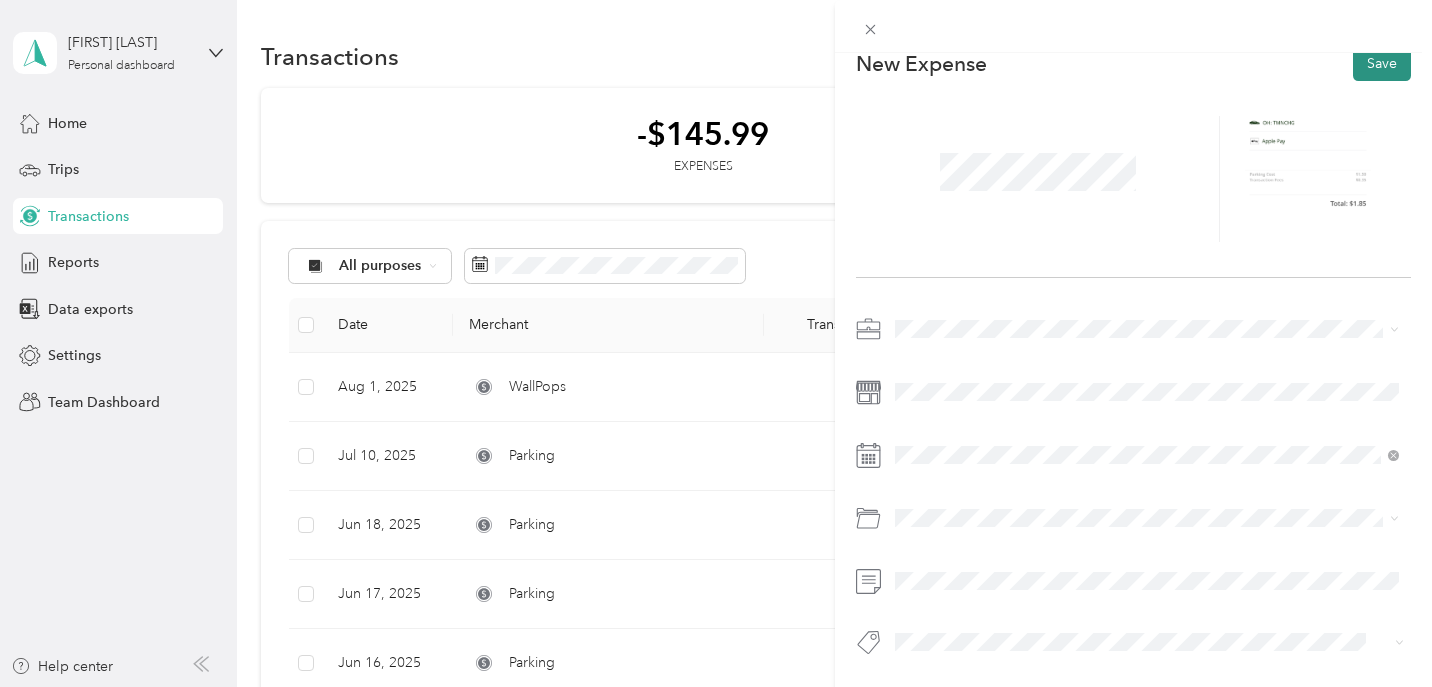 click on "Save" at bounding box center [1382, 63] 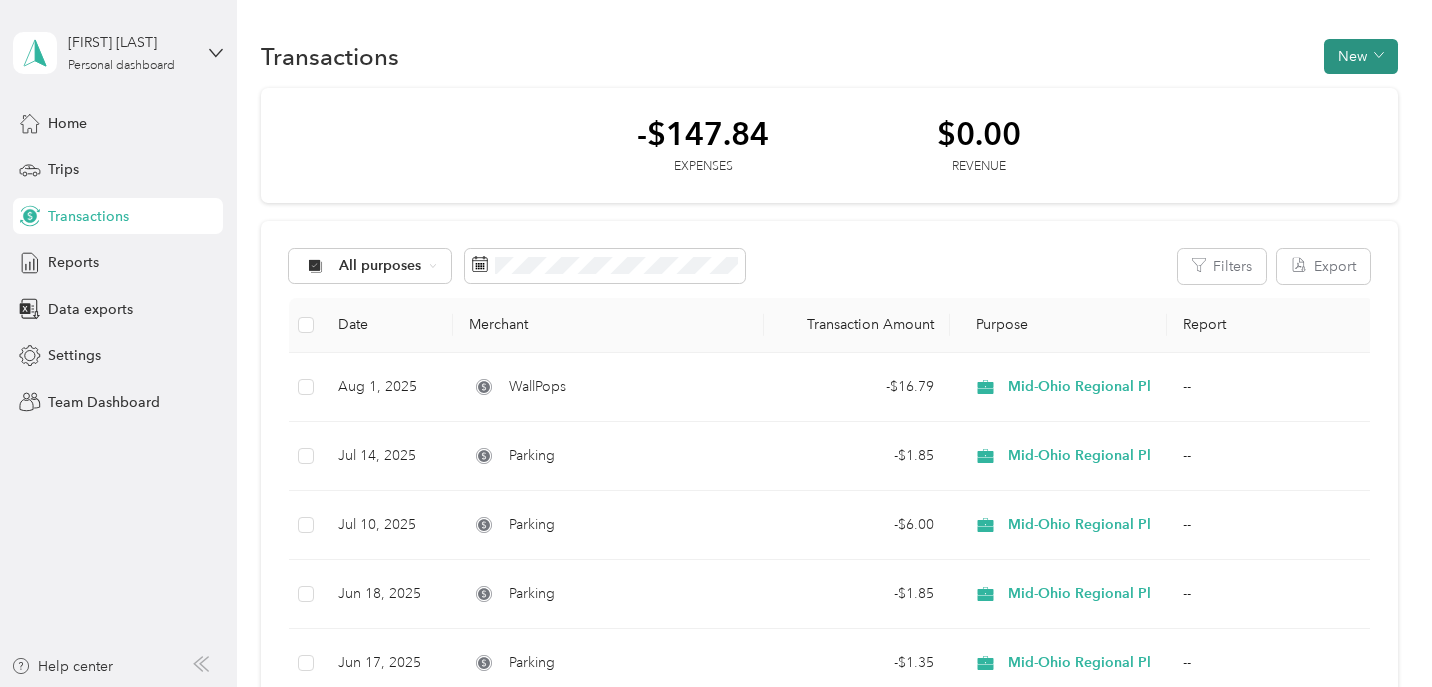 click on "New" at bounding box center (1361, 56) 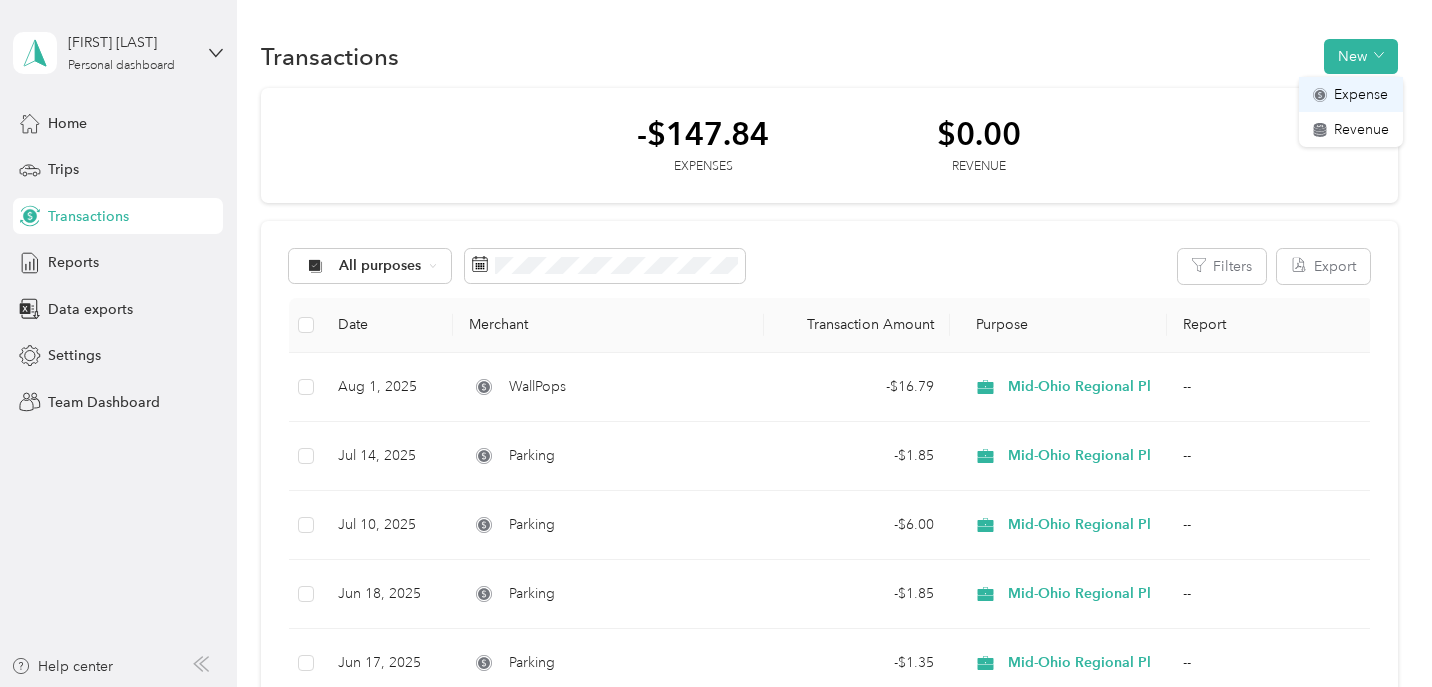 click on "Expense" at bounding box center (1361, 94) 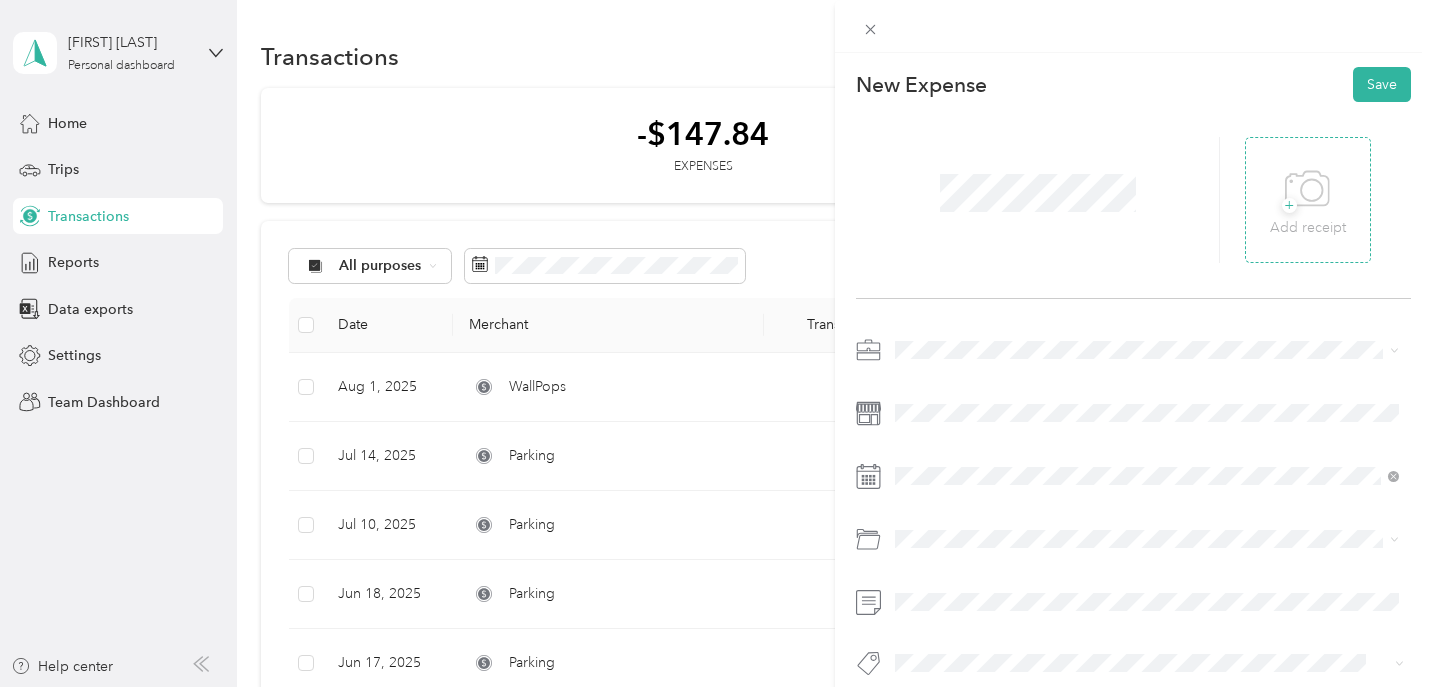 click 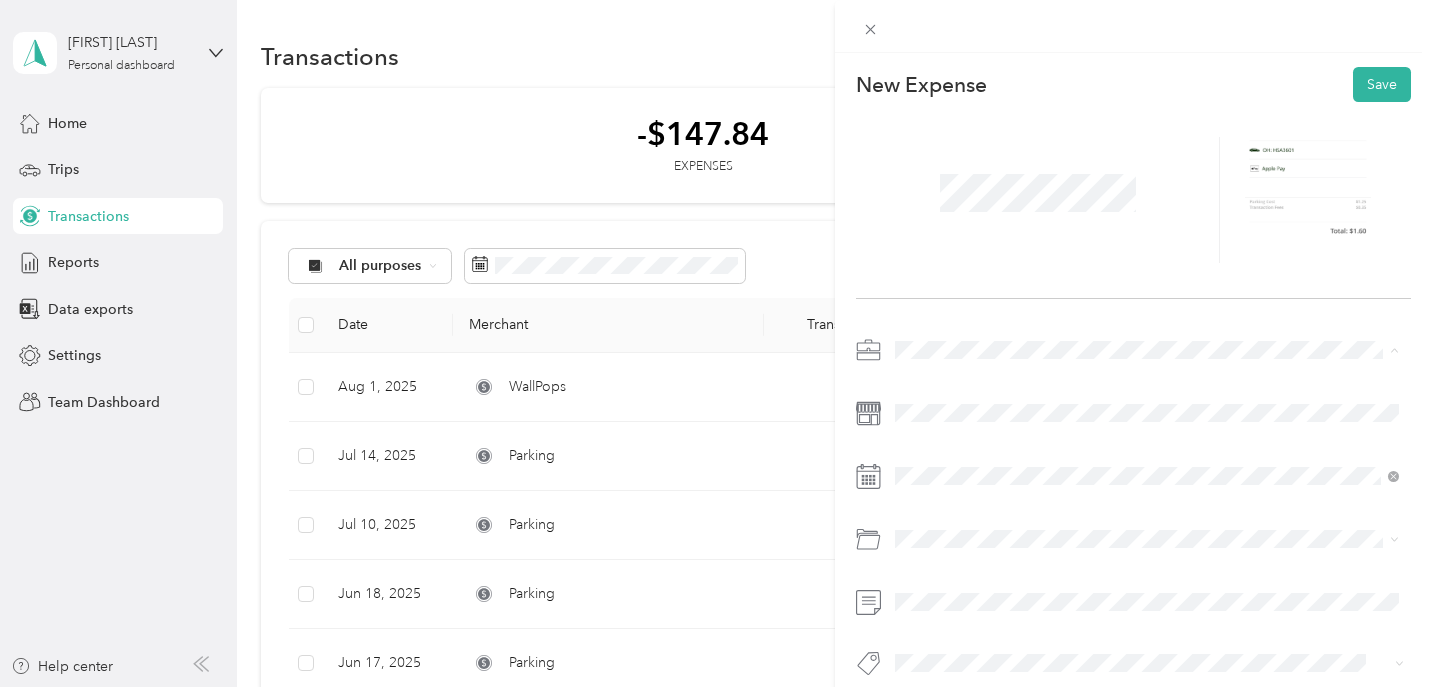 click on "Mid-Ohio Regional Planning Commission" at bounding box center (1147, 455) 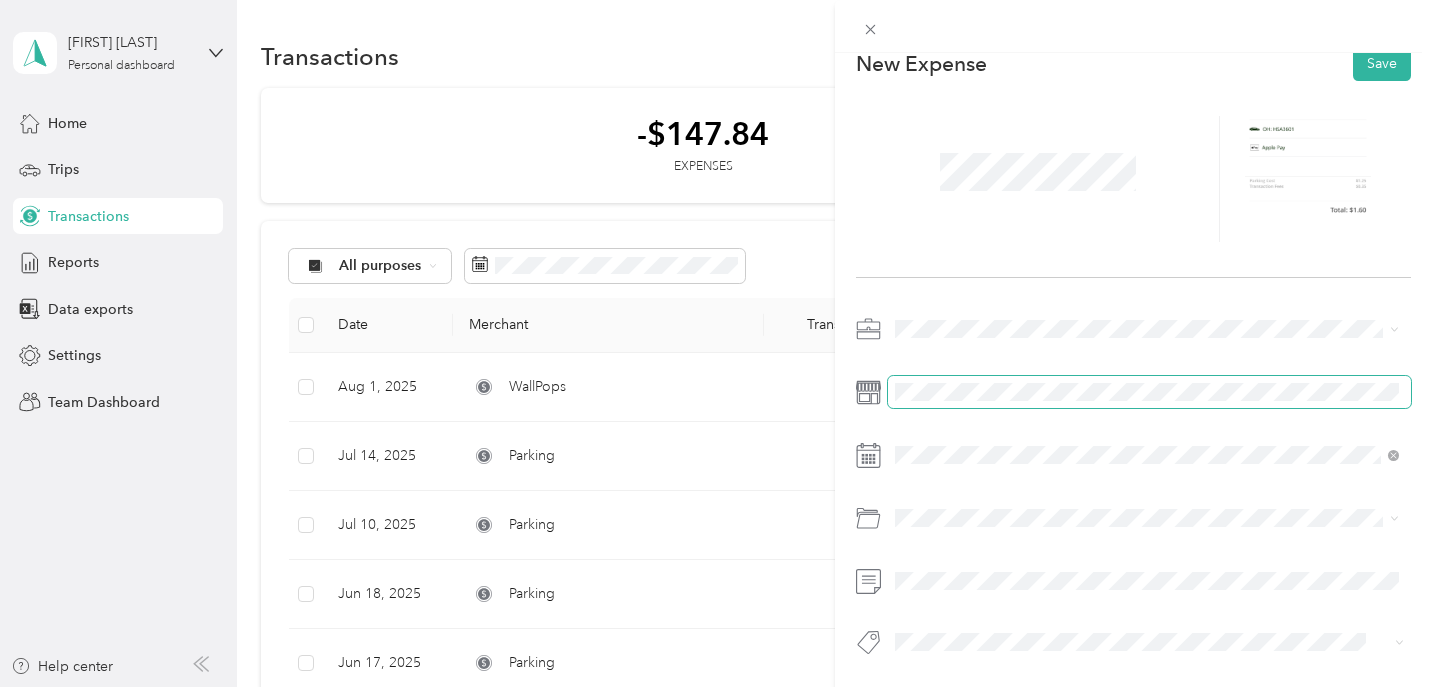 scroll, scrollTop: 27, scrollLeft: 0, axis: vertical 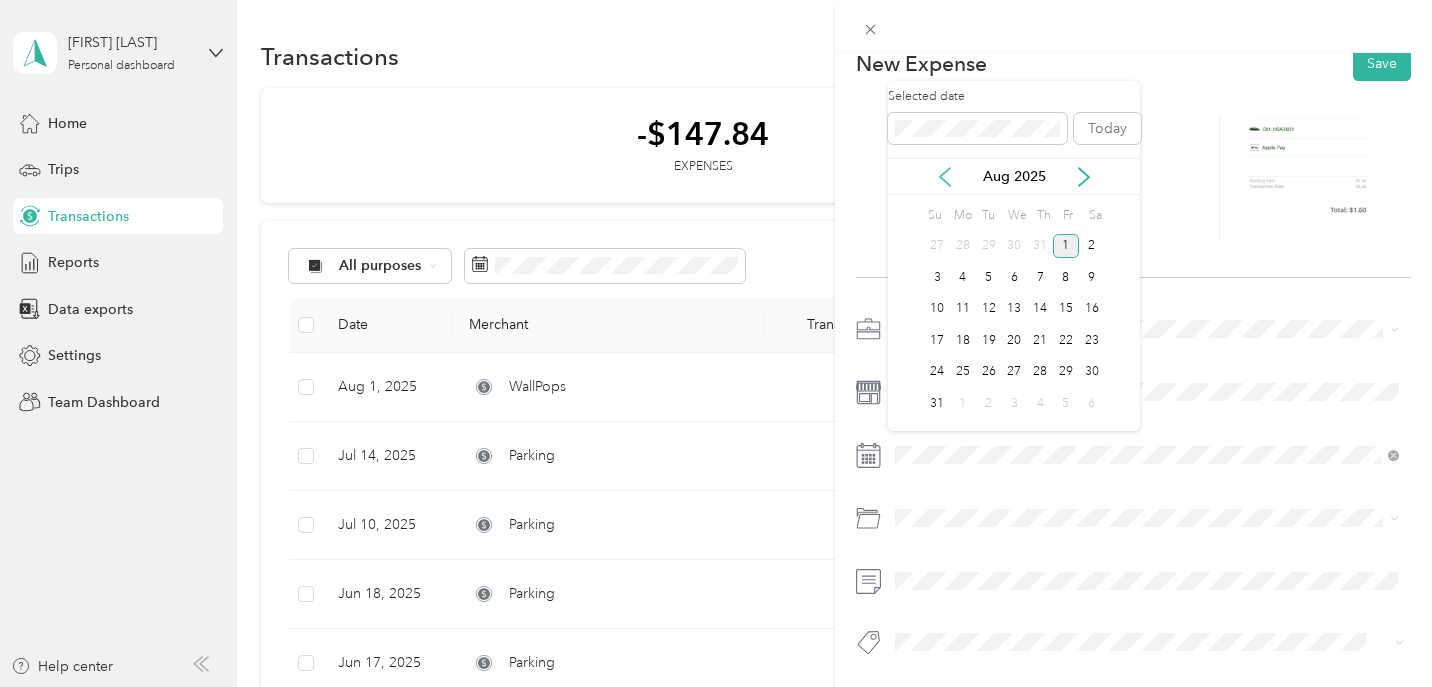 click 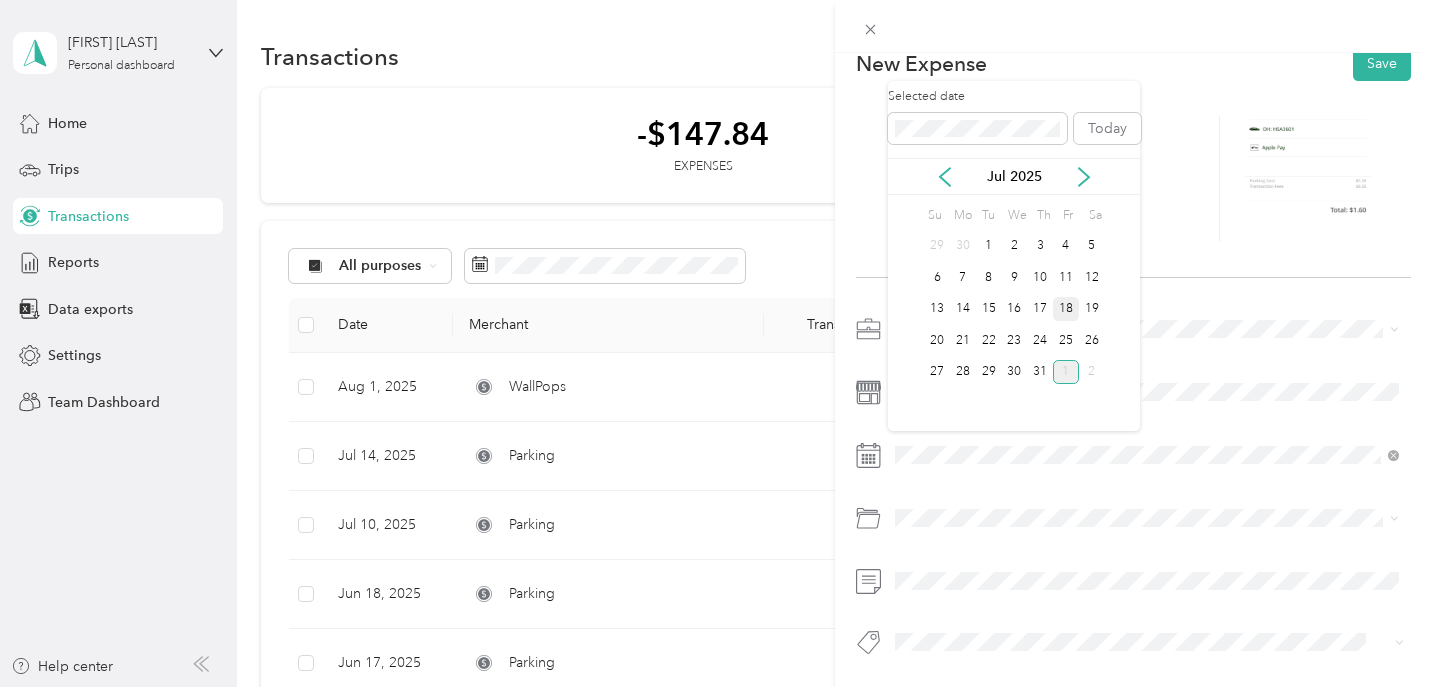 click on "18" at bounding box center (1066, 309) 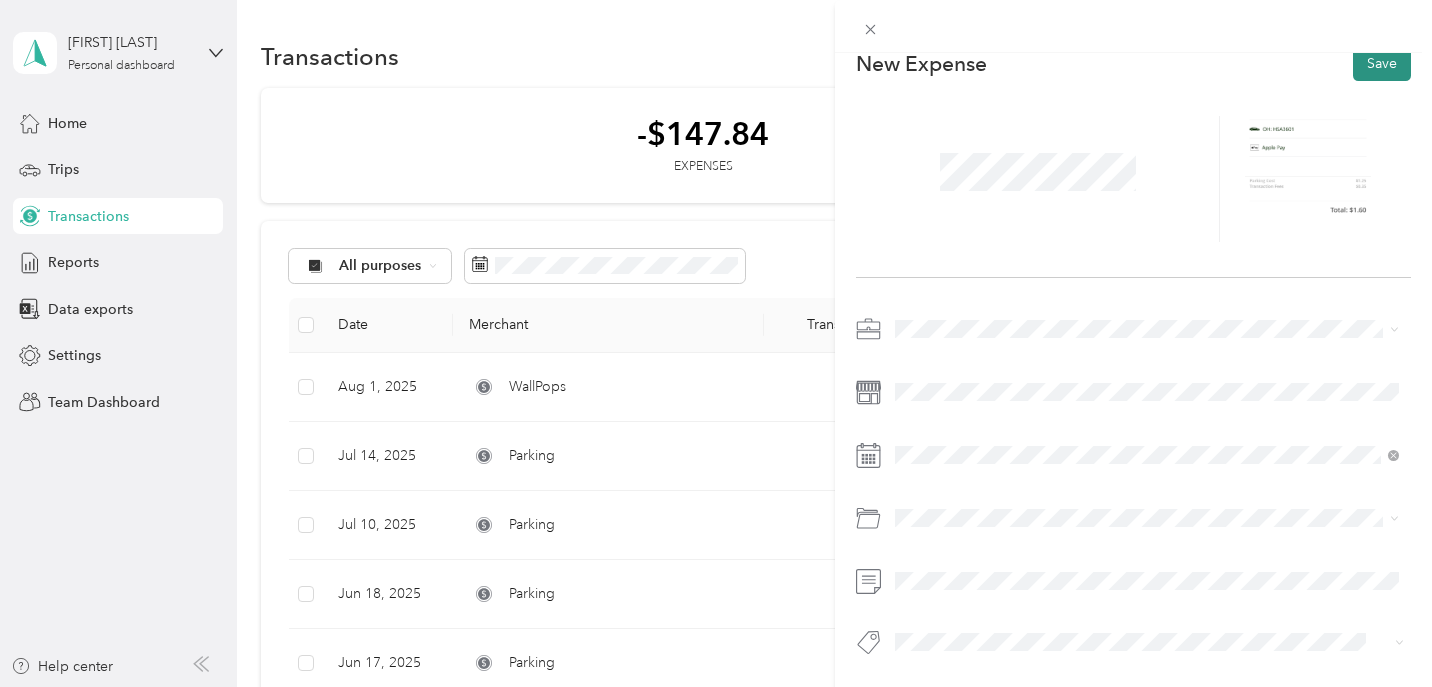 click on "Save" at bounding box center (1382, 63) 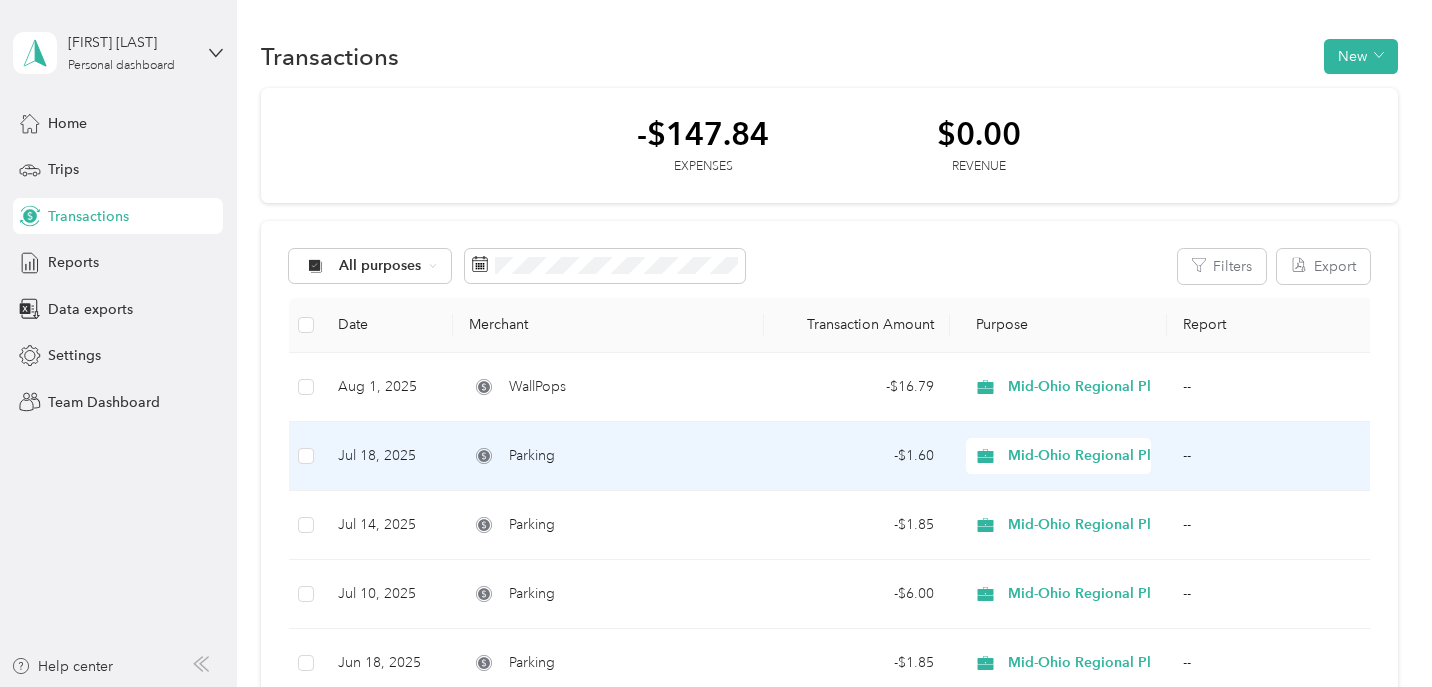 scroll, scrollTop: 0, scrollLeft: 0, axis: both 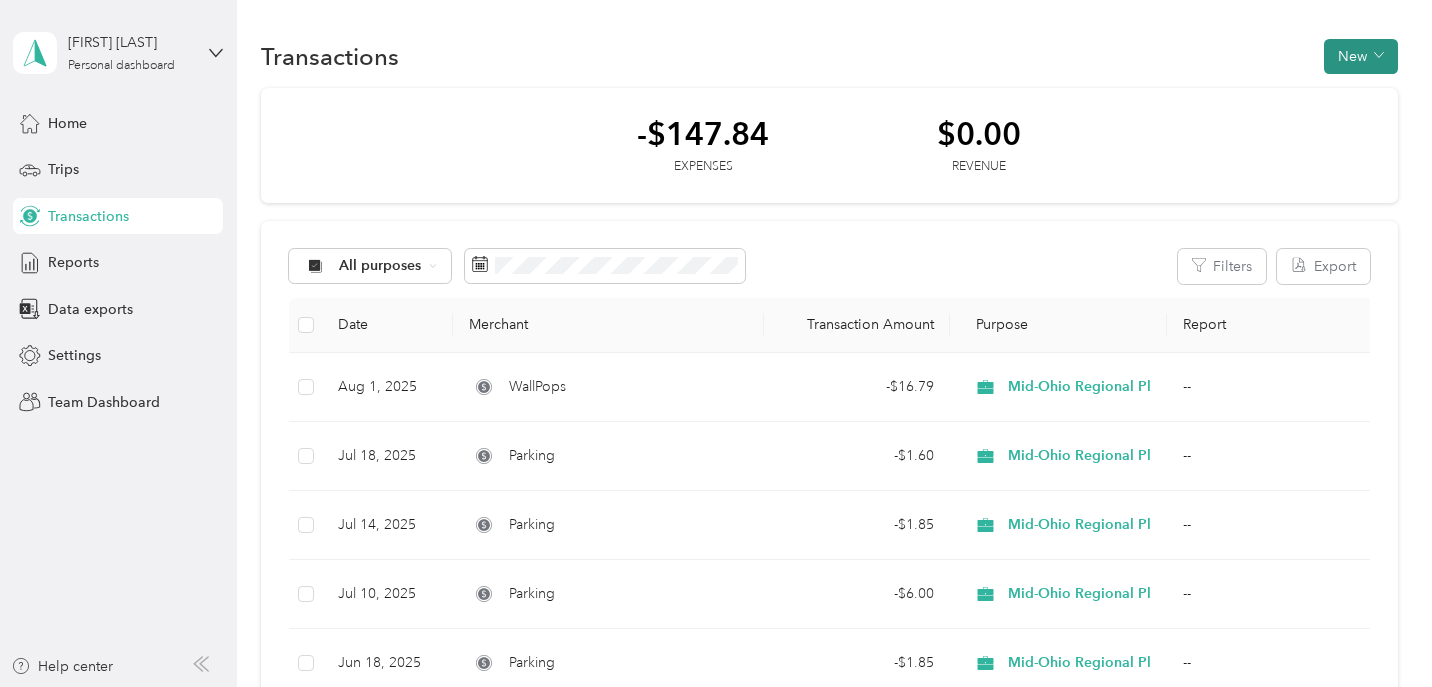 click on "New" at bounding box center (1361, 56) 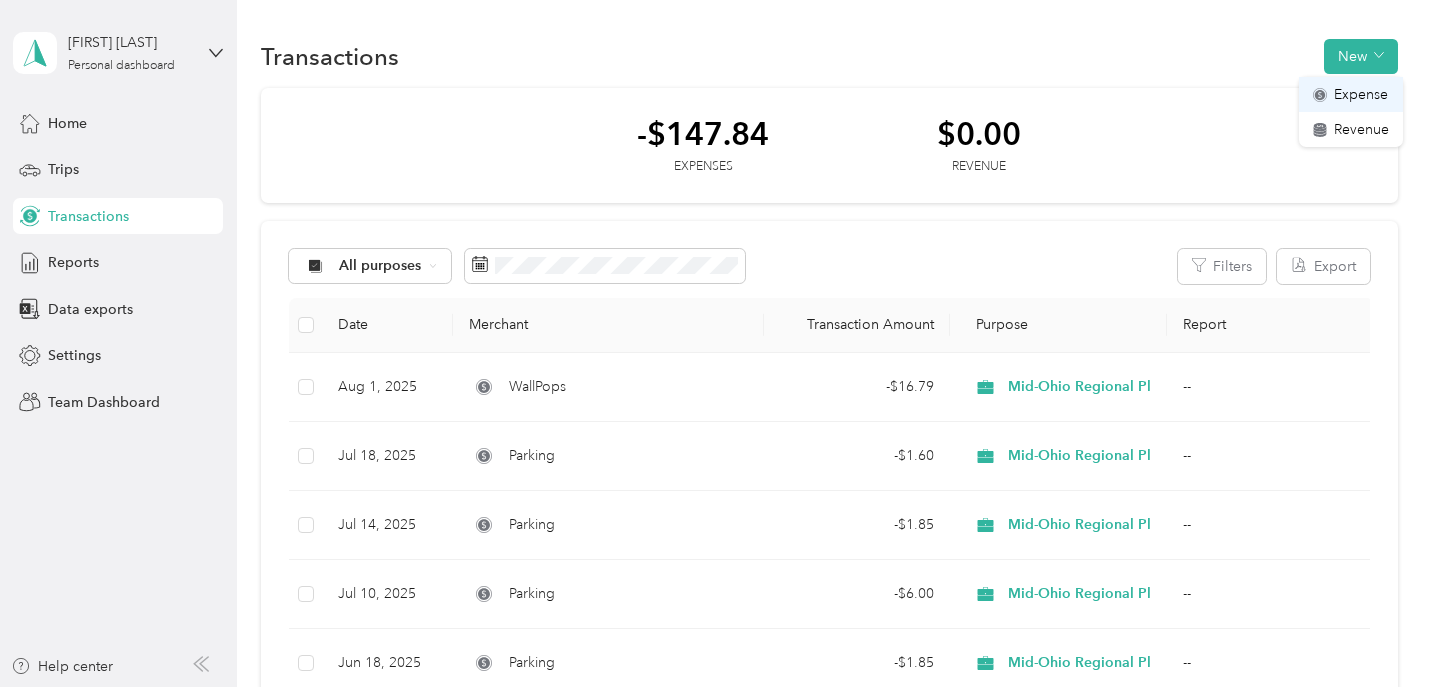 click on "Expense" at bounding box center (1361, 94) 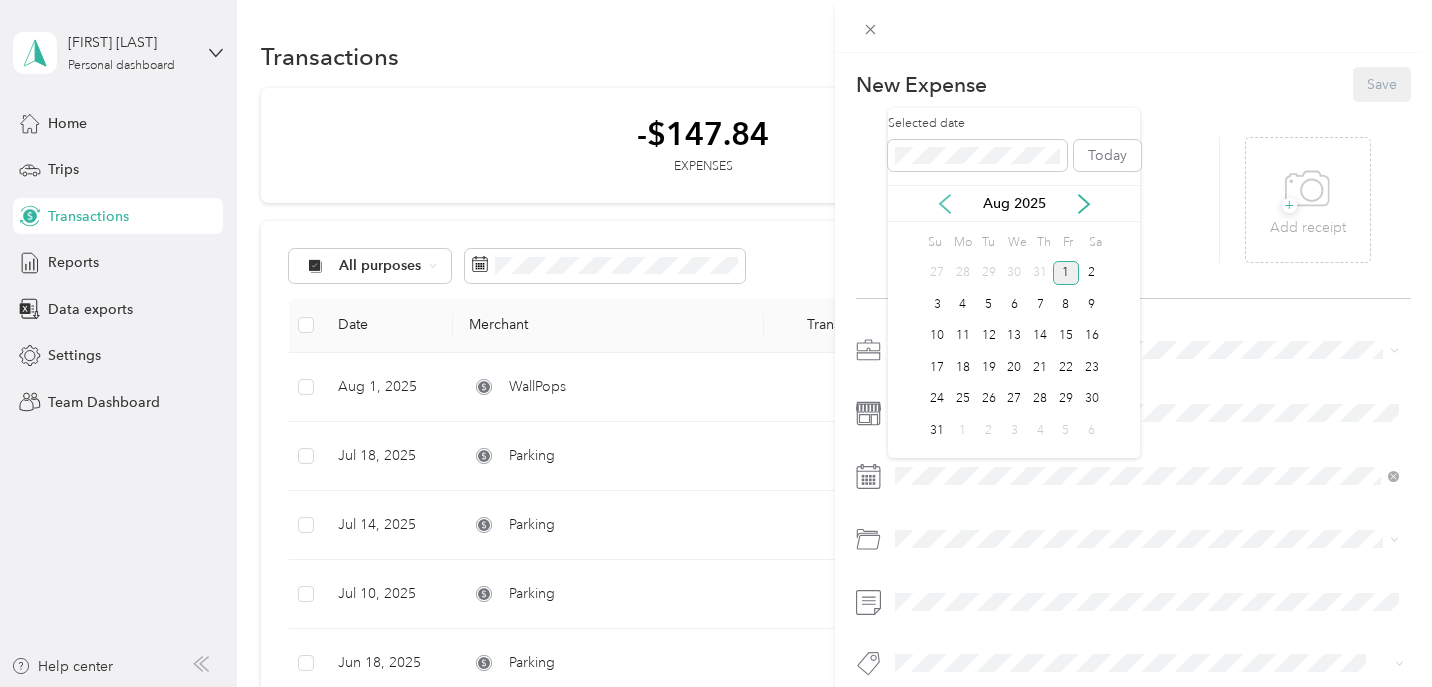 click 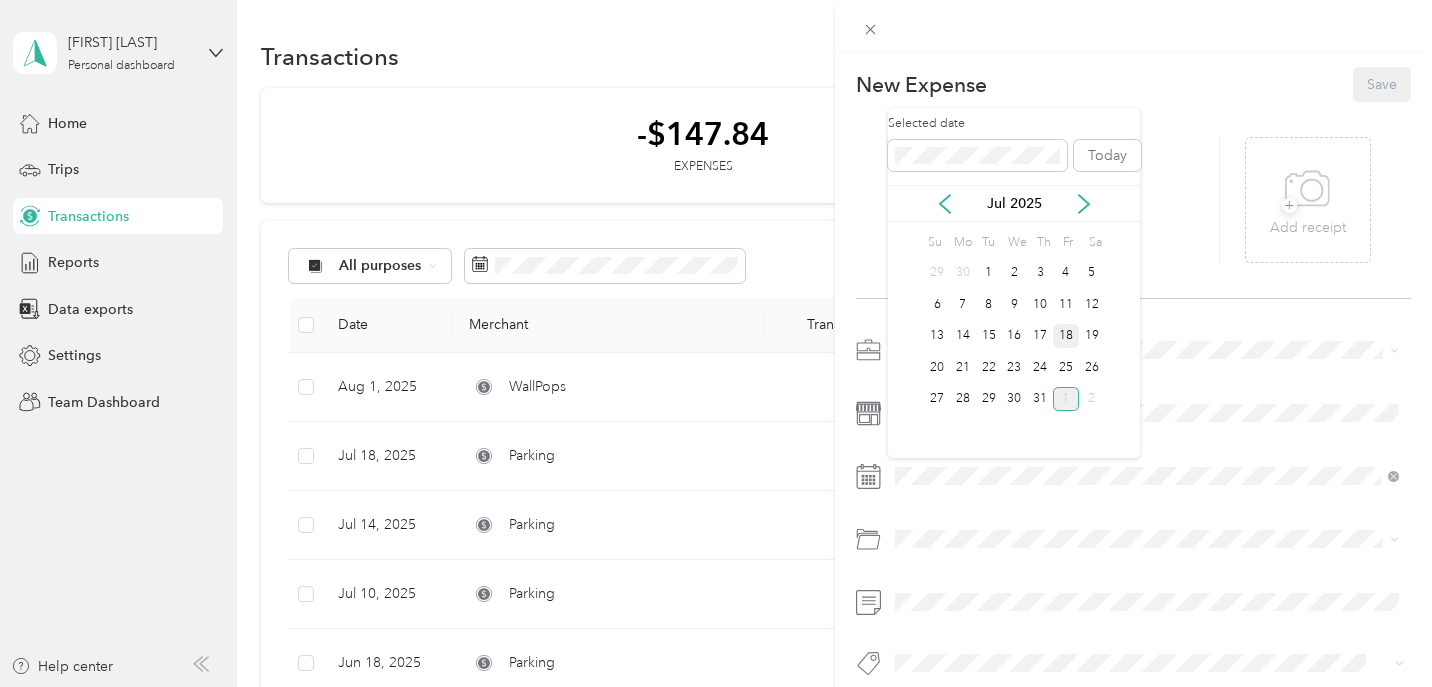click on "18" at bounding box center (1066, 336) 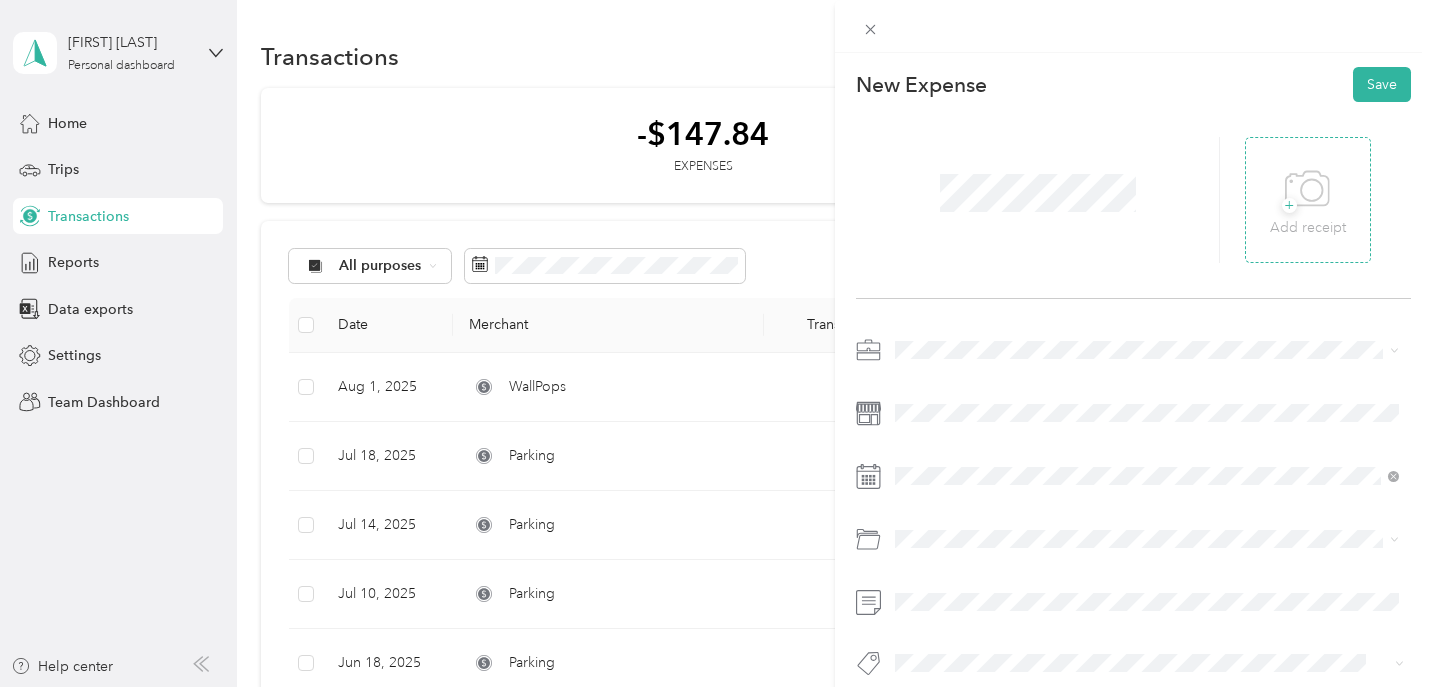 click 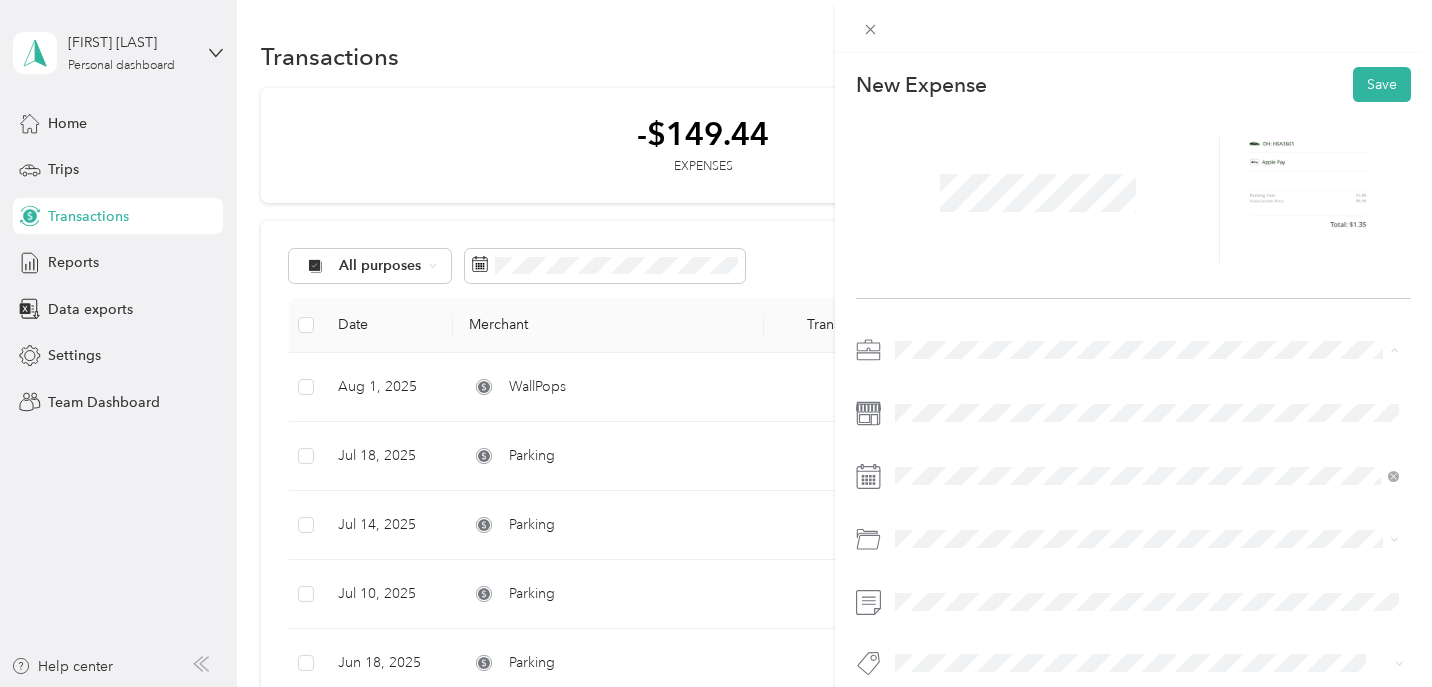 click on "Mid-Ohio Regional Planning Commission" at bounding box center [1031, 455] 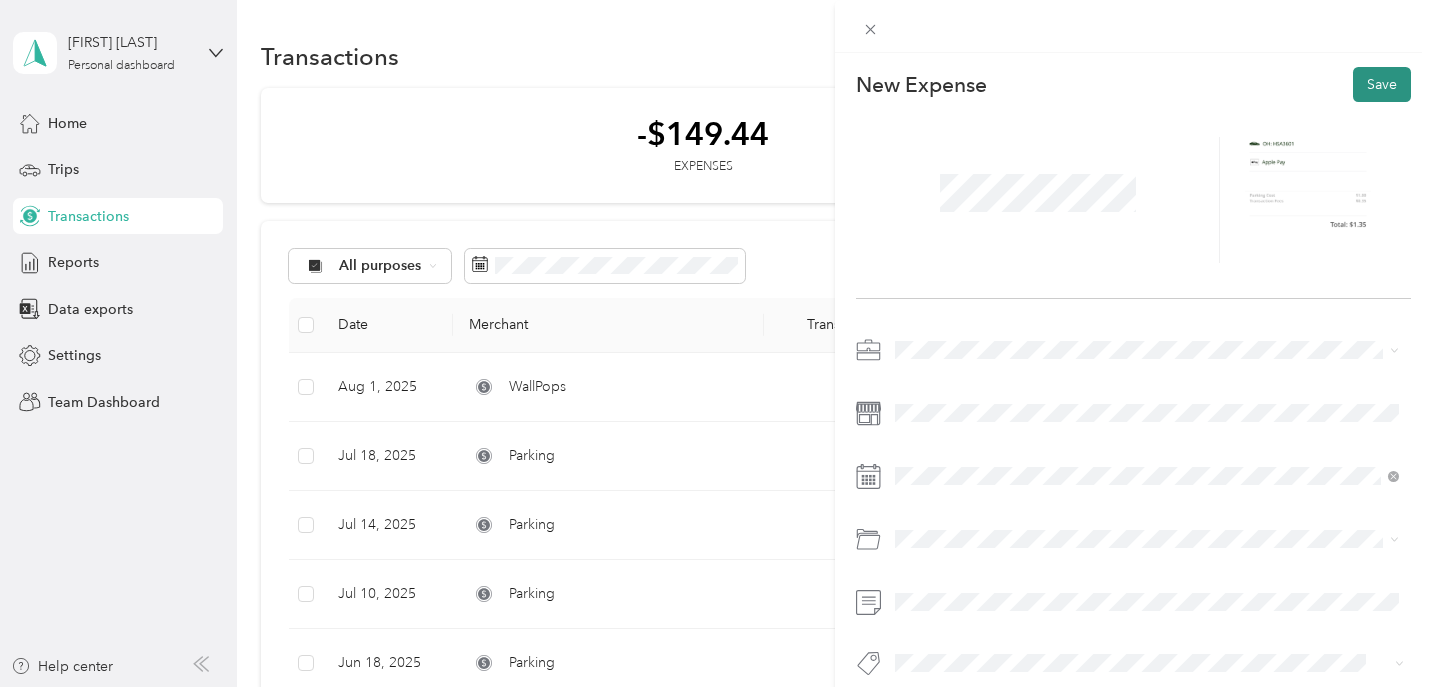 click on "Save" at bounding box center [1382, 84] 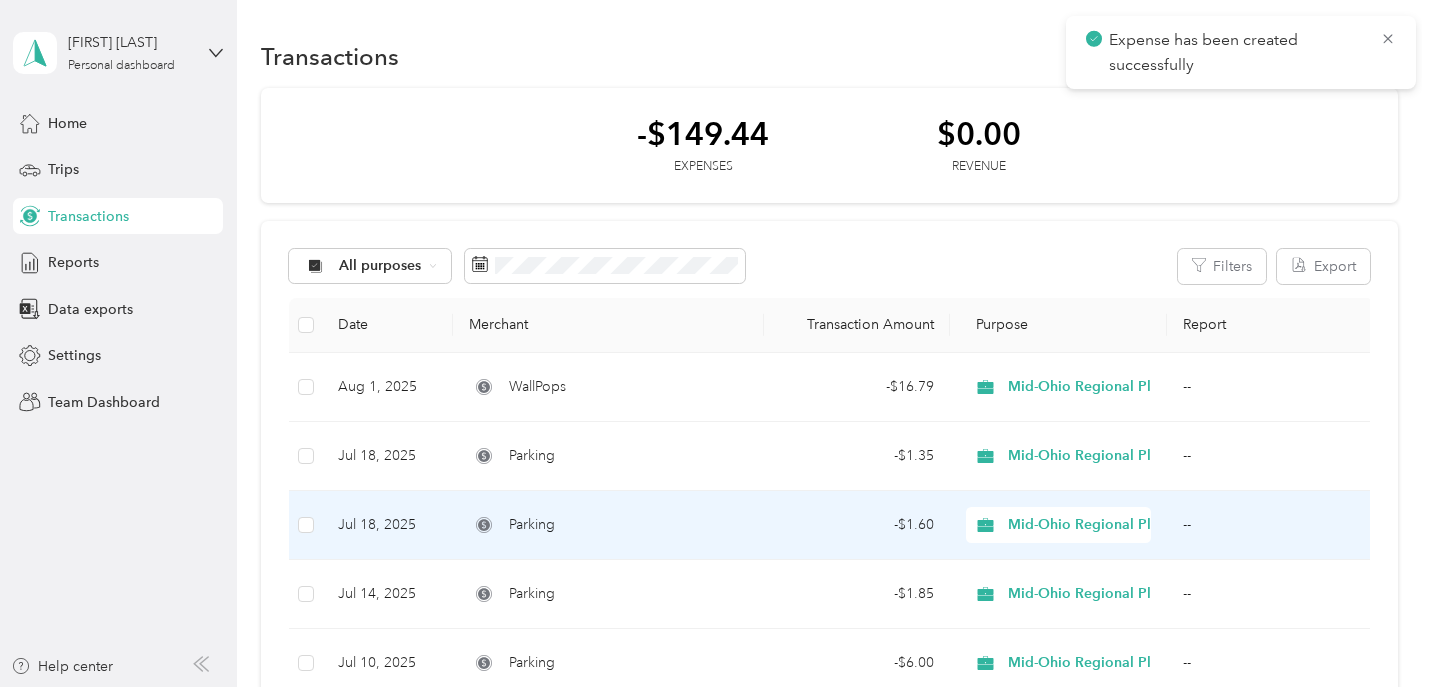 scroll, scrollTop: 0, scrollLeft: 0, axis: both 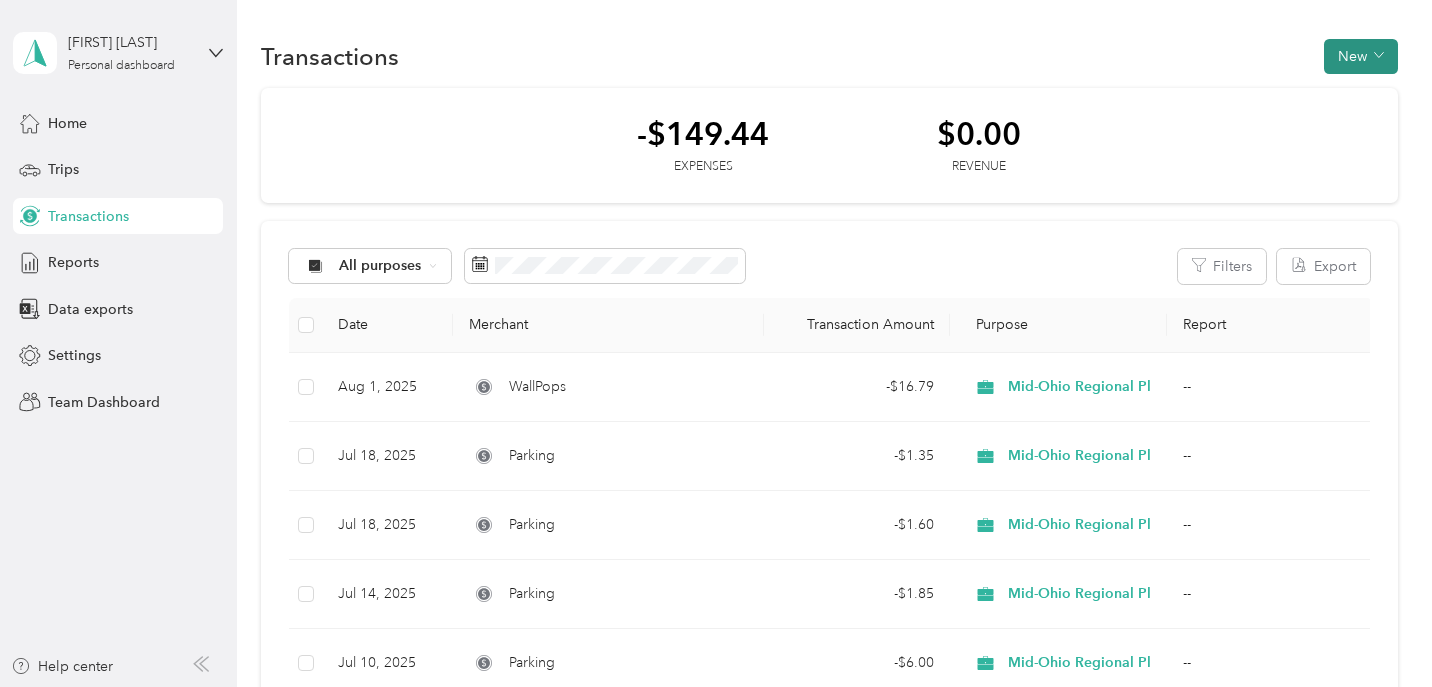 click on "New" at bounding box center [1361, 56] 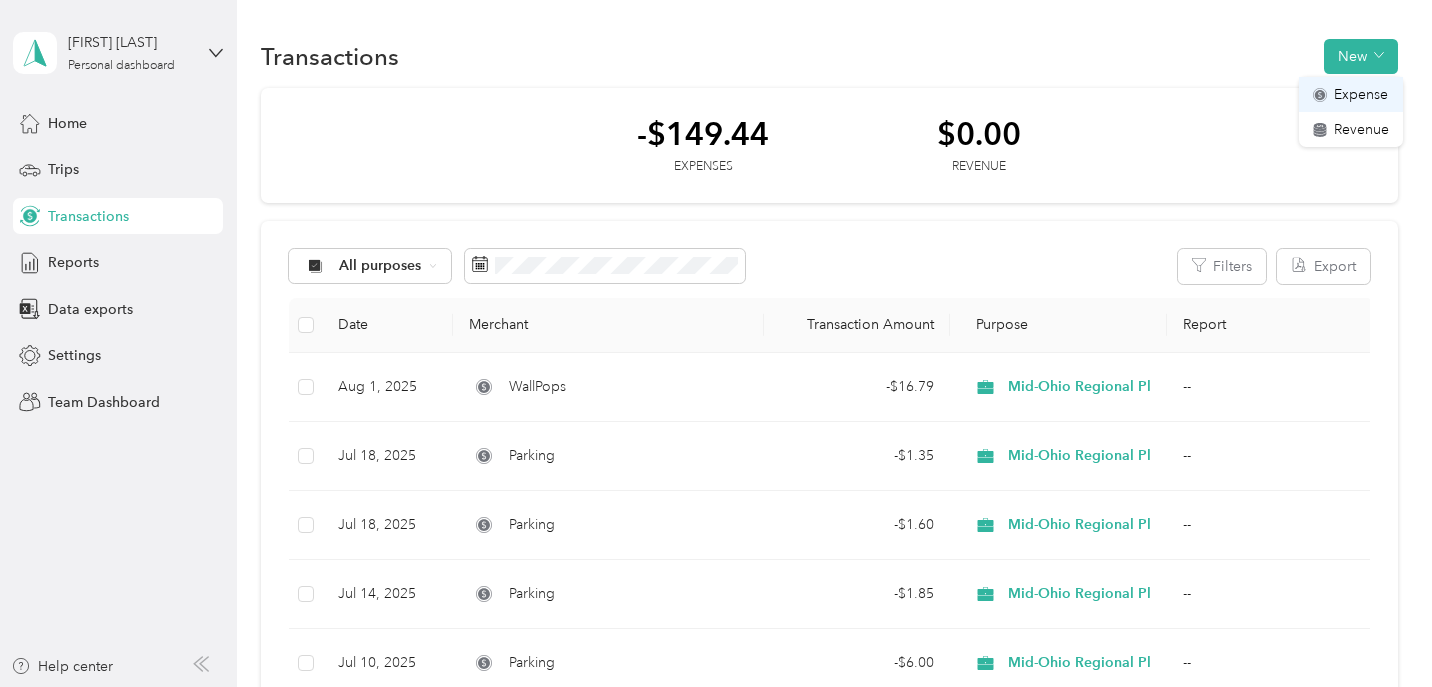 click on "Expense" at bounding box center (1351, 94) 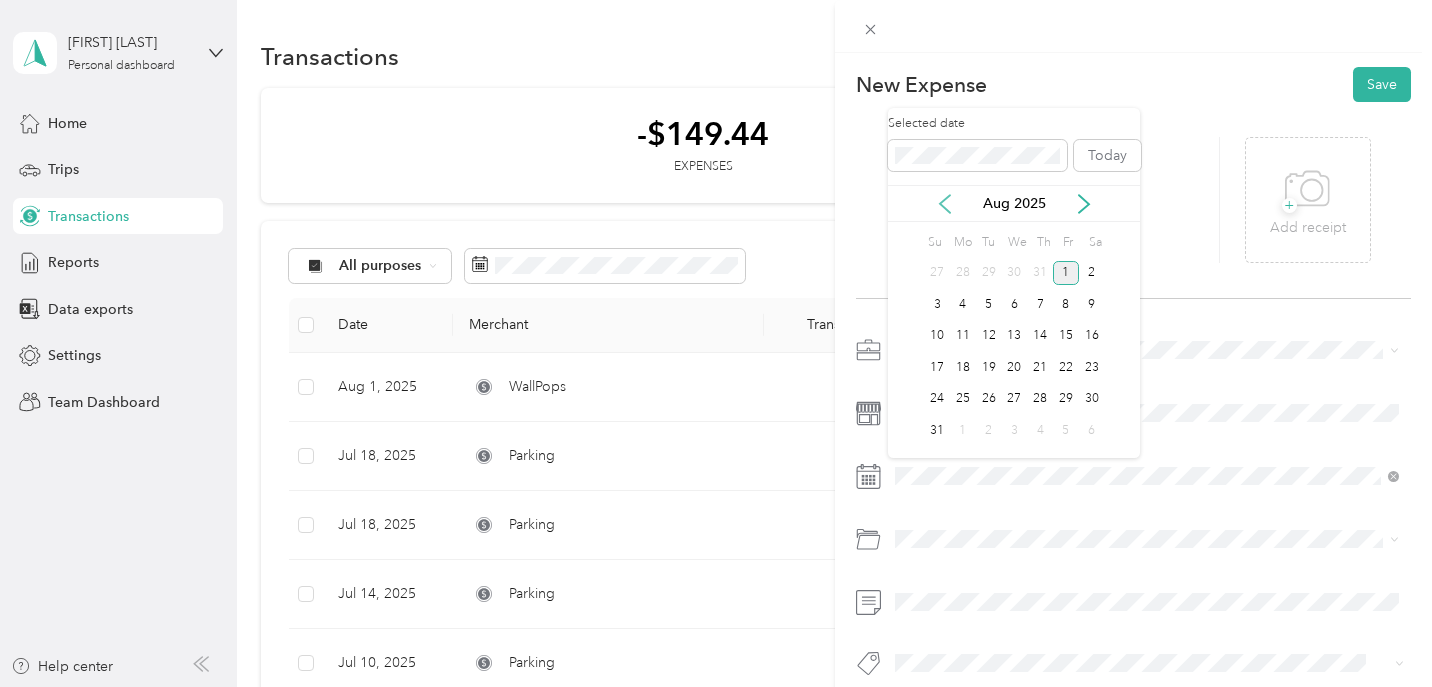 click 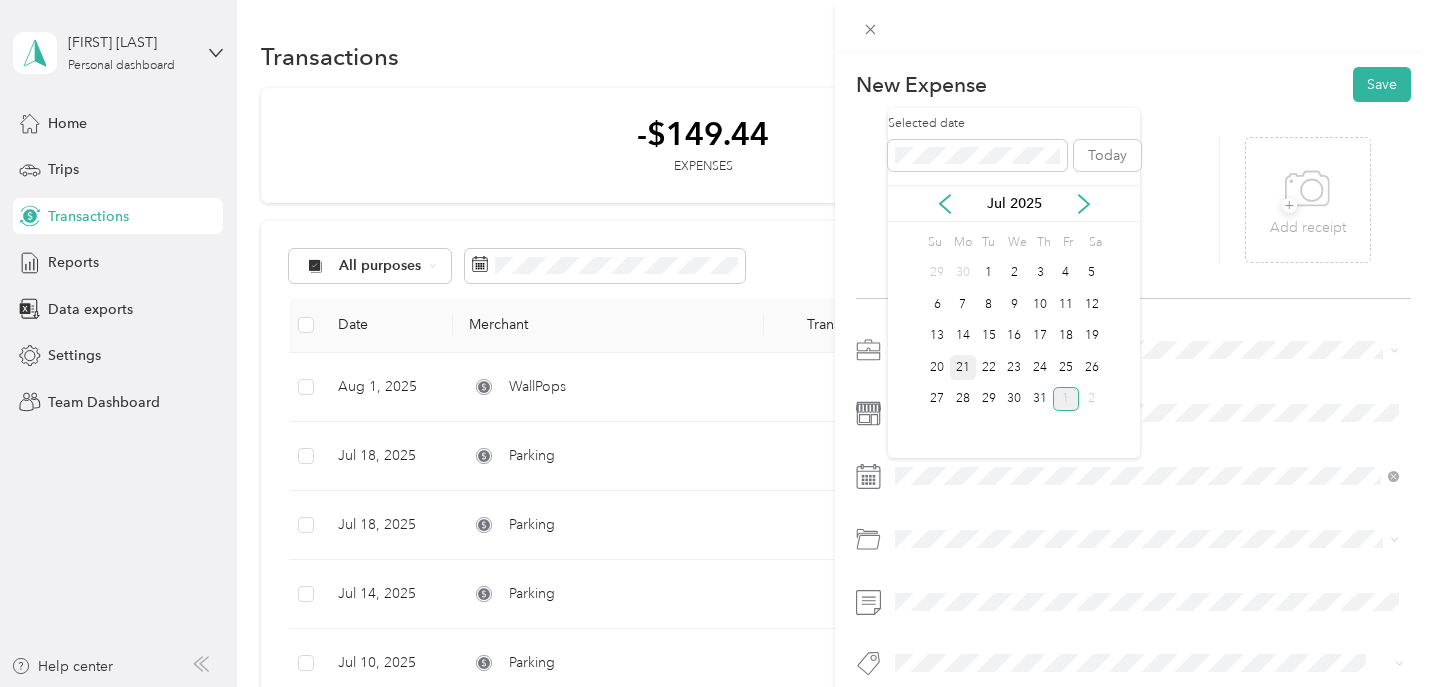 click on "21" at bounding box center [963, 367] 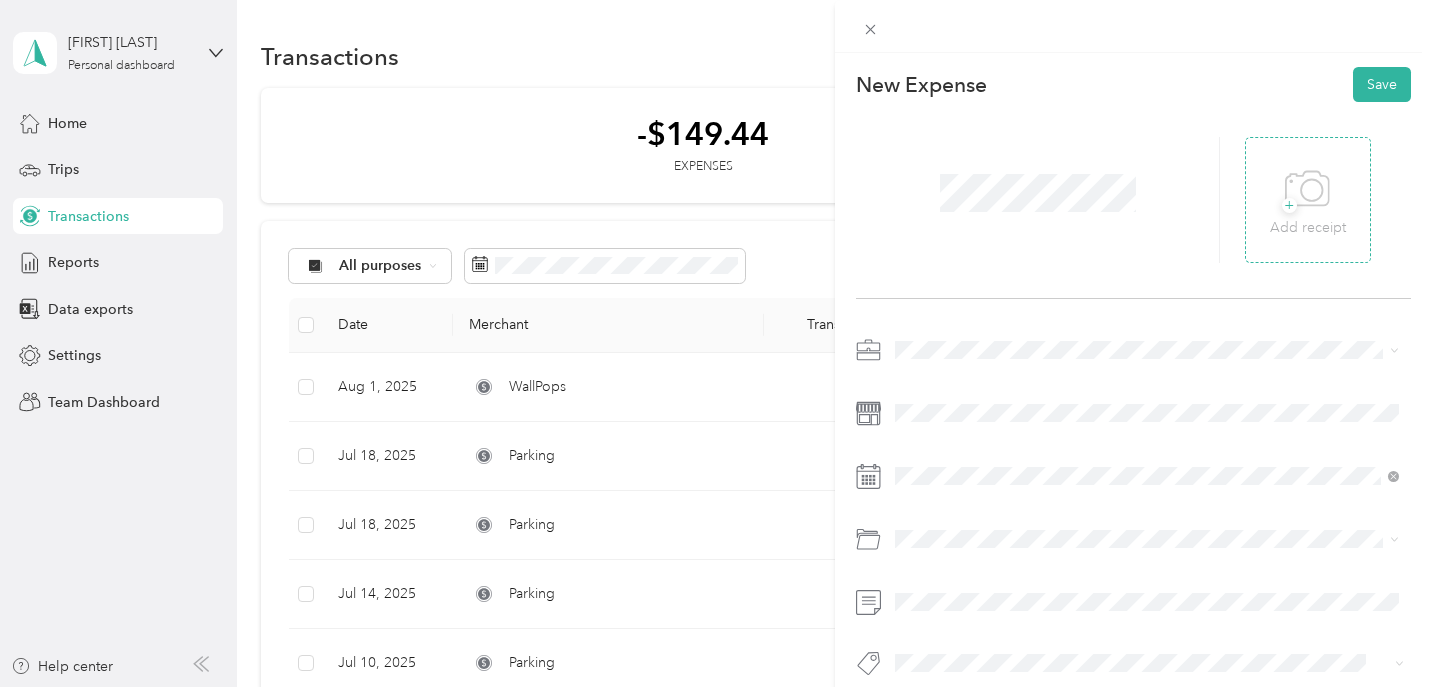 click on "+" at bounding box center [1289, 205] 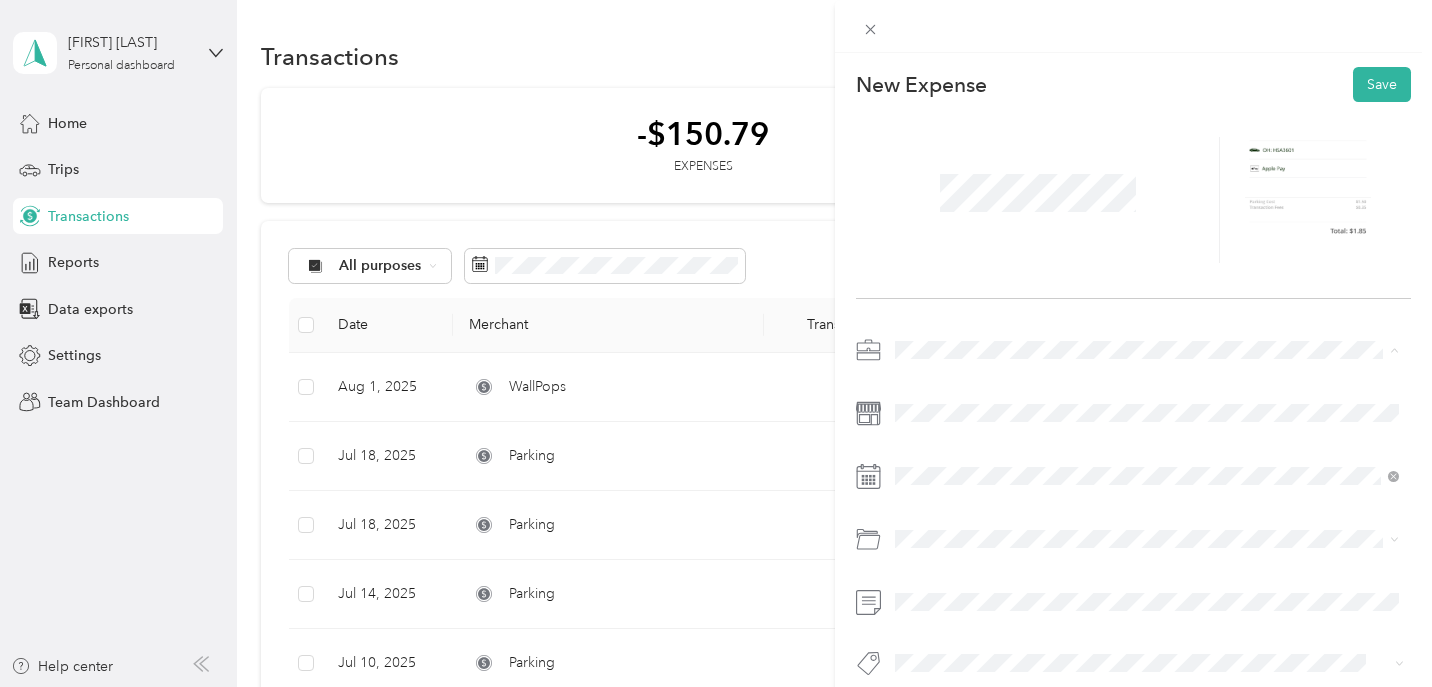 click on "Mid-Ohio Regional Planning Commission" at bounding box center [1147, 455] 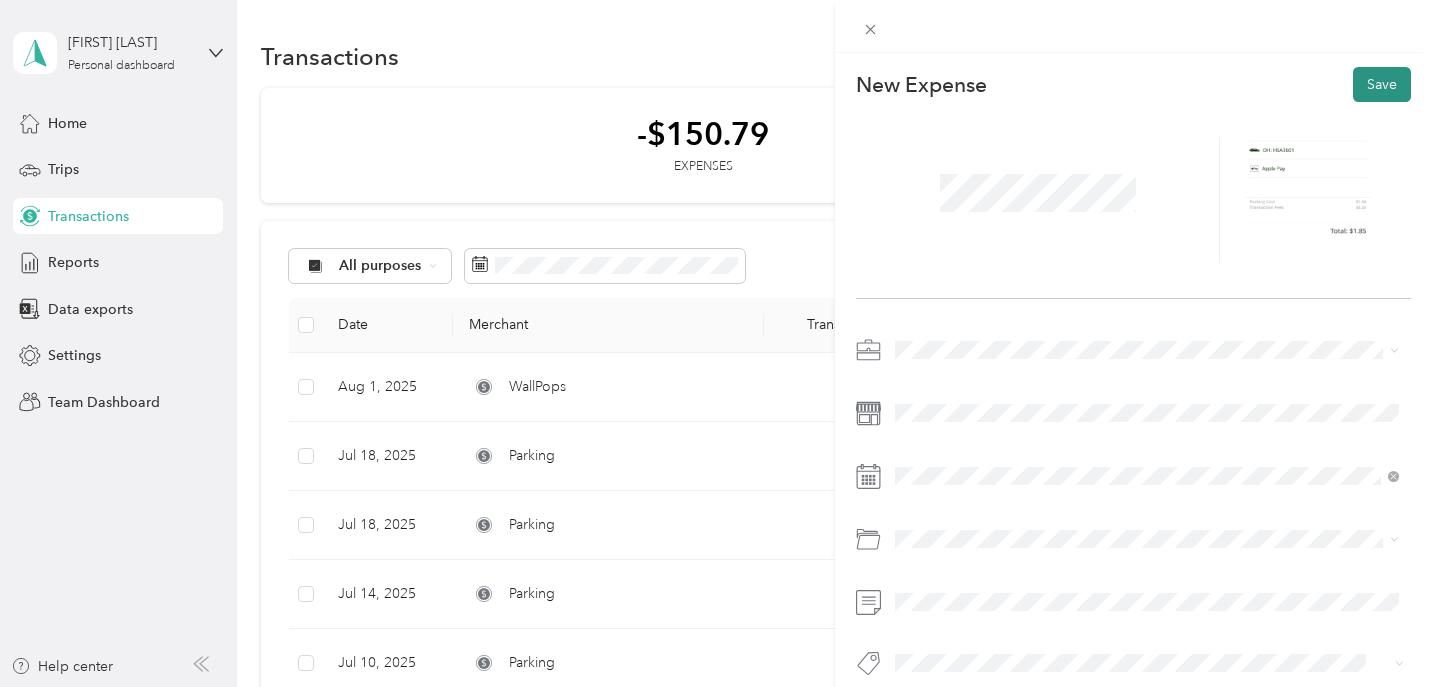 click on "Save" at bounding box center [1382, 84] 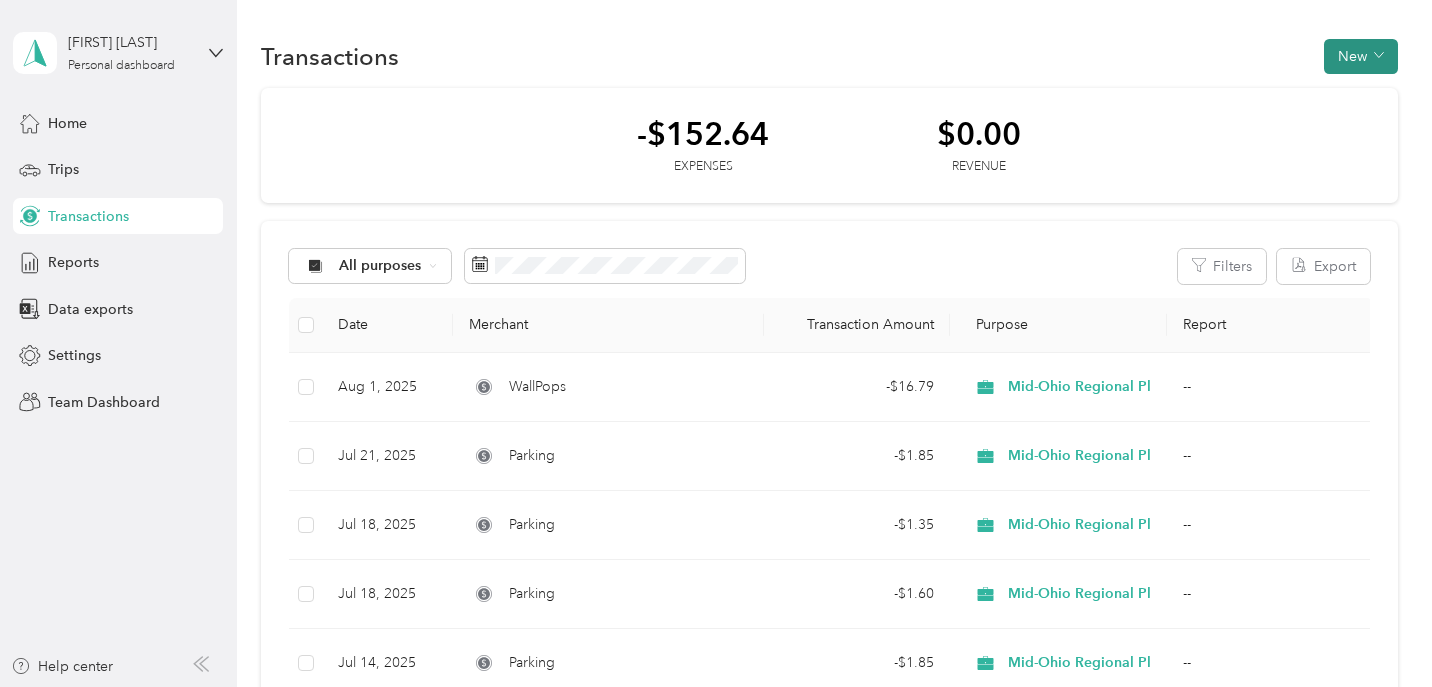 click on "New" at bounding box center [1361, 56] 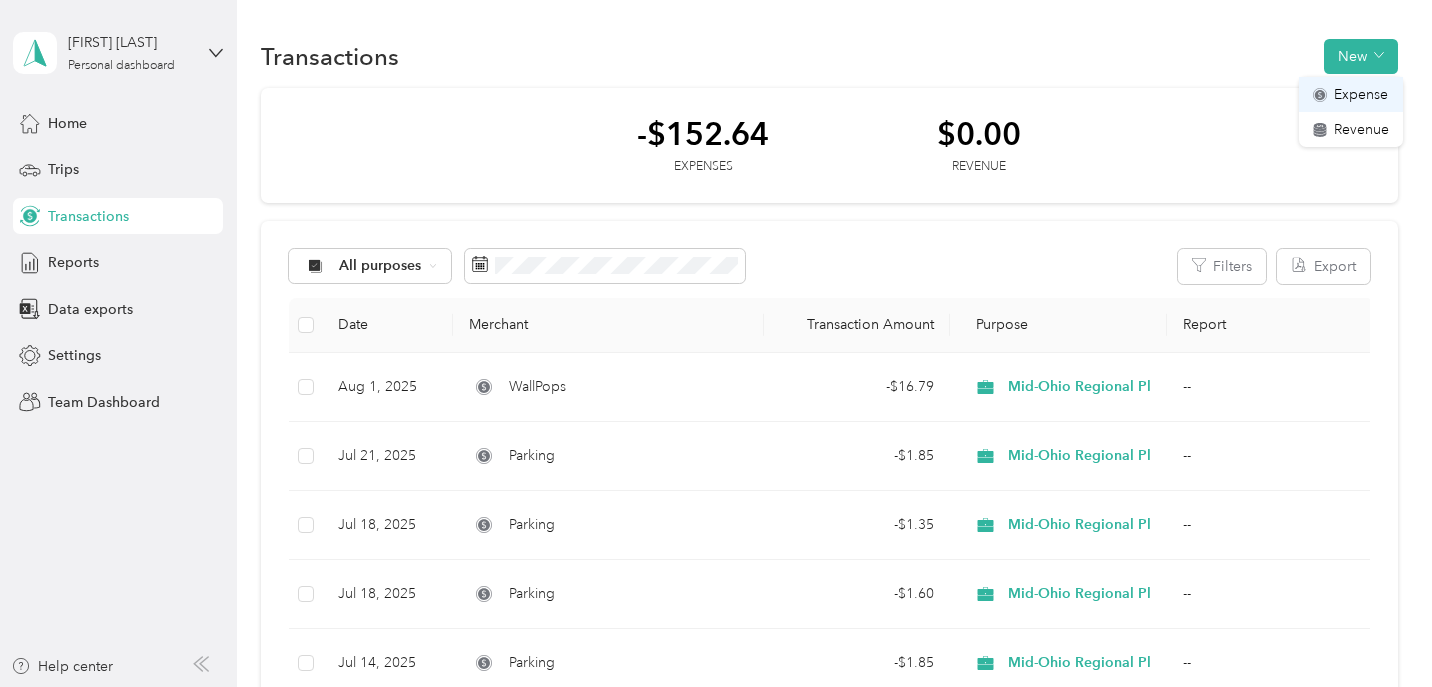 click on "Expense" at bounding box center (1361, 94) 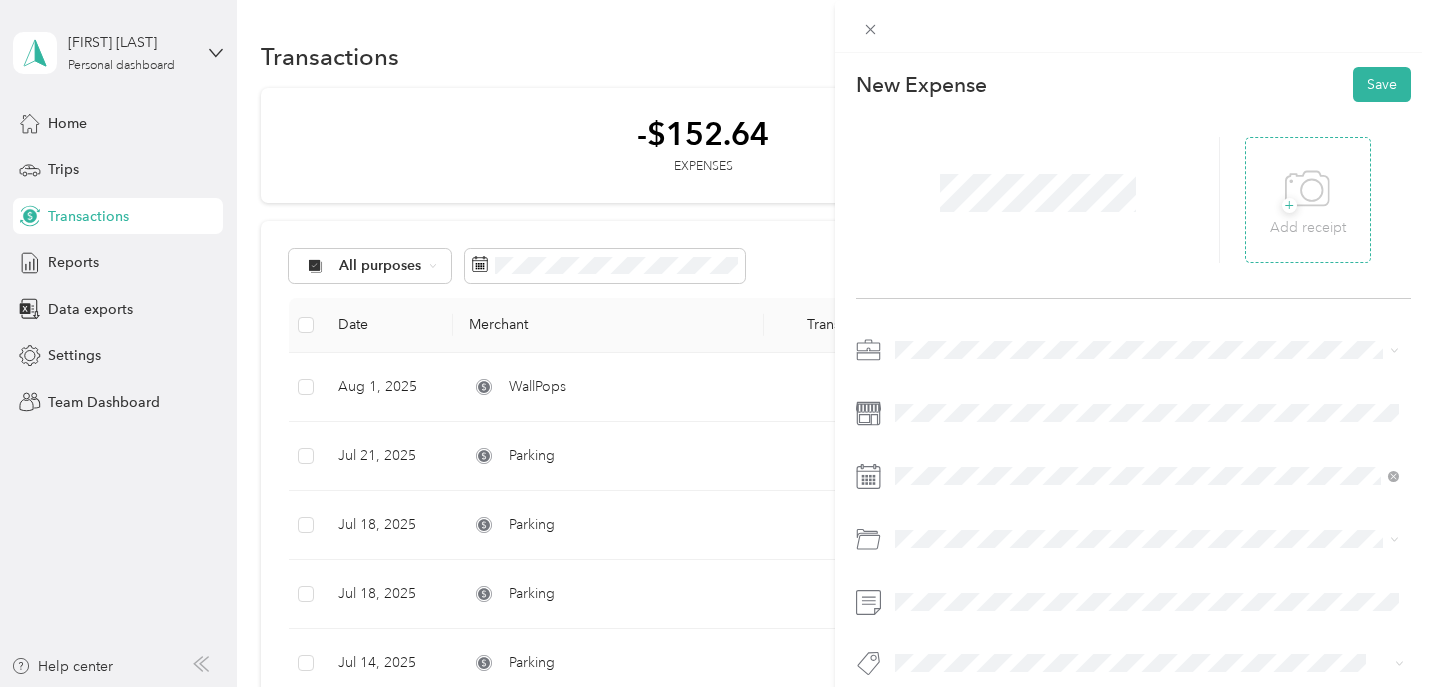 click on "+" at bounding box center (1289, 205) 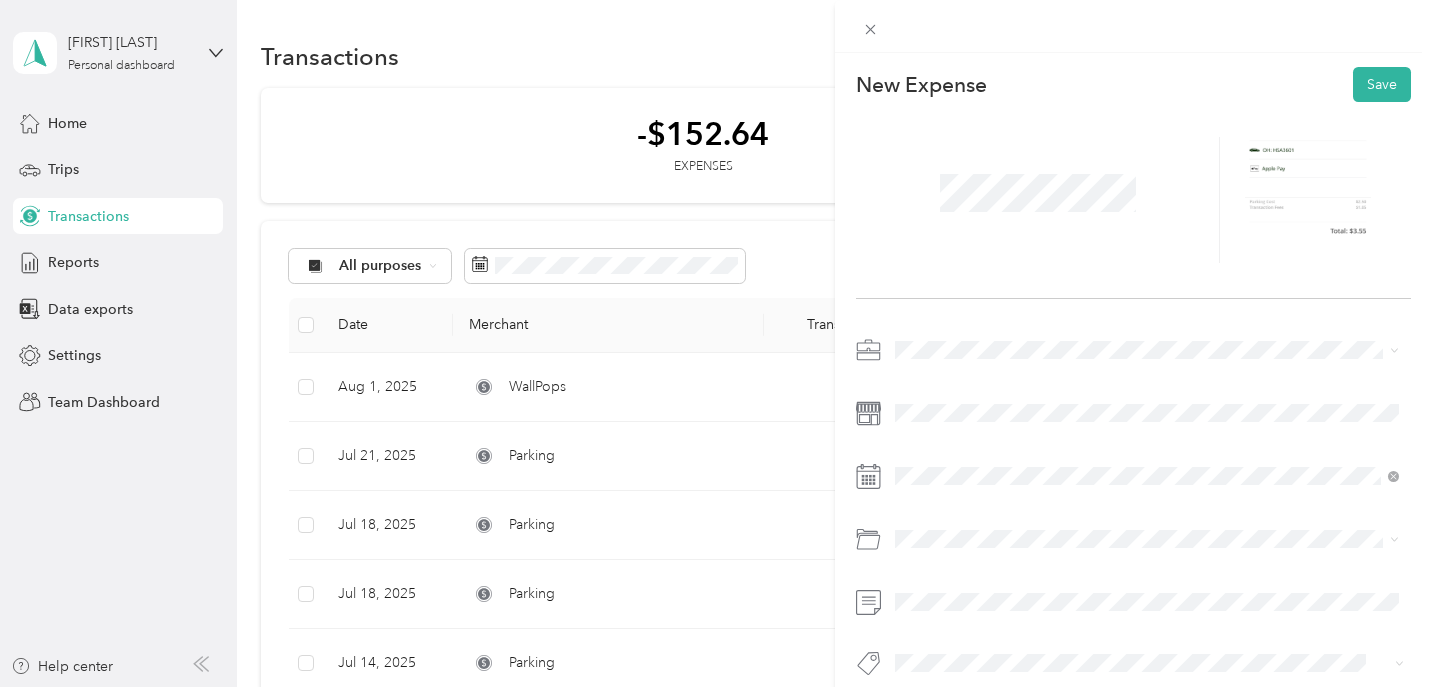 click on "Mid-Ohio Regional Planning Commission" at bounding box center [1031, 452] 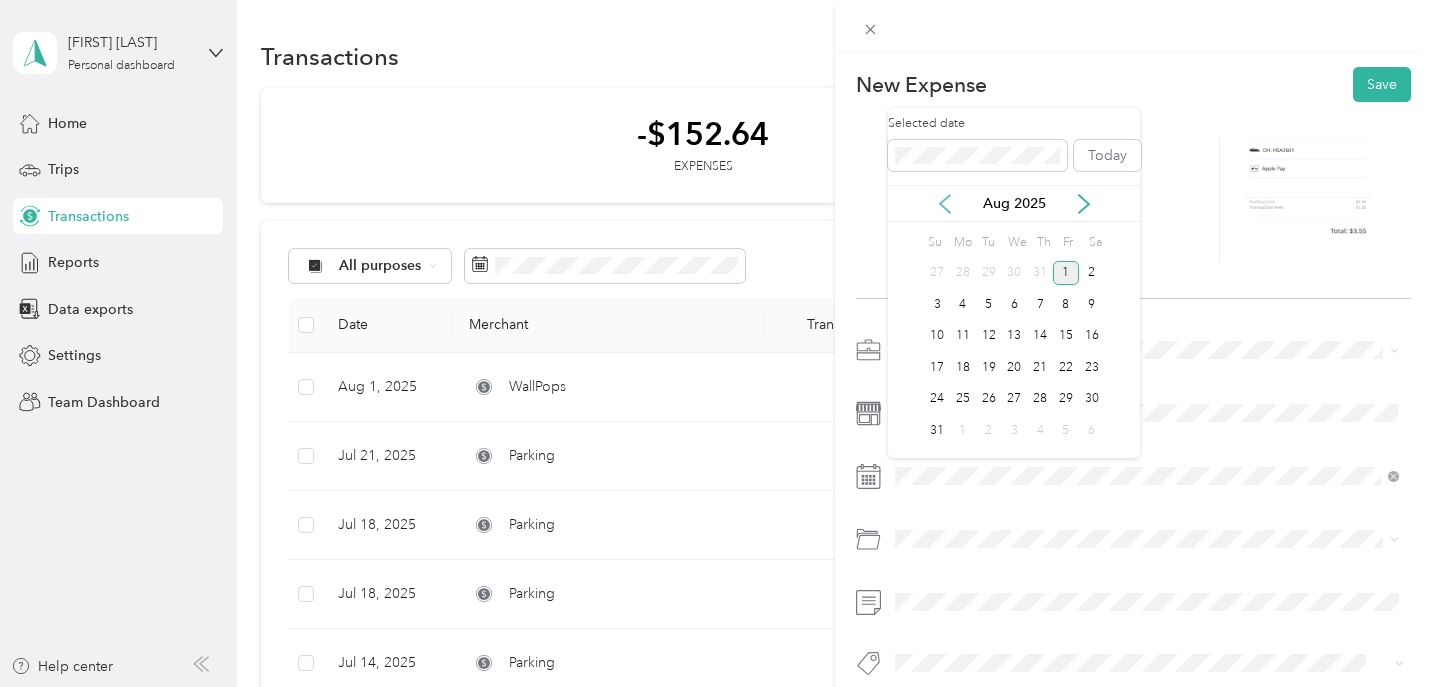 click 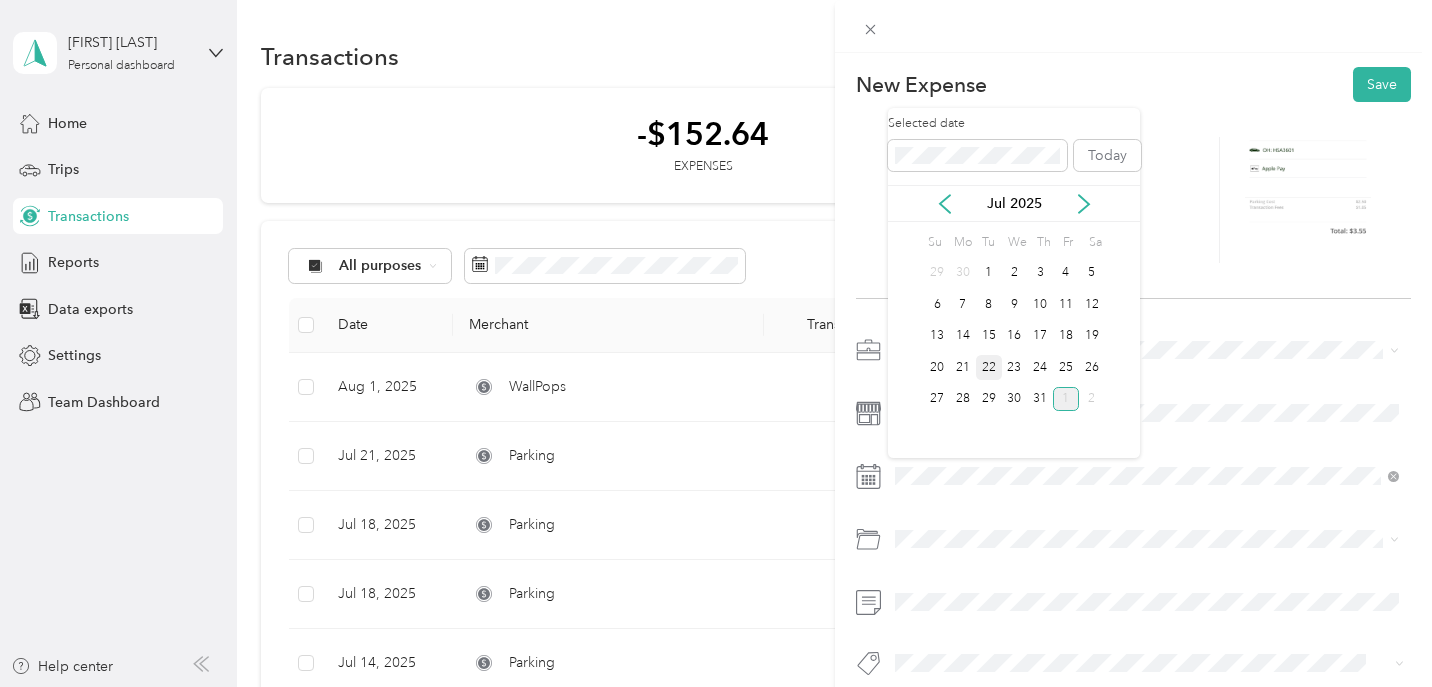 click on "22" at bounding box center (989, 367) 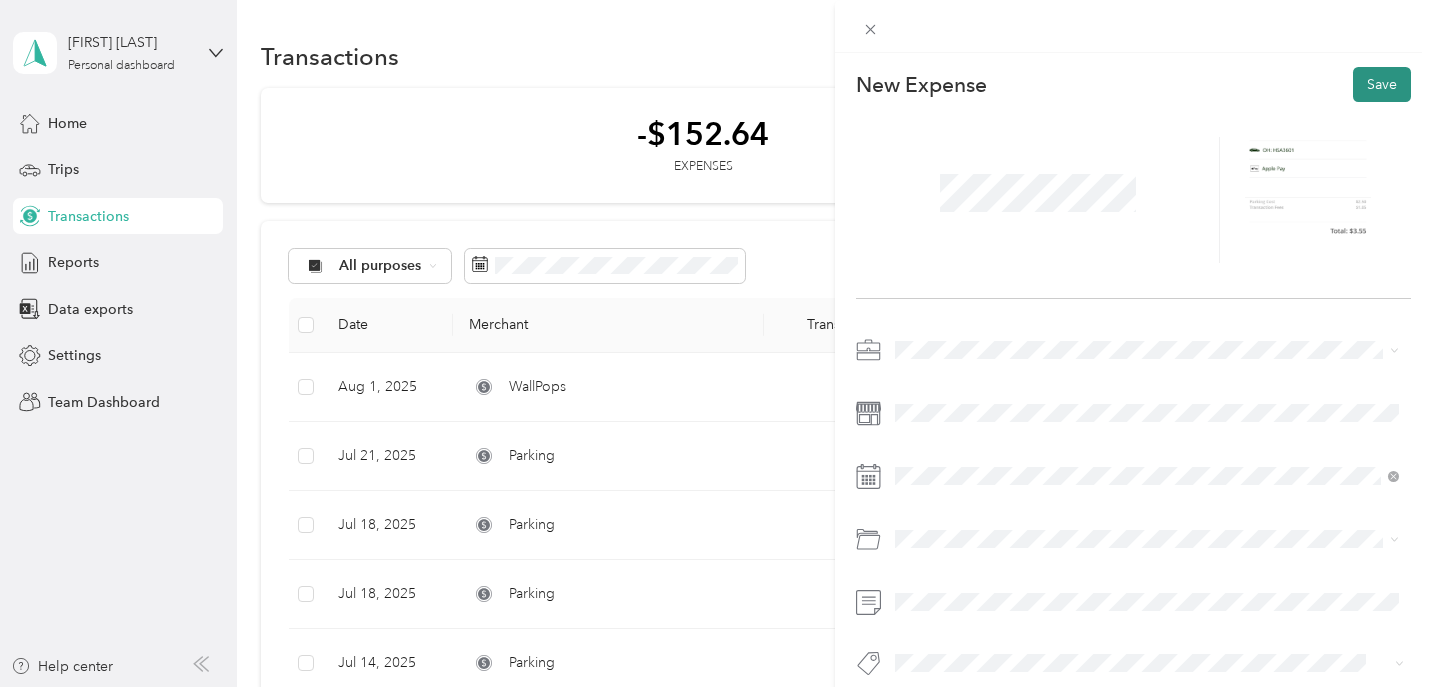 click on "Save" at bounding box center (1382, 84) 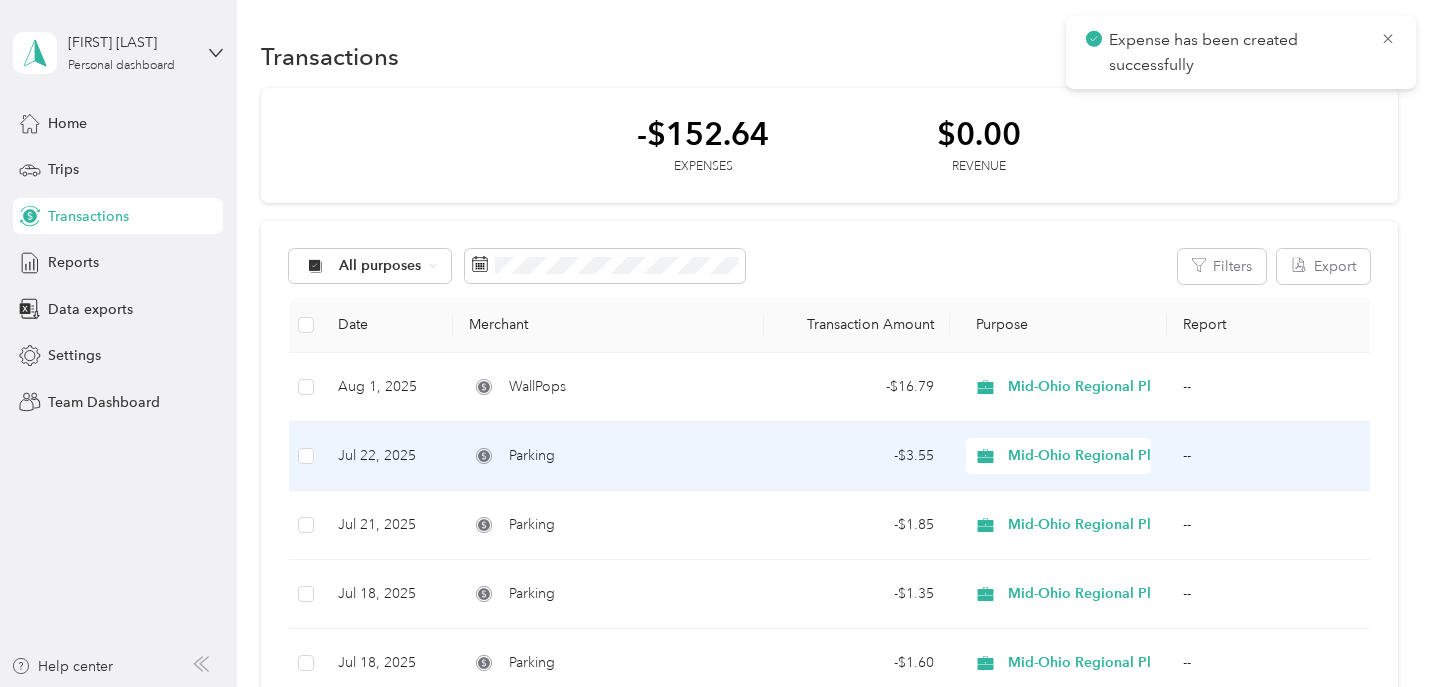 scroll, scrollTop: 0, scrollLeft: 0, axis: both 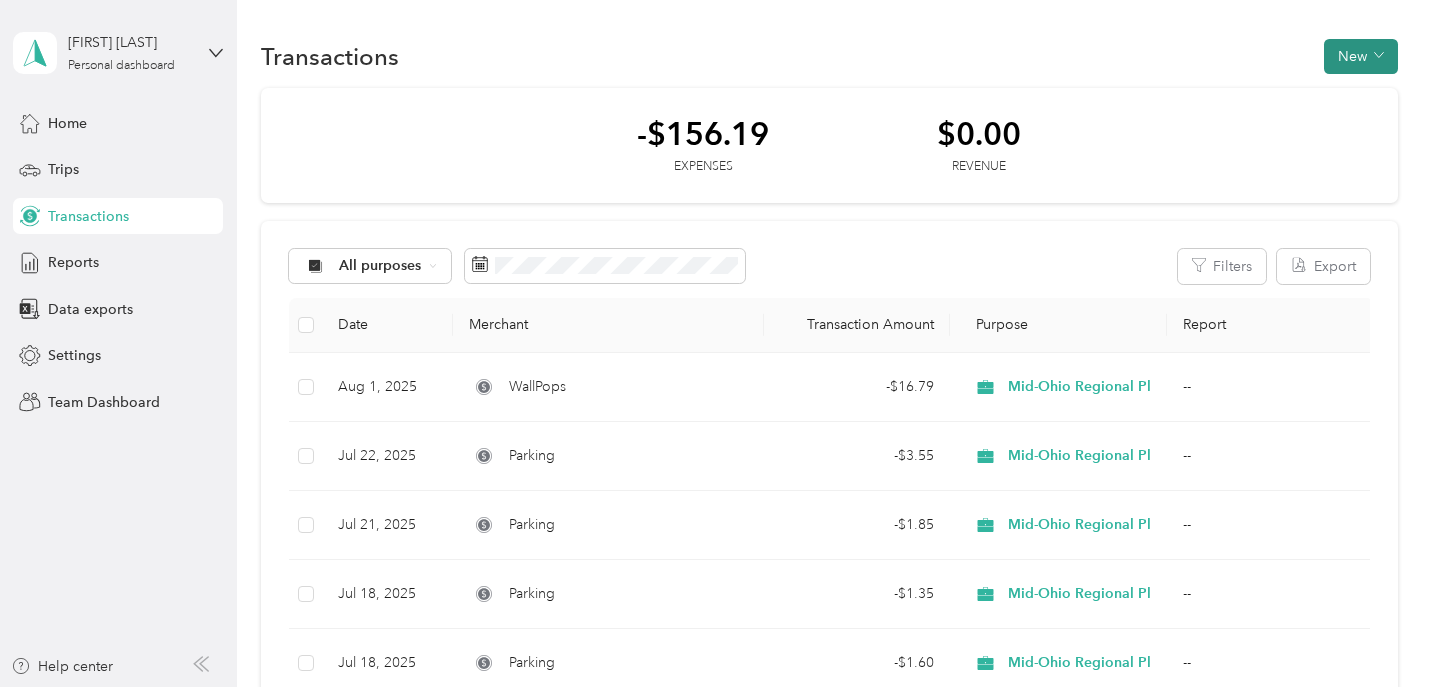 click on "New" at bounding box center (1361, 56) 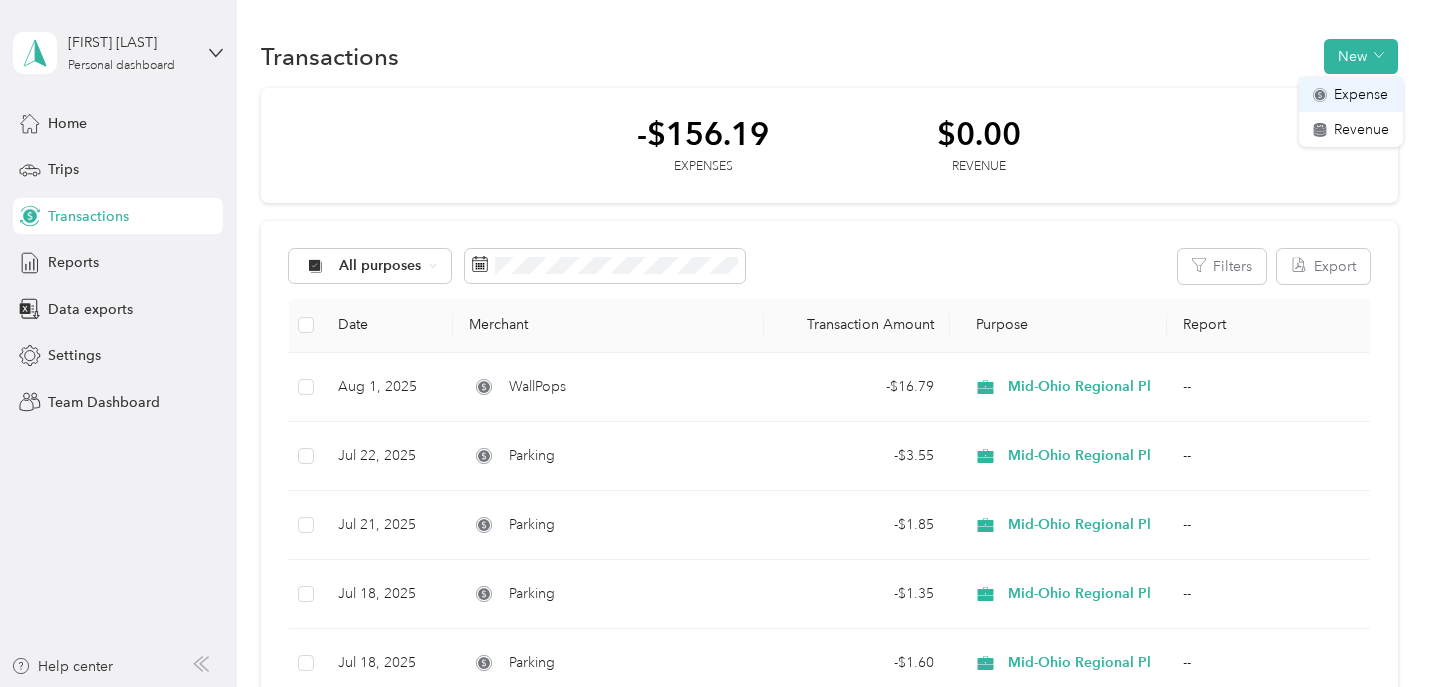 click on "Expense" at bounding box center [1361, 94] 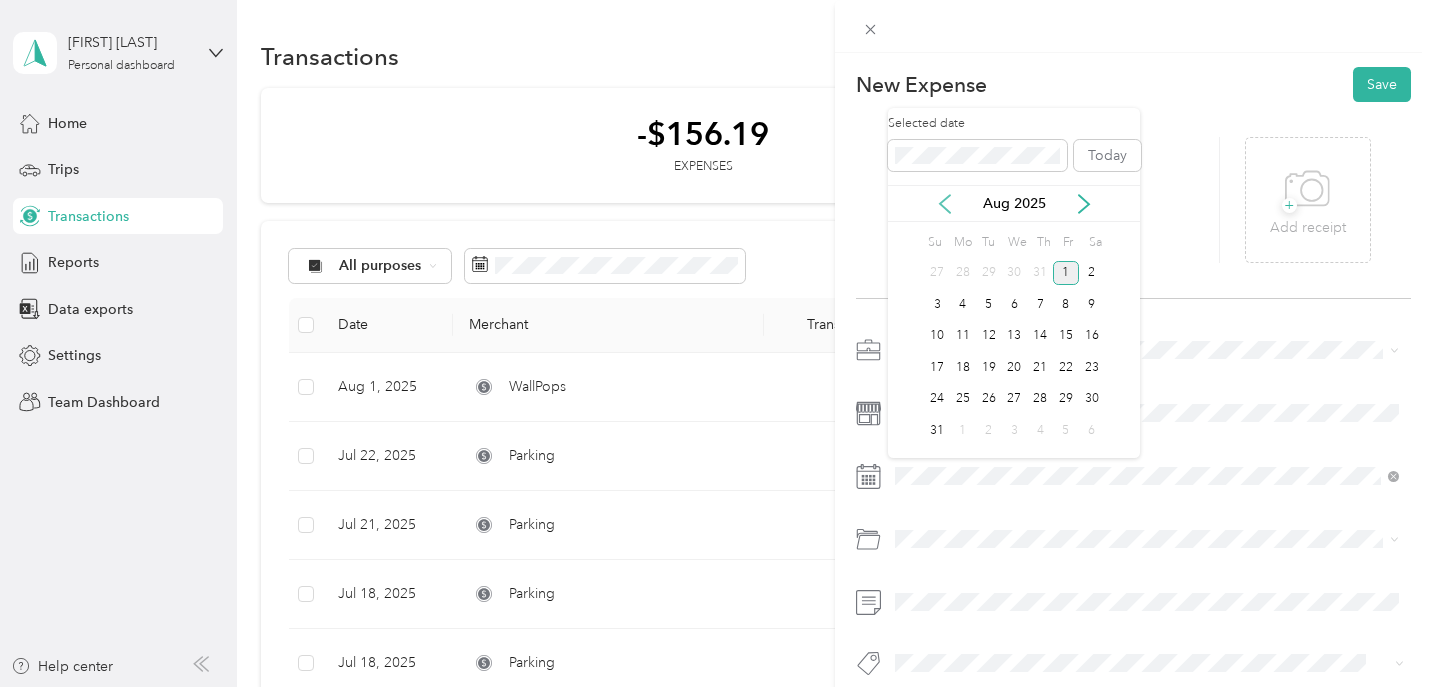 click 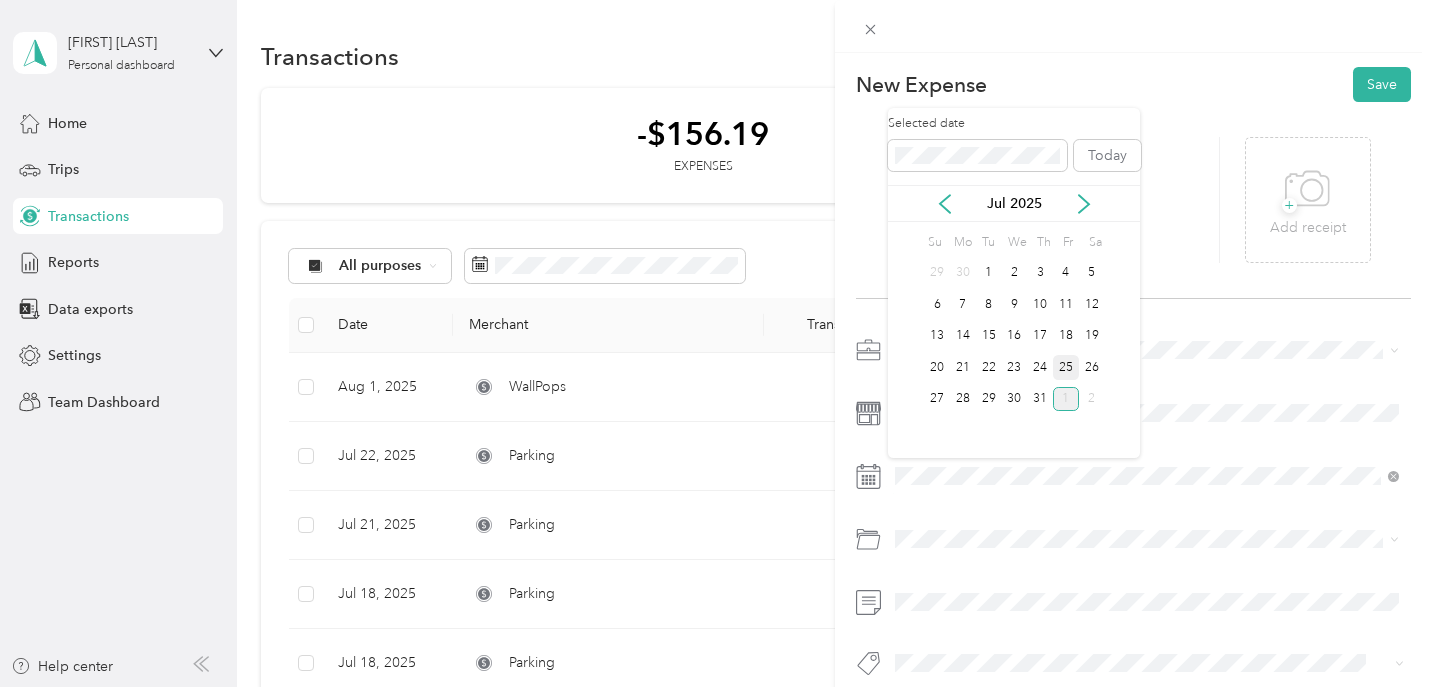 click on "25" at bounding box center (1066, 367) 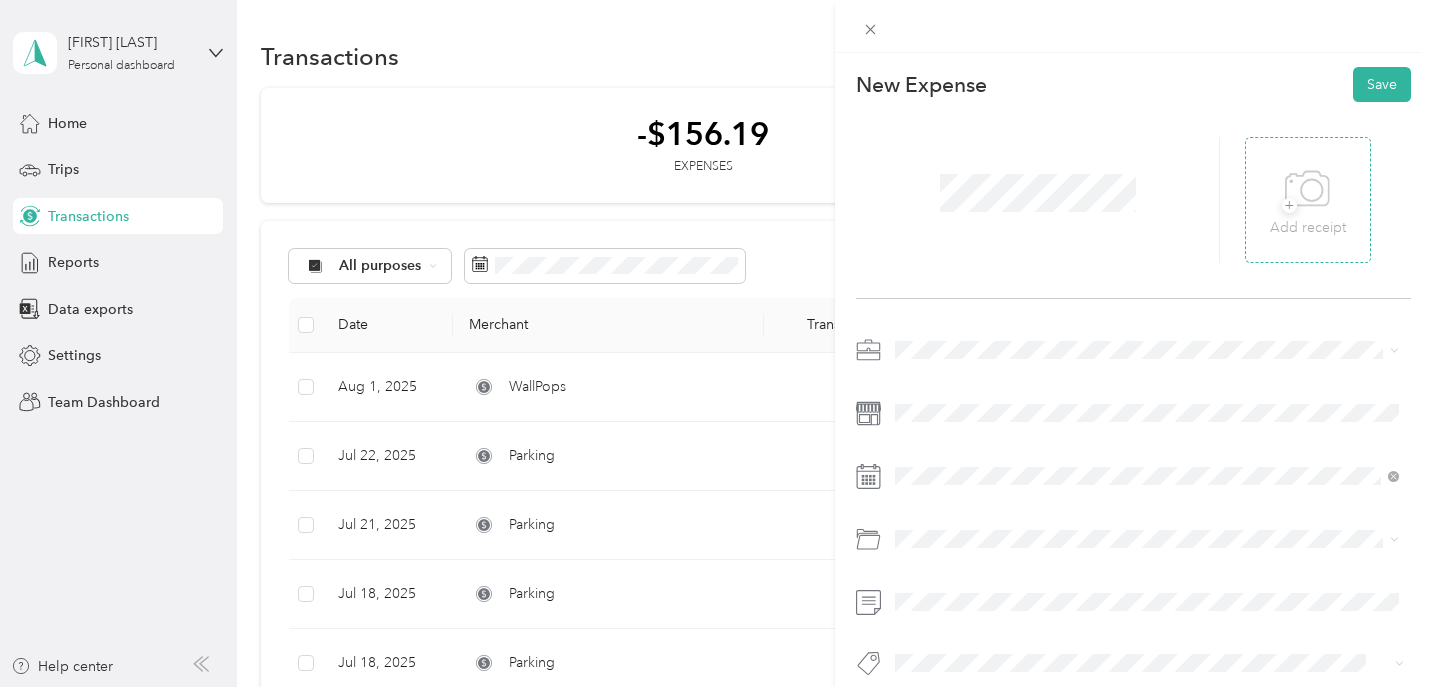 click on "+" at bounding box center [1289, 205] 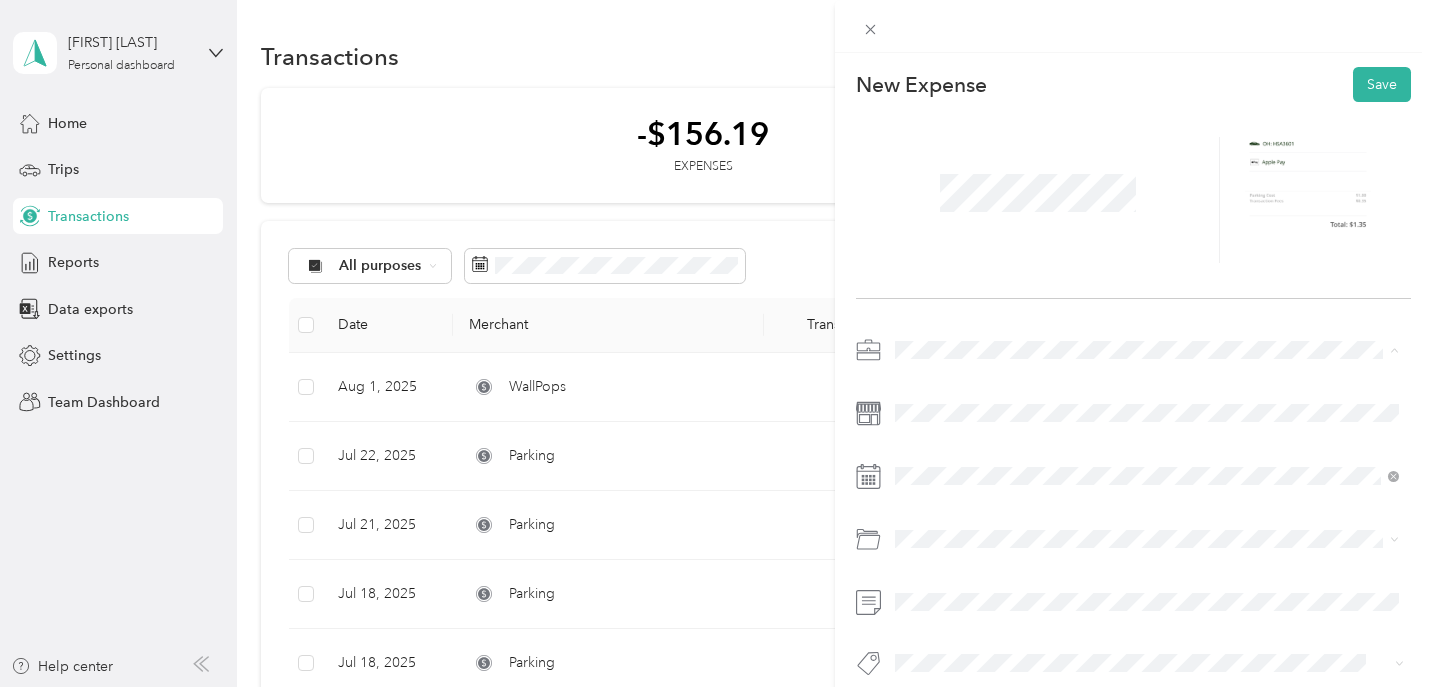 click on "Mid-Ohio Regional Planning Commission" at bounding box center (1031, 455) 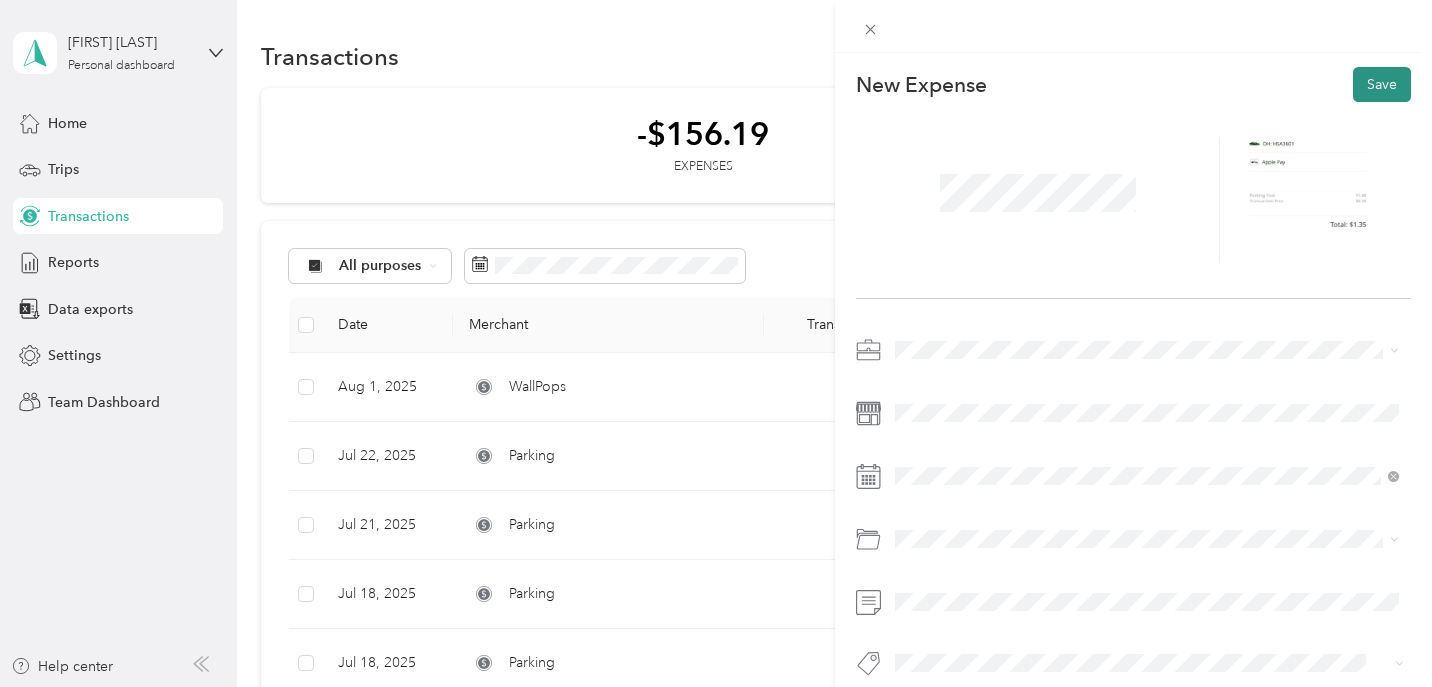 click on "Save" at bounding box center (1382, 84) 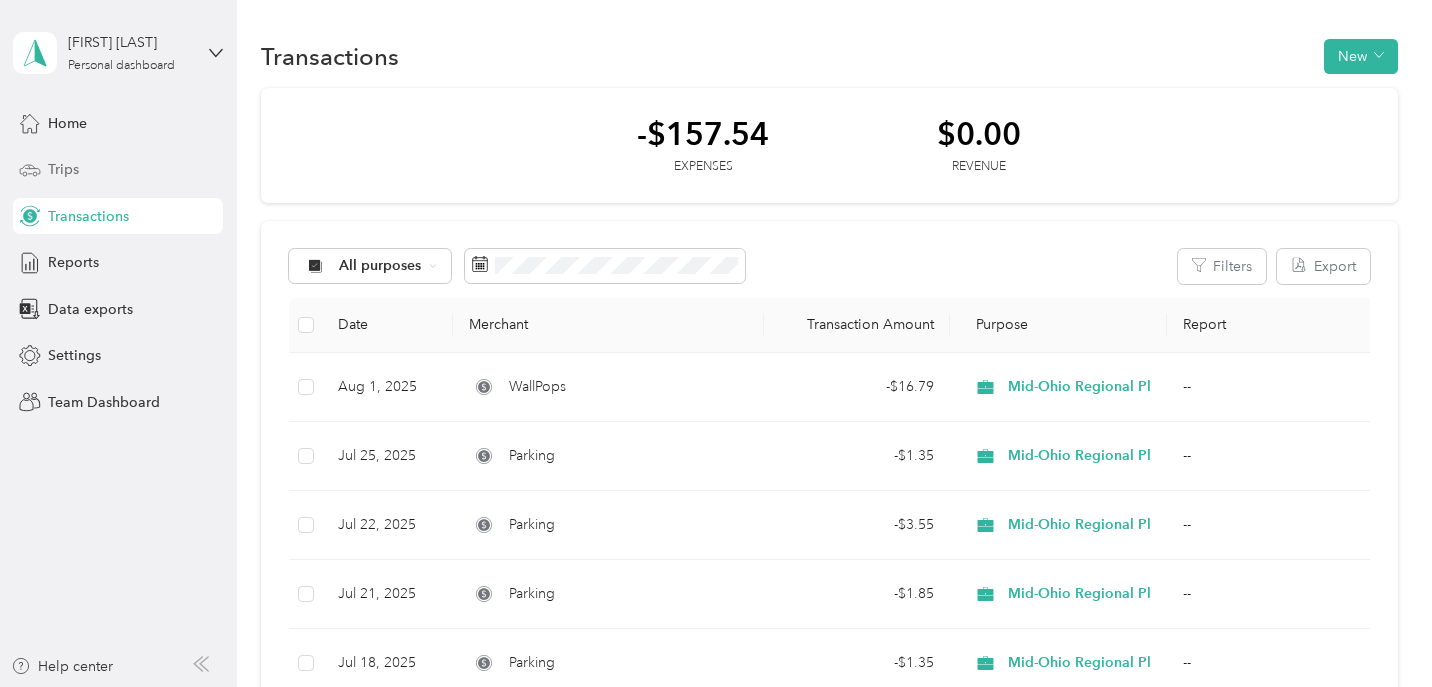 scroll, scrollTop: 0, scrollLeft: 0, axis: both 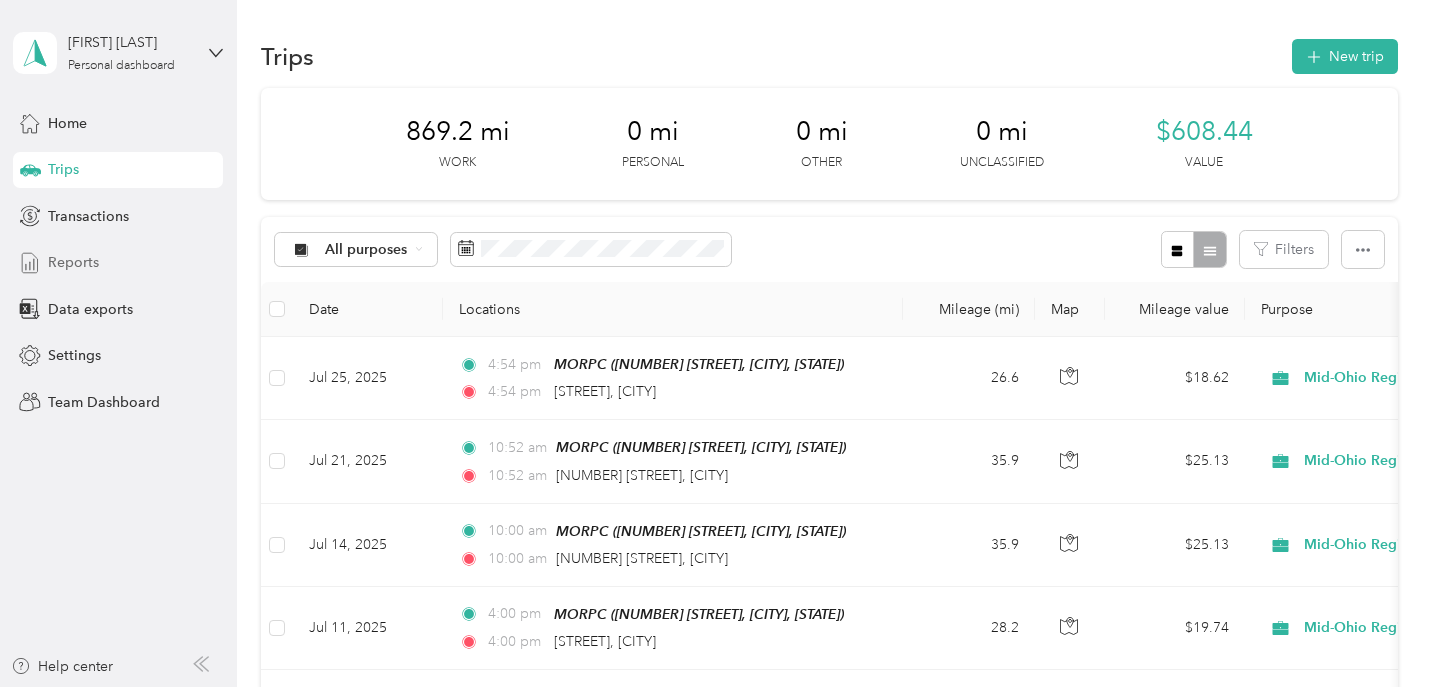 click on "Reports" at bounding box center [73, 262] 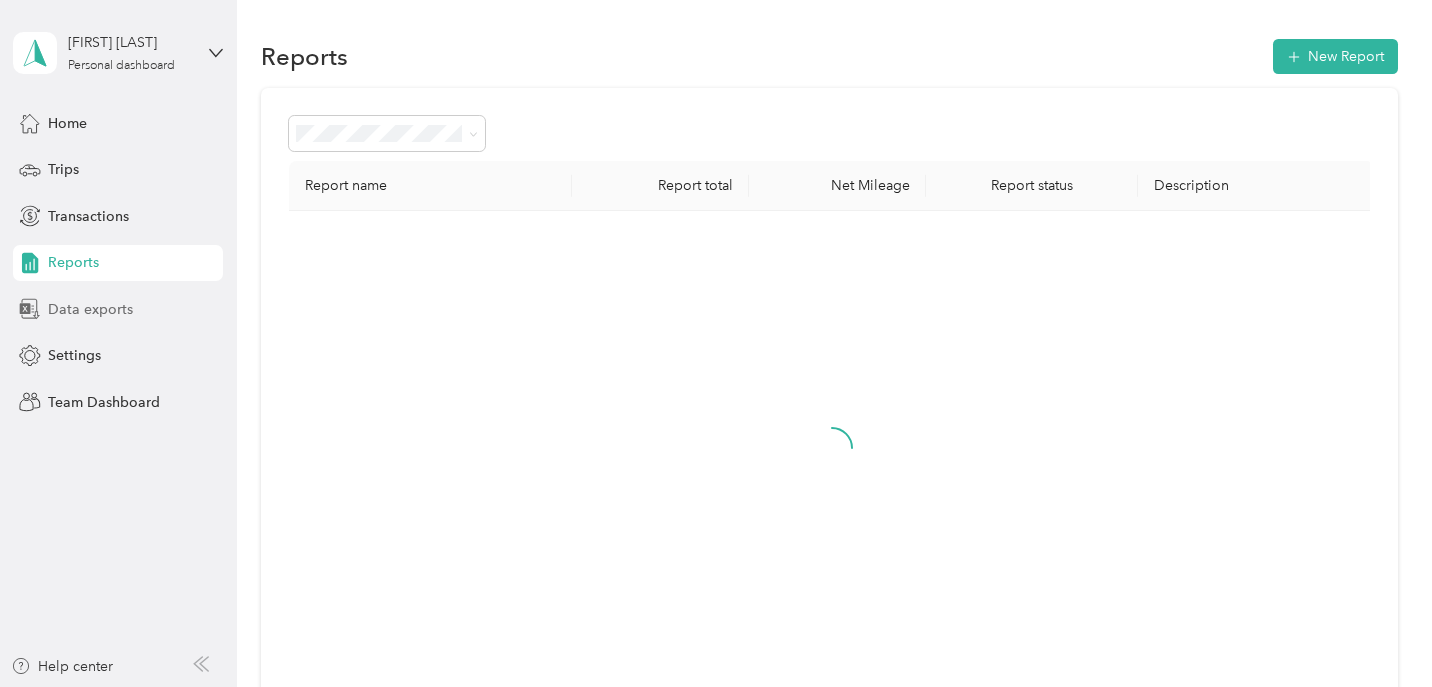 click on "Data exports" at bounding box center (90, 309) 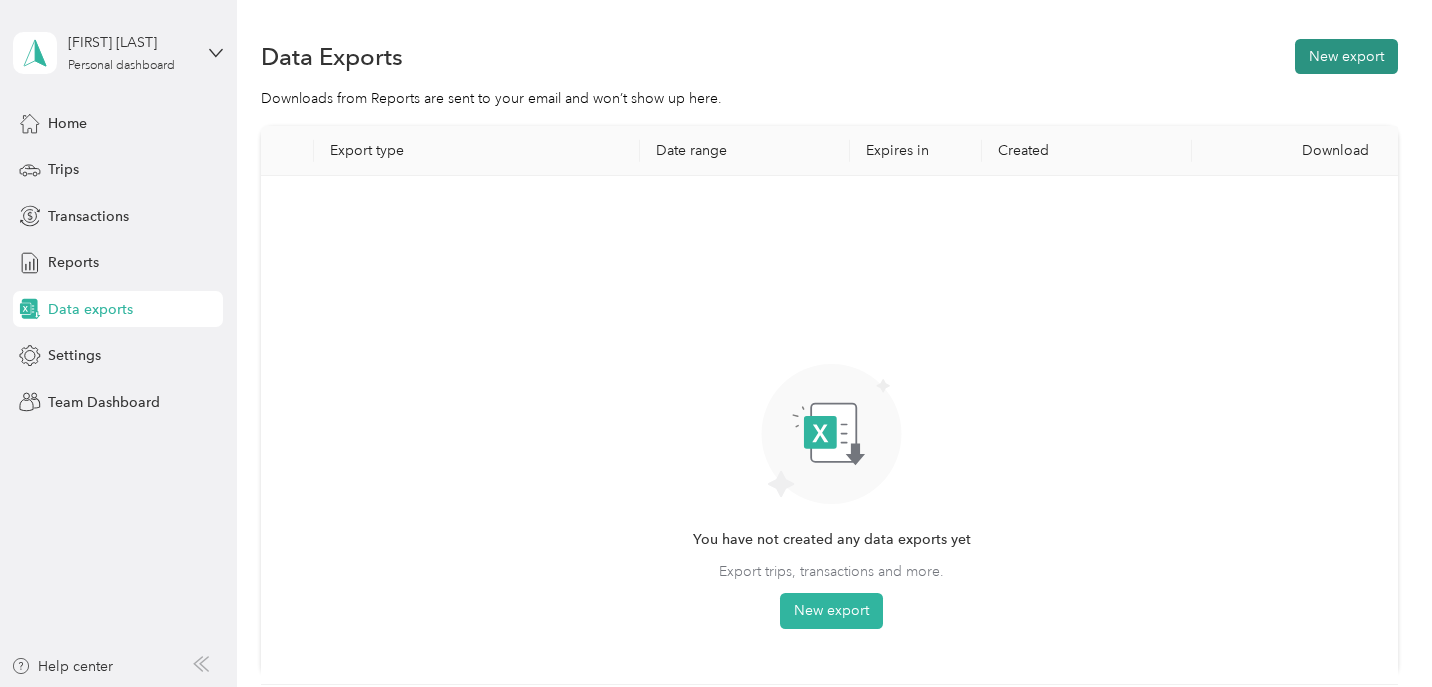 click on "New export" at bounding box center [1346, 56] 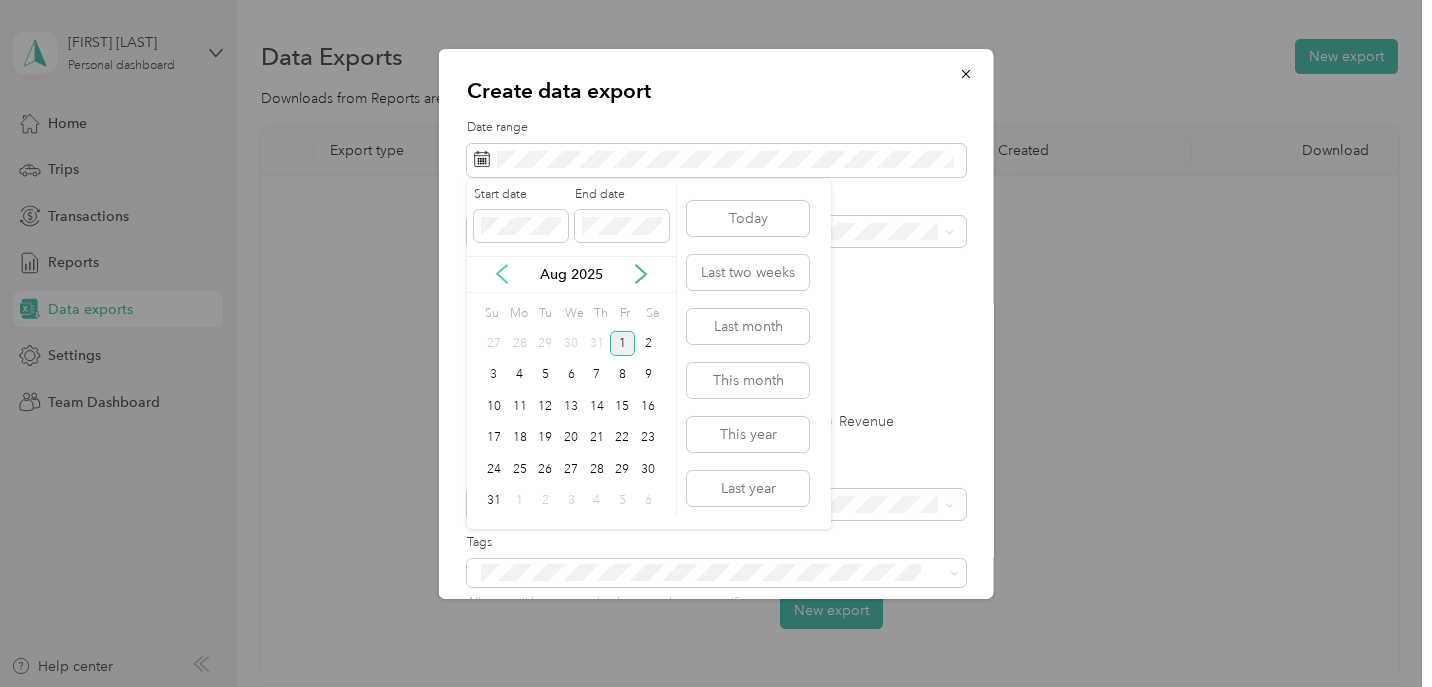 click 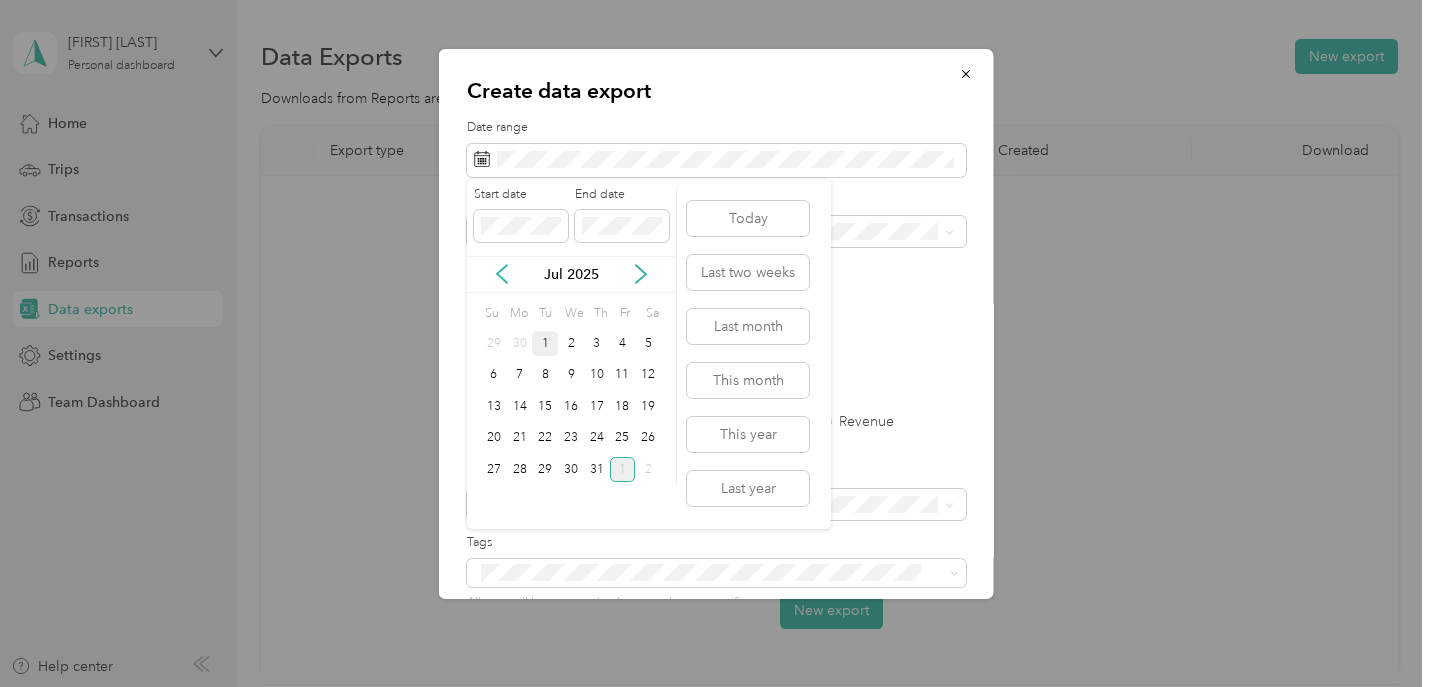 click on "1" at bounding box center (545, 343) 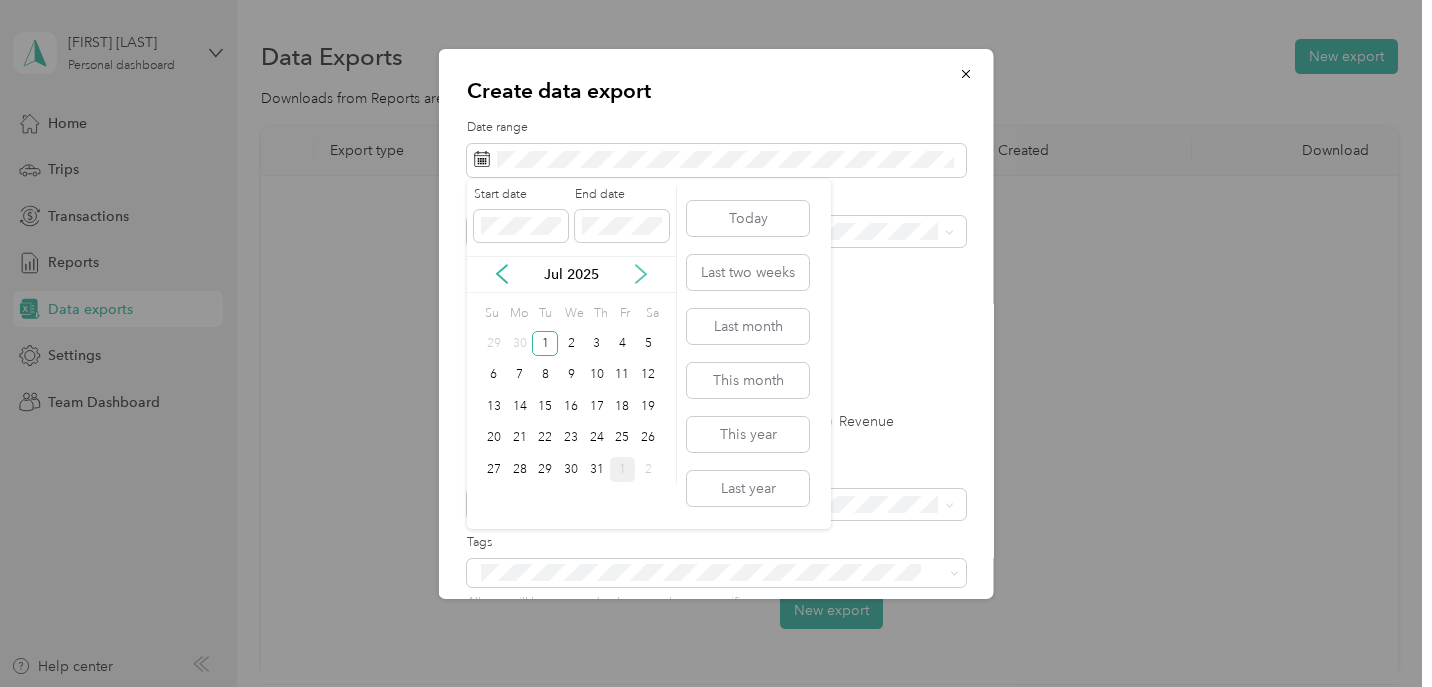 click 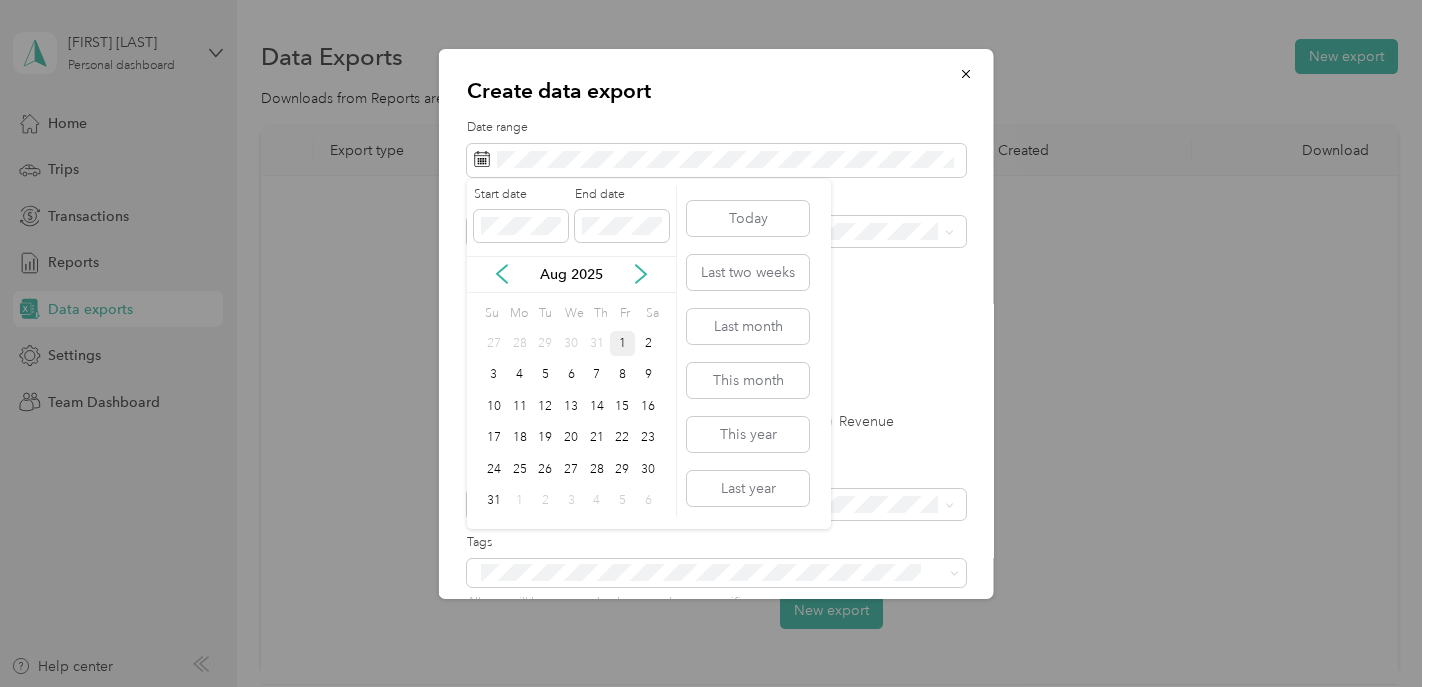 click on "1" at bounding box center [623, 343] 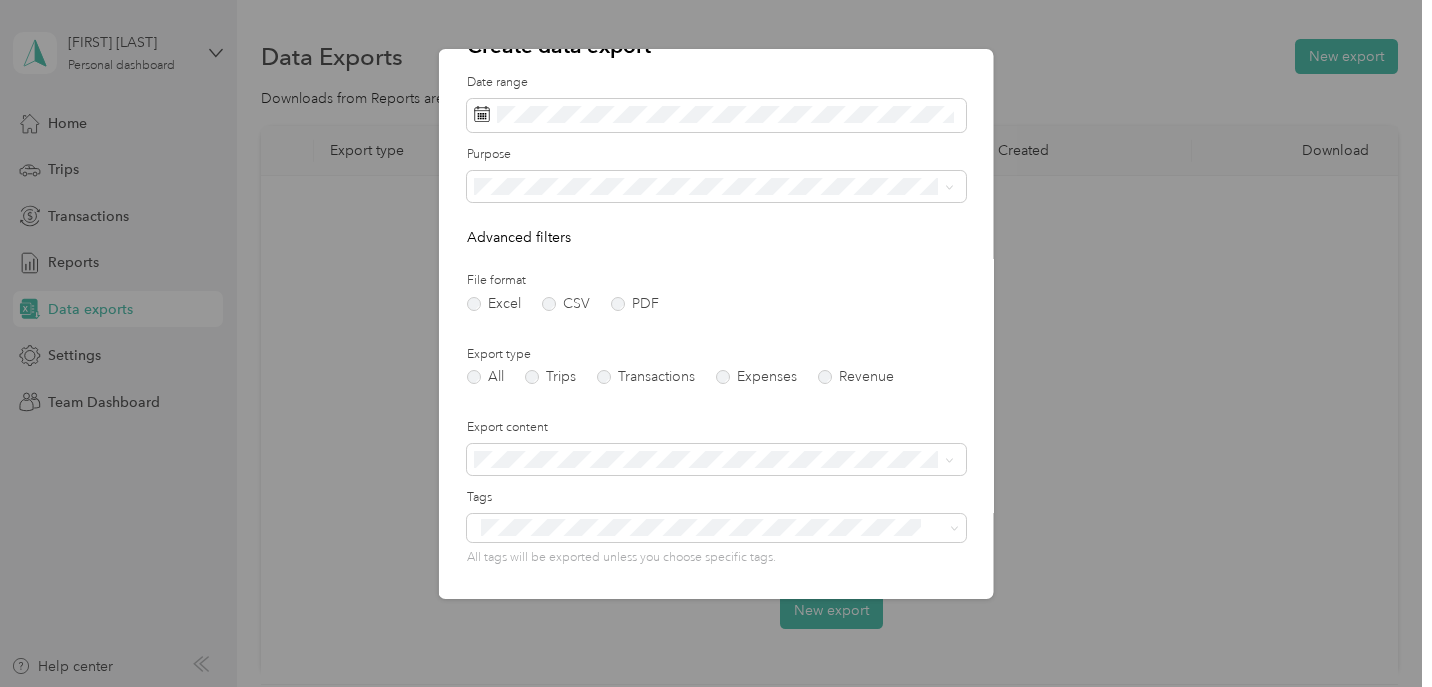 scroll, scrollTop: 174, scrollLeft: 0, axis: vertical 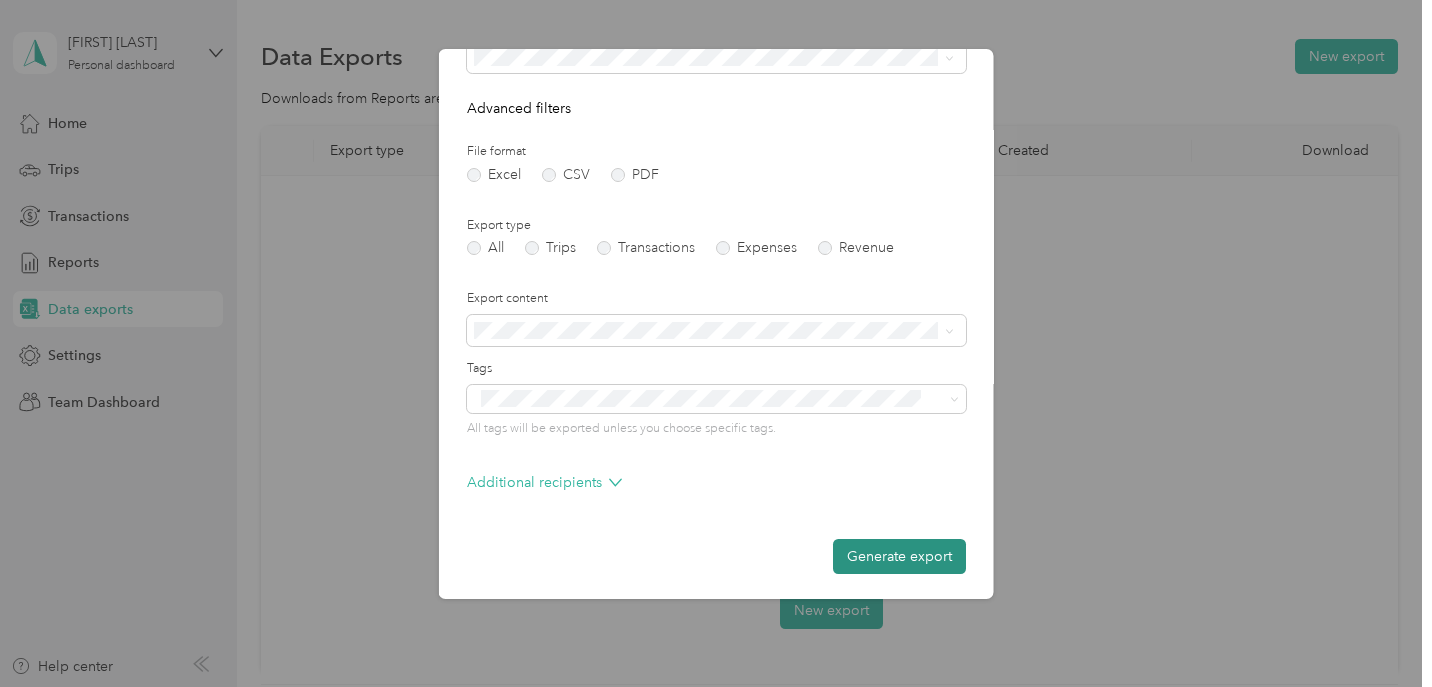 click on "Generate export" at bounding box center [899, 556] 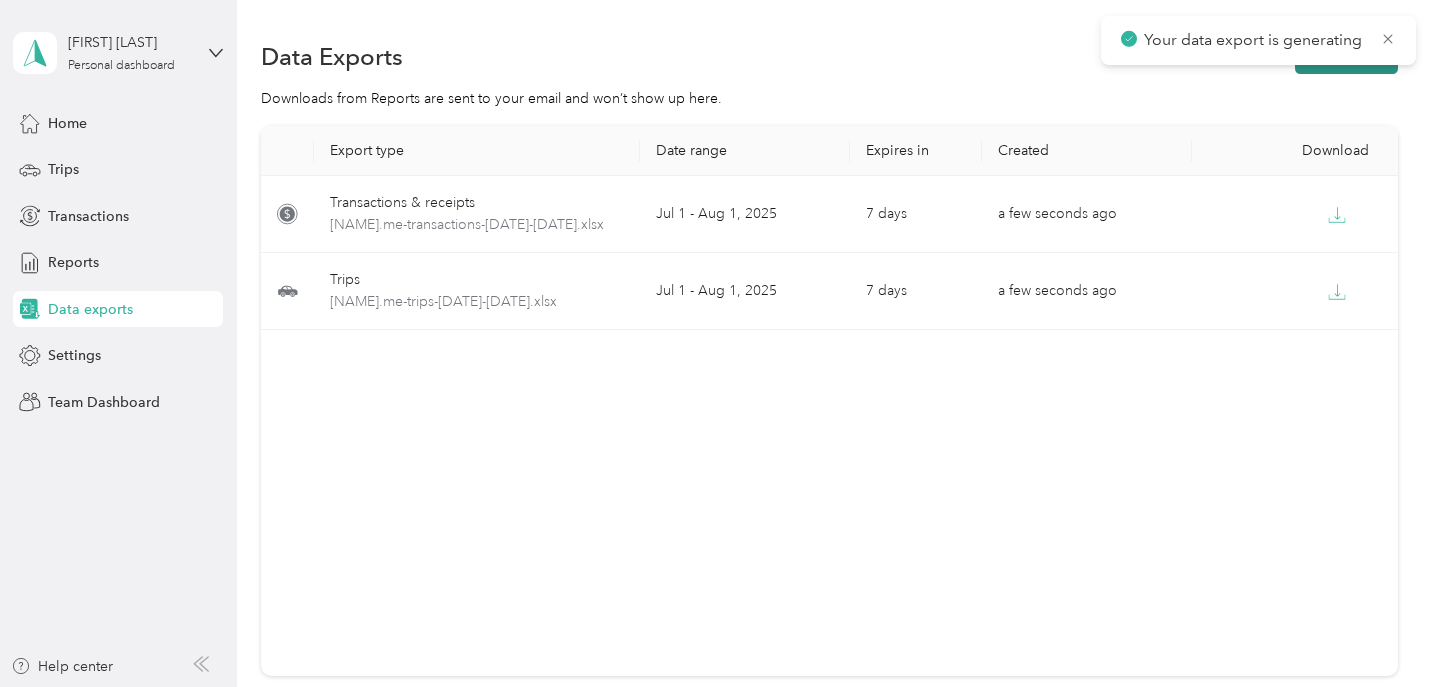 click on "New export" at bounding box center (1346, 56) 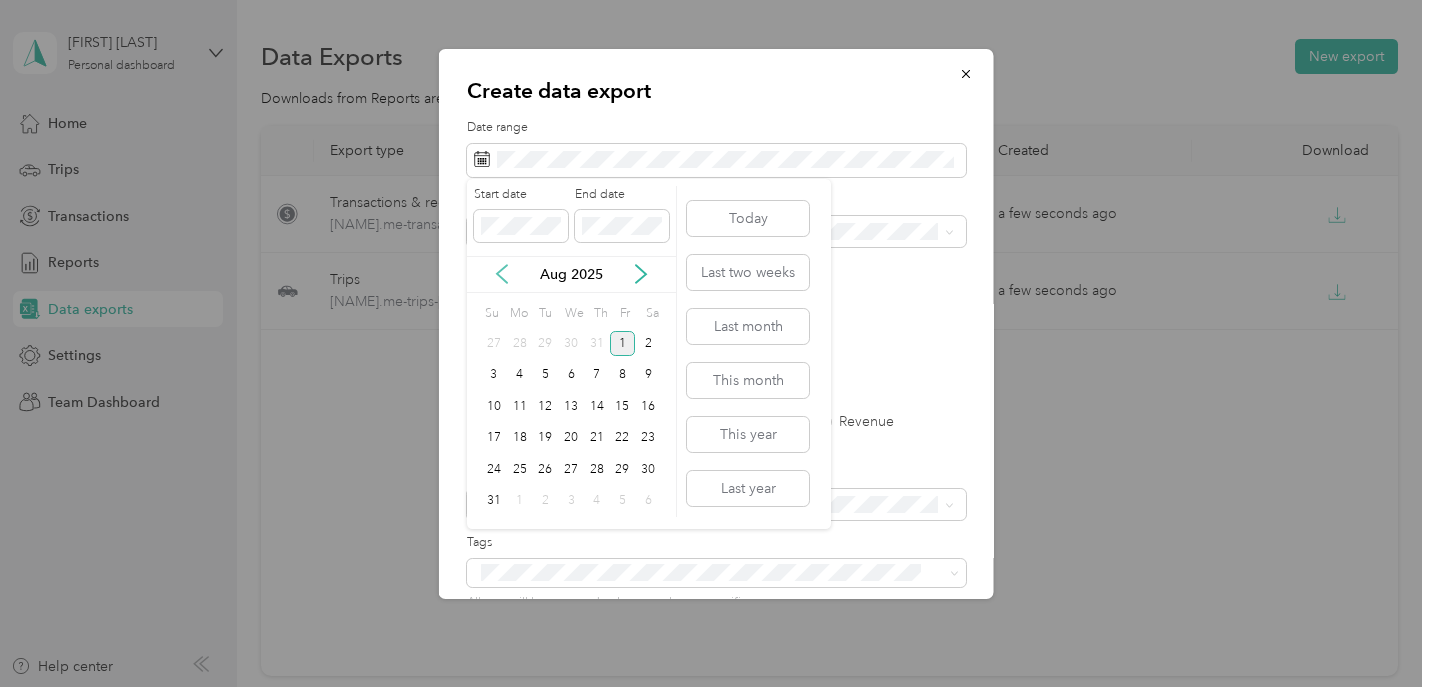 click 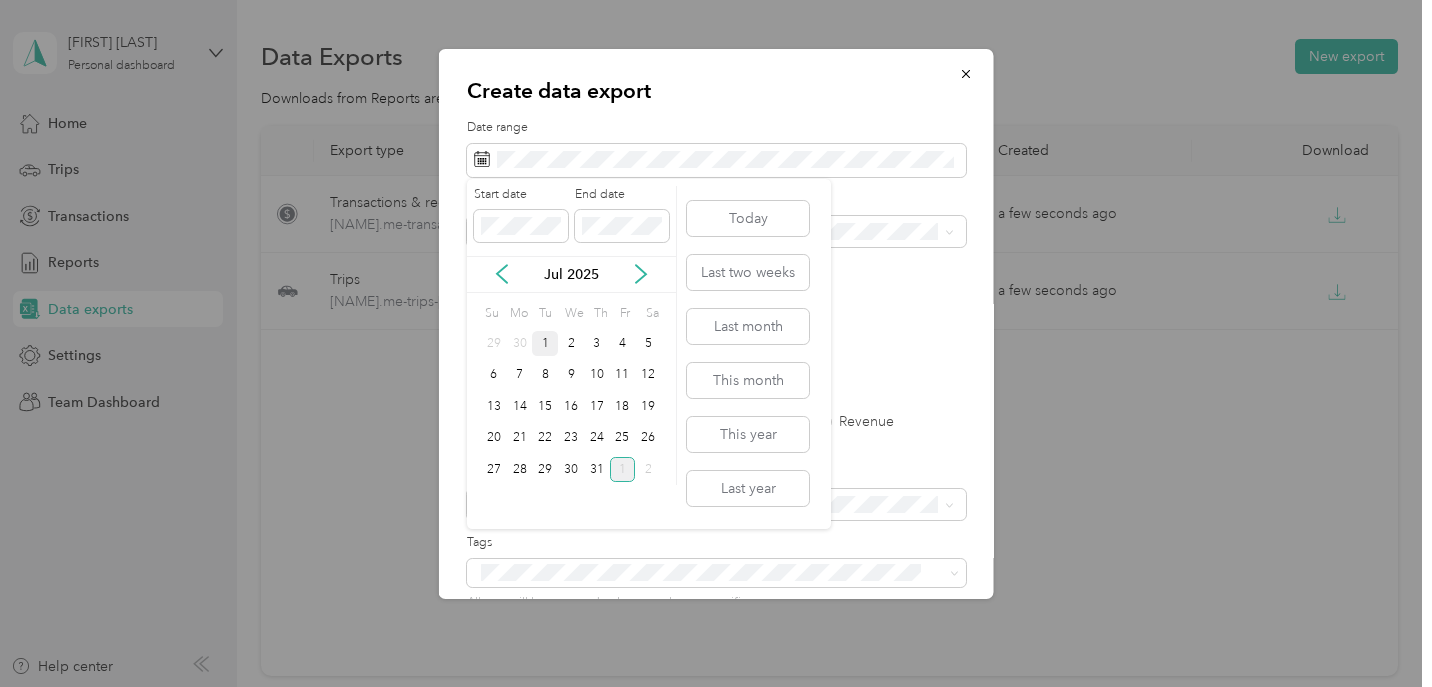 click on "1" at bounding box center (545, 343) 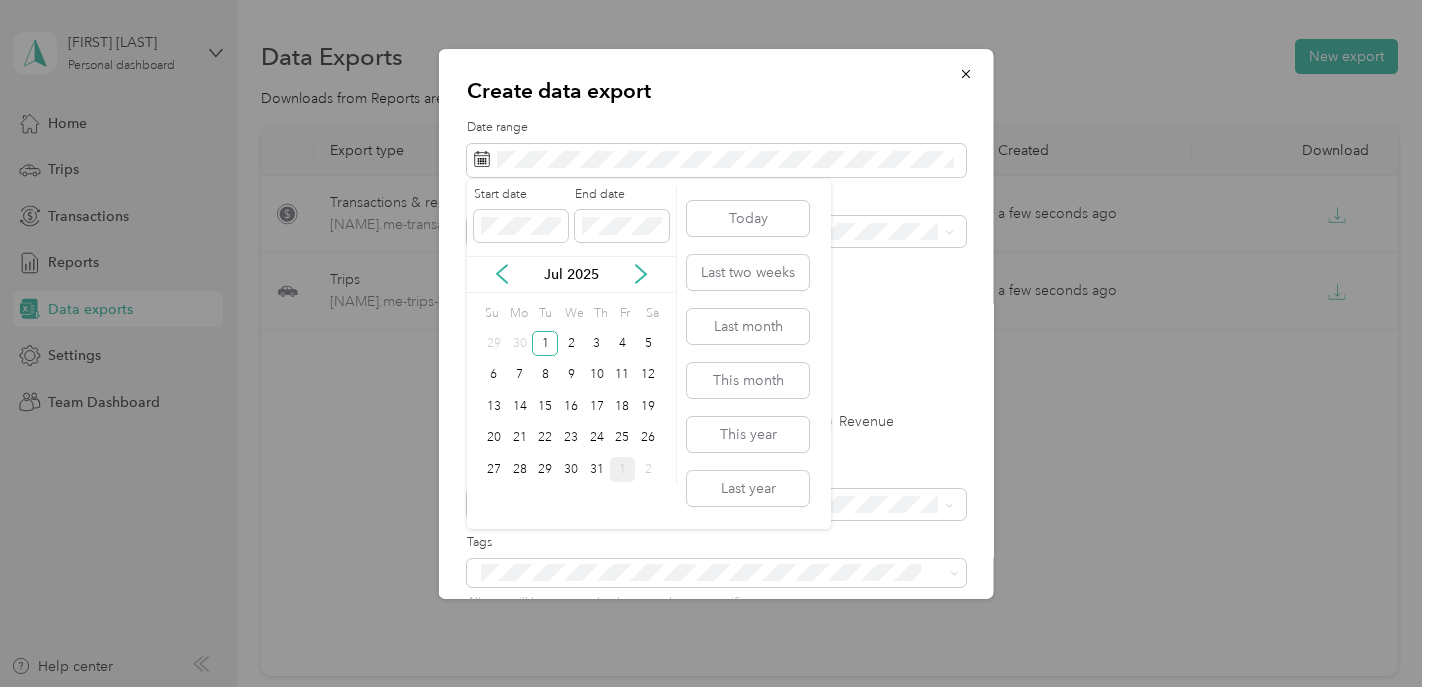 click on "Jul 2025" at bounding box center [571, 274] 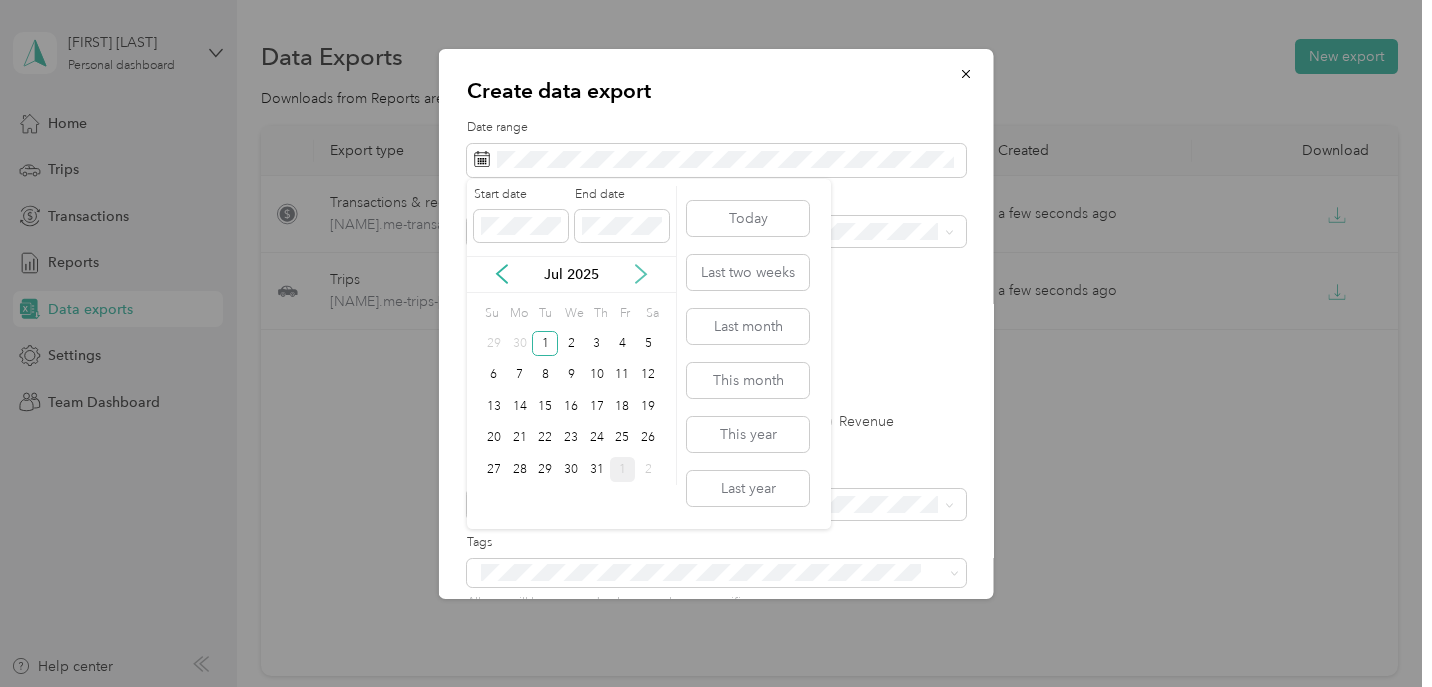click 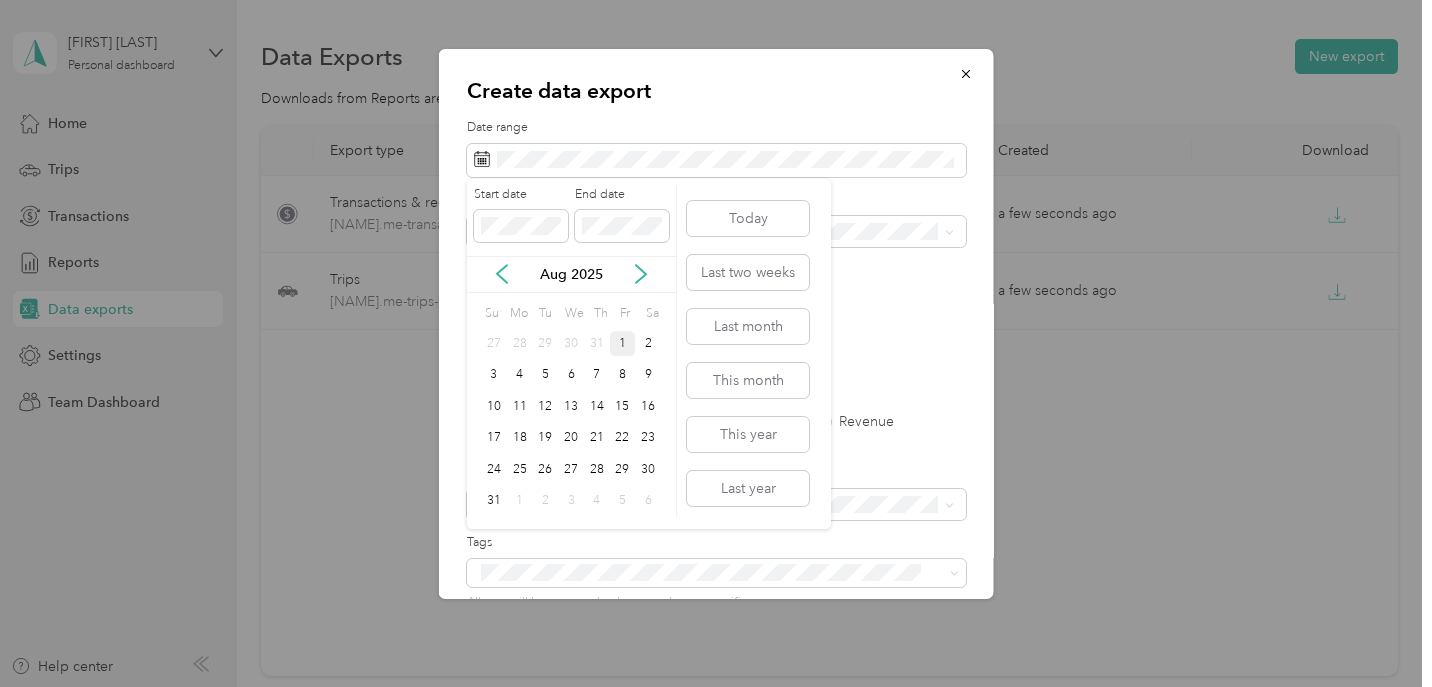 click on "1" at bounding box center [623, 343] 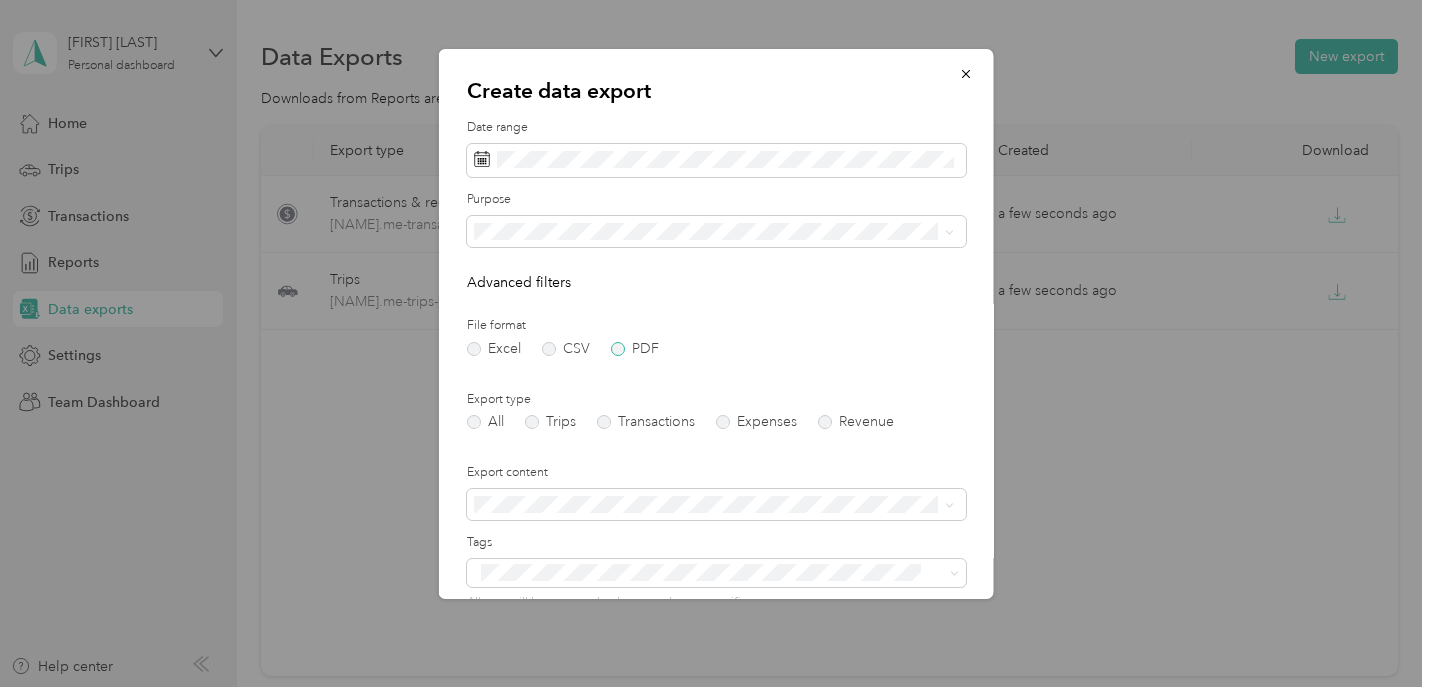 click on "PDF" at bounding box center (635, 349) 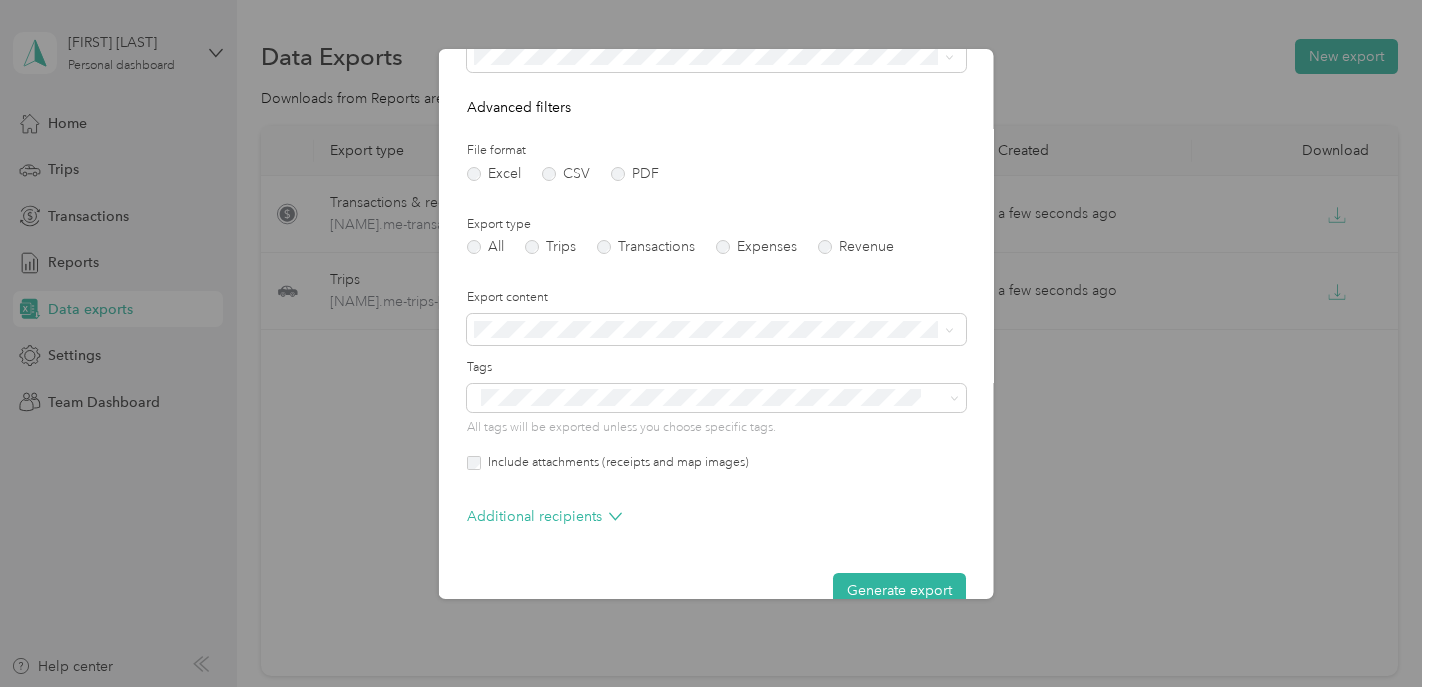 scroll, scrollTop: 185, scrollLeft: 0, axis: vertical 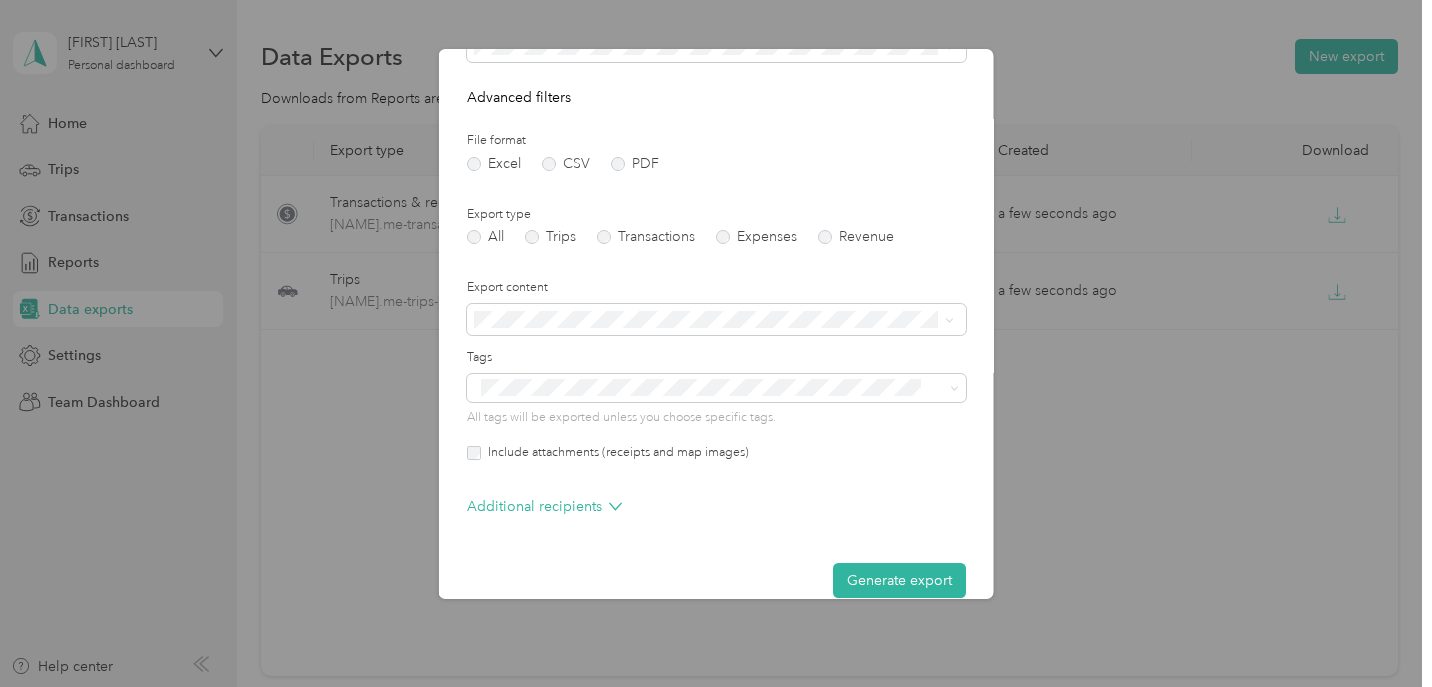 click on "Include attachments (receipts and map images)" at bounding box center [615, 453] 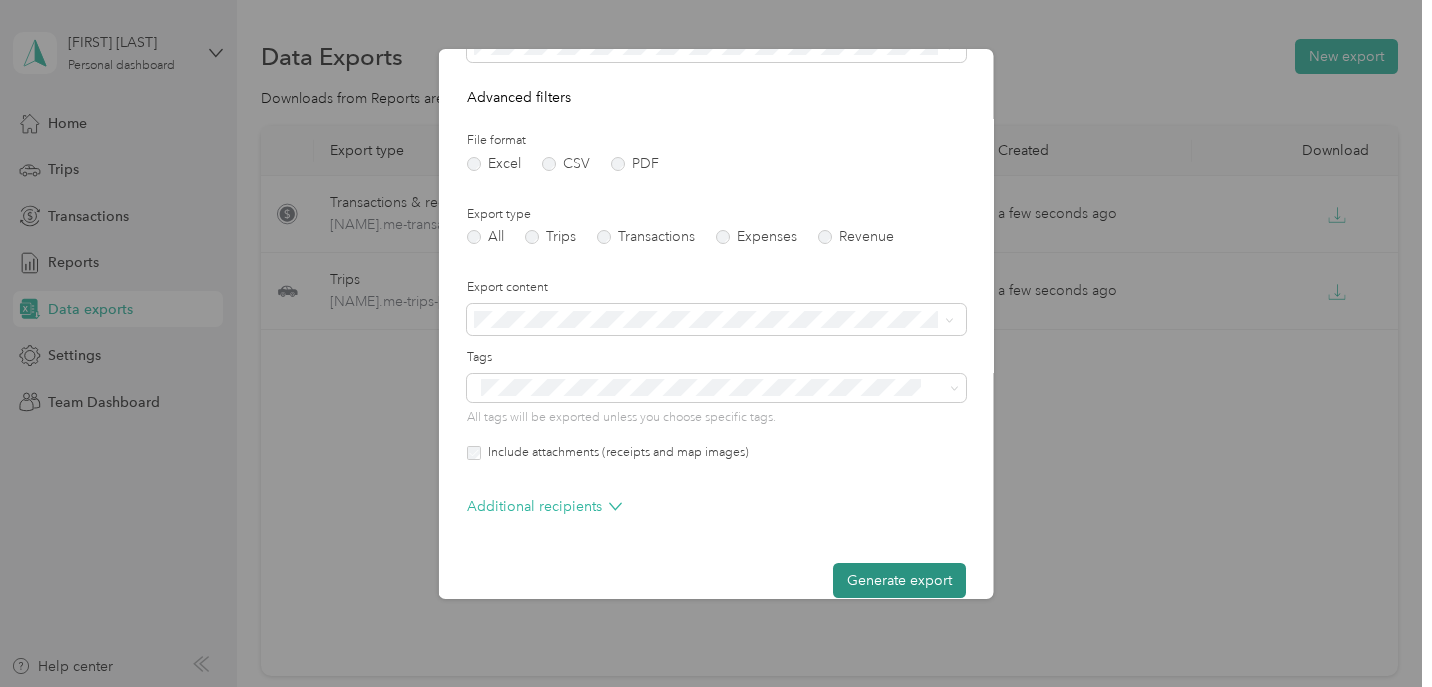 click on "Generate export" at bounding box center [899, 580] 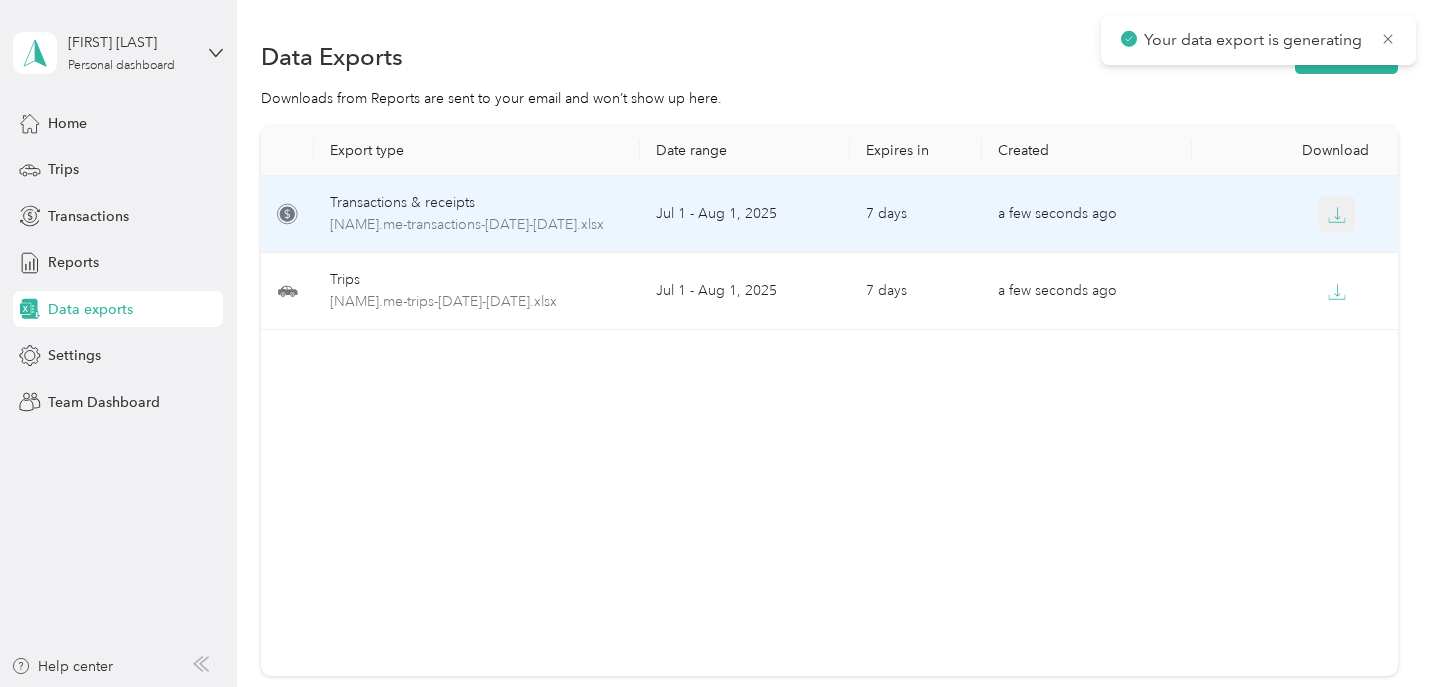 click 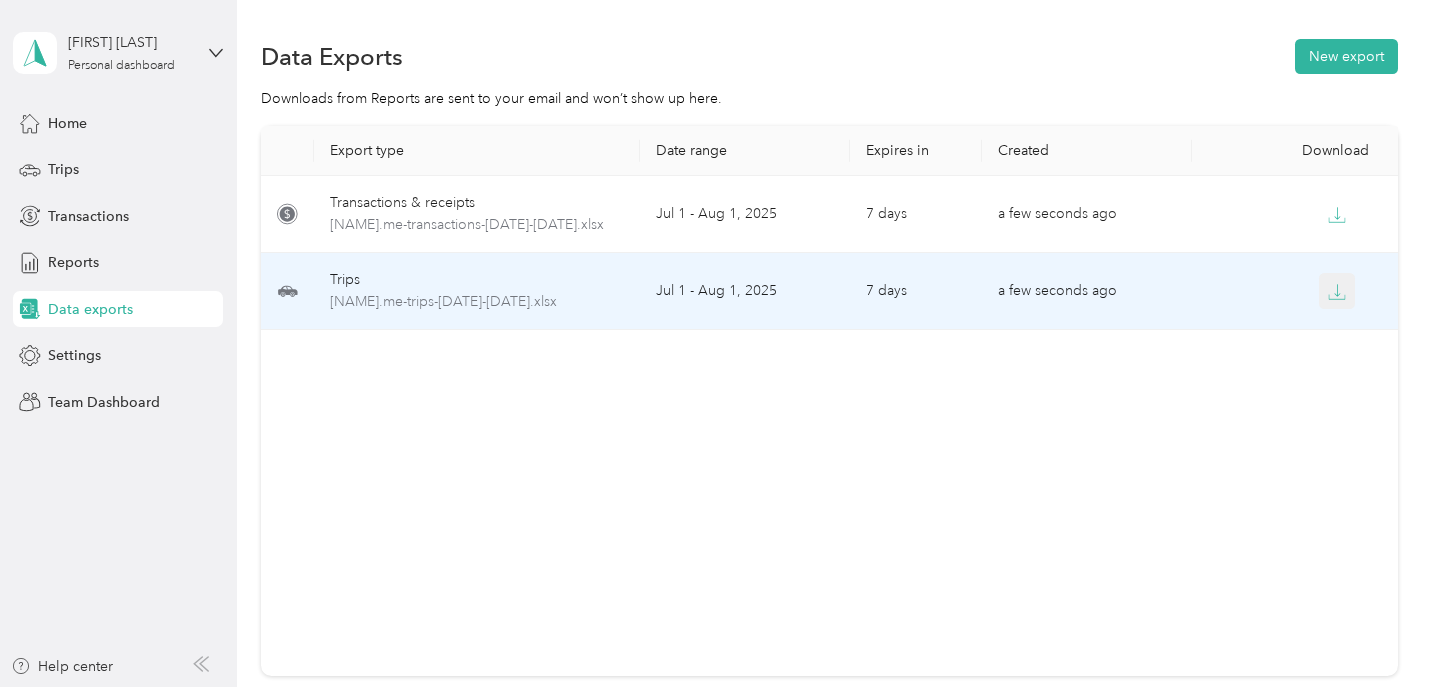 click 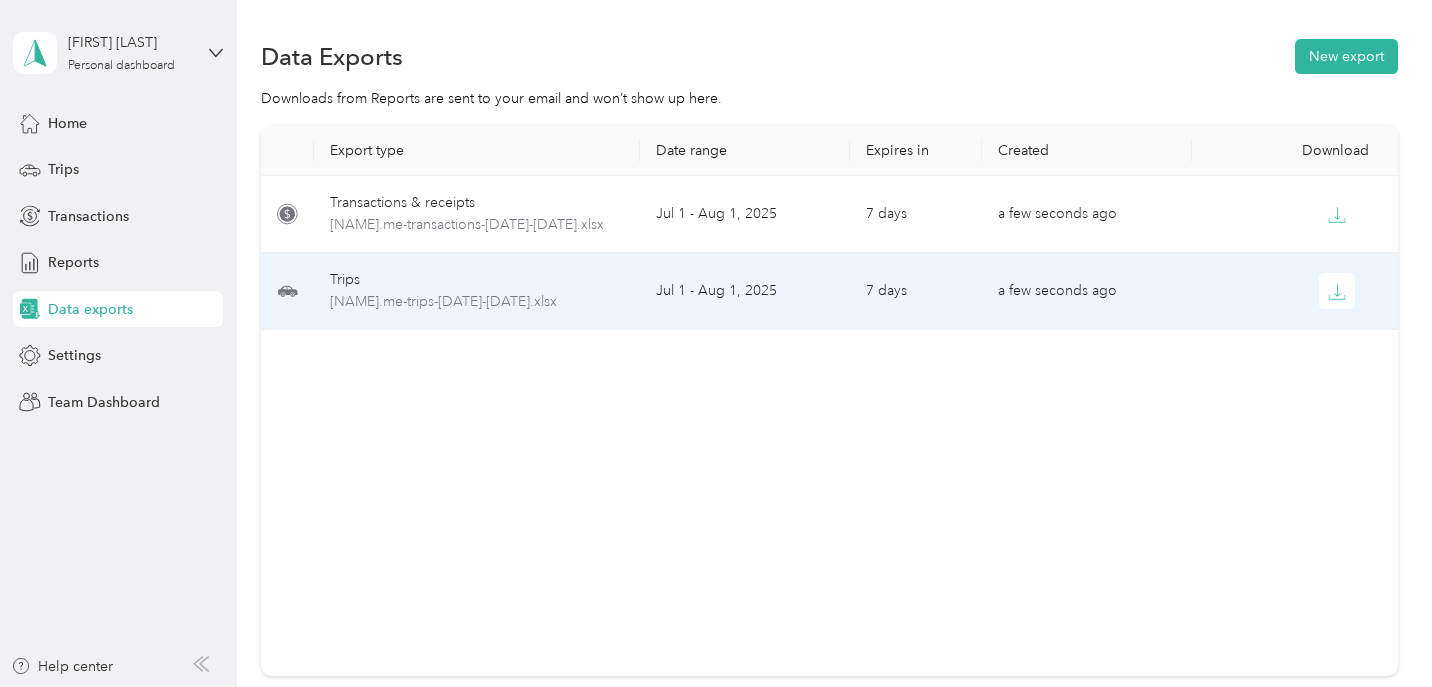 scroll, scrollTop: 0, scrollLeft: 0, axis: both 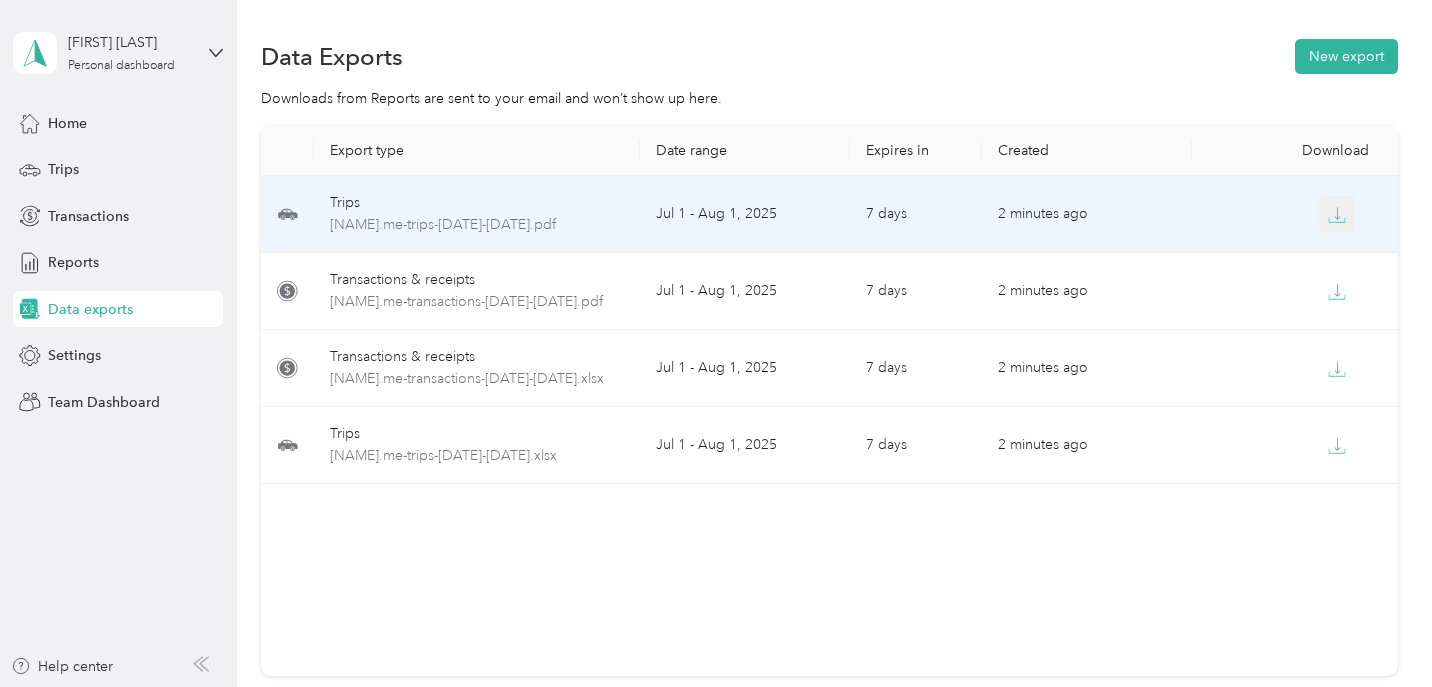 click 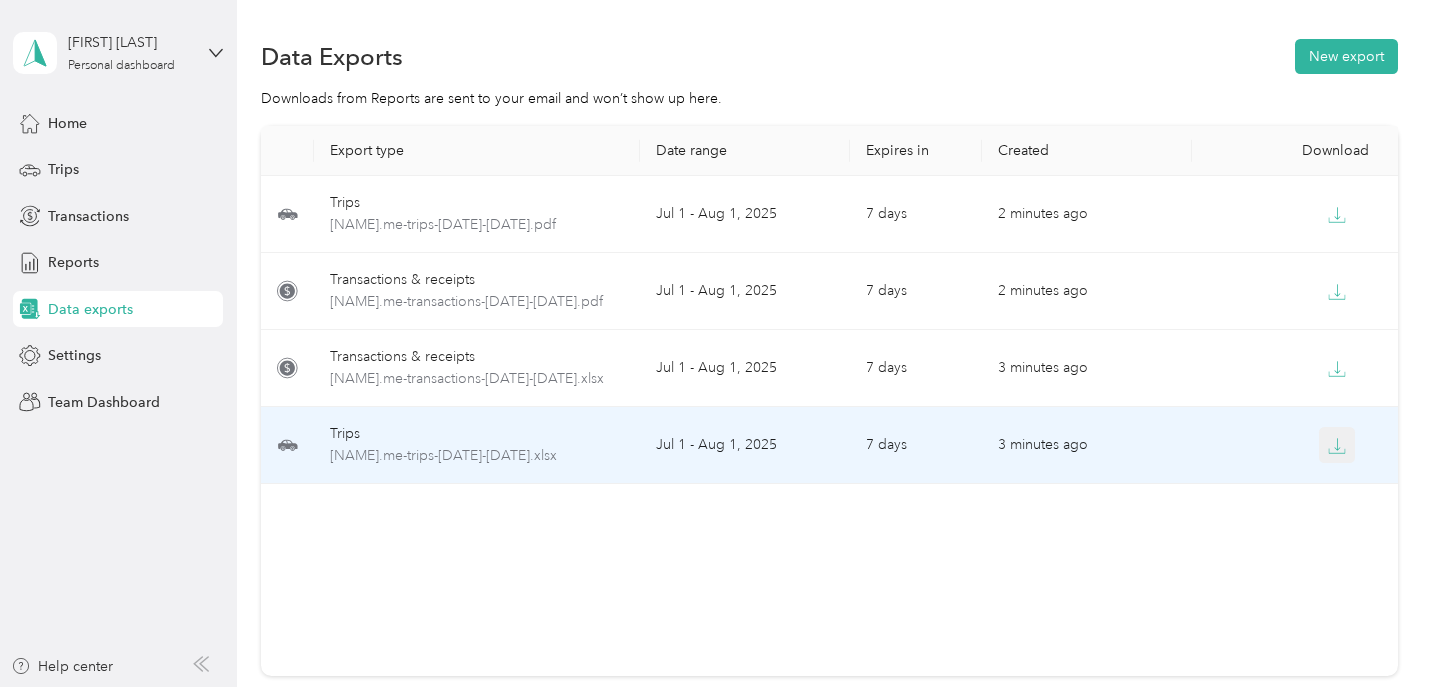 click 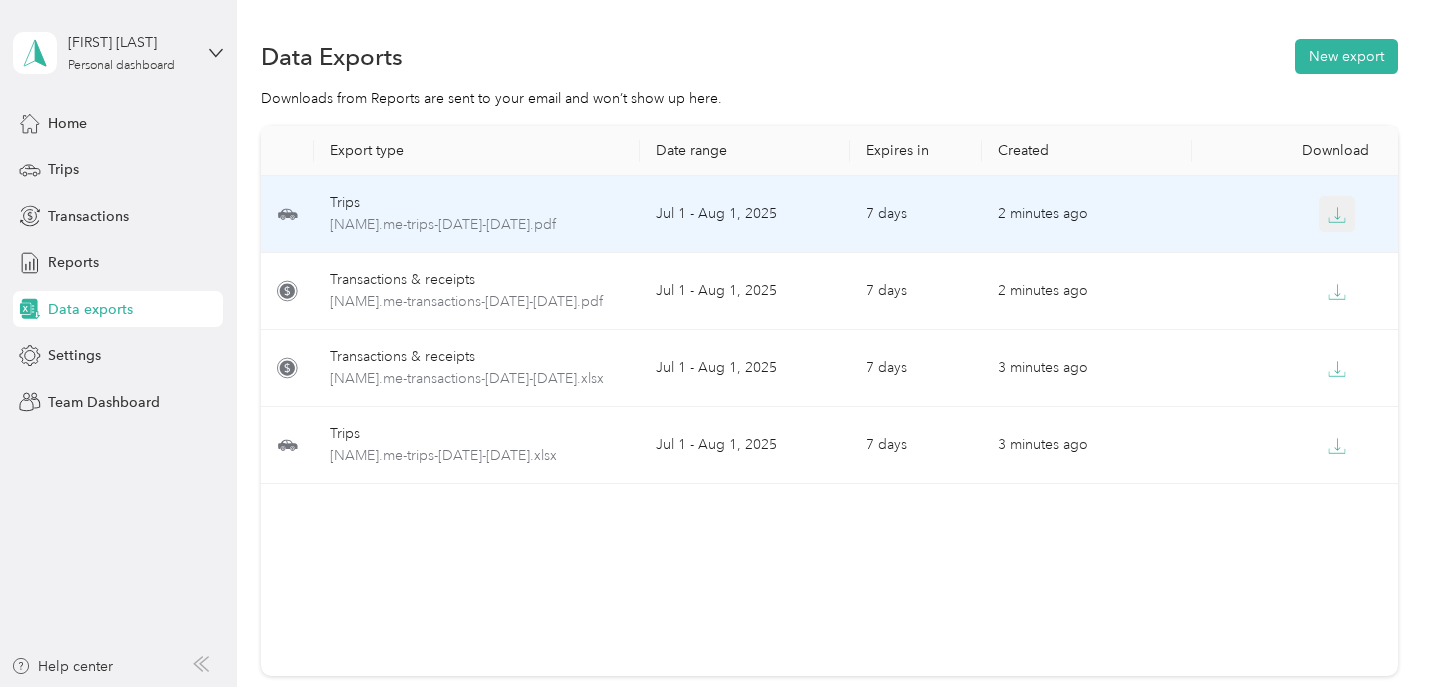 click at bounding box center [1337, 214] 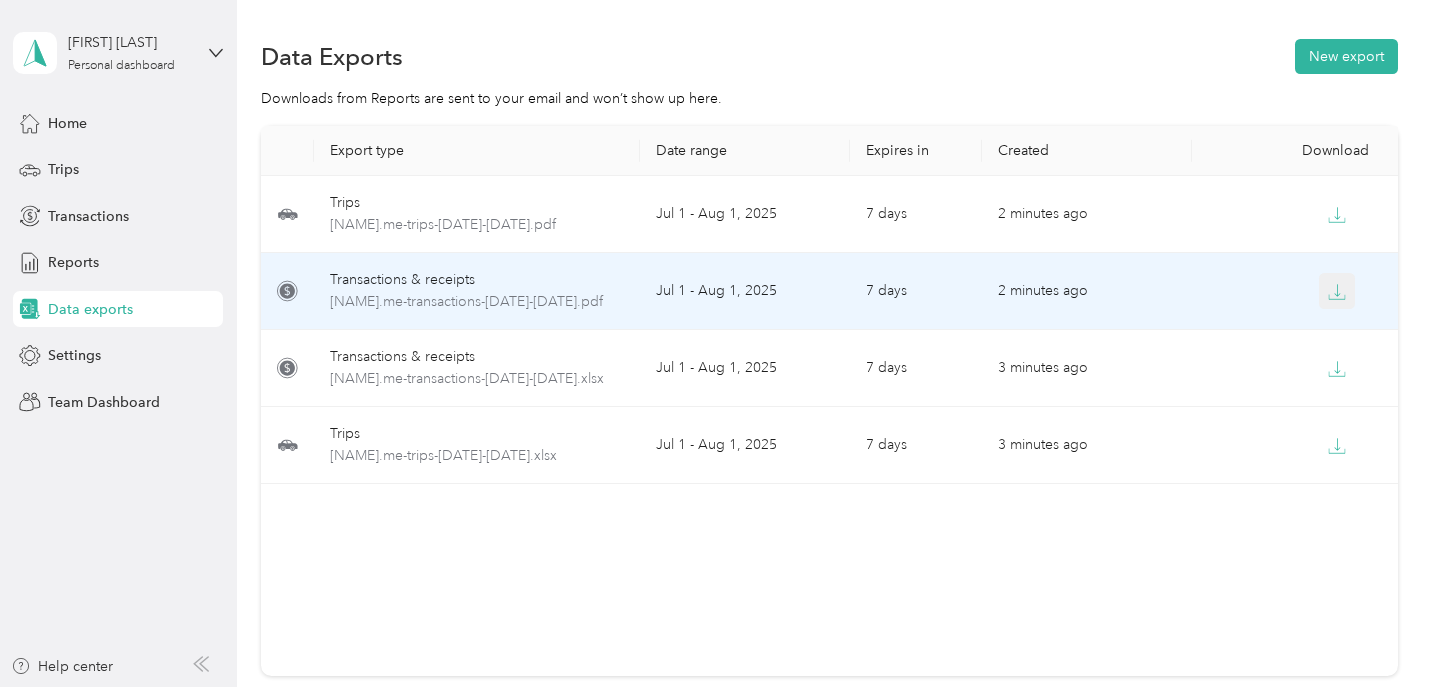 click at bounding box center [1337, 291] 